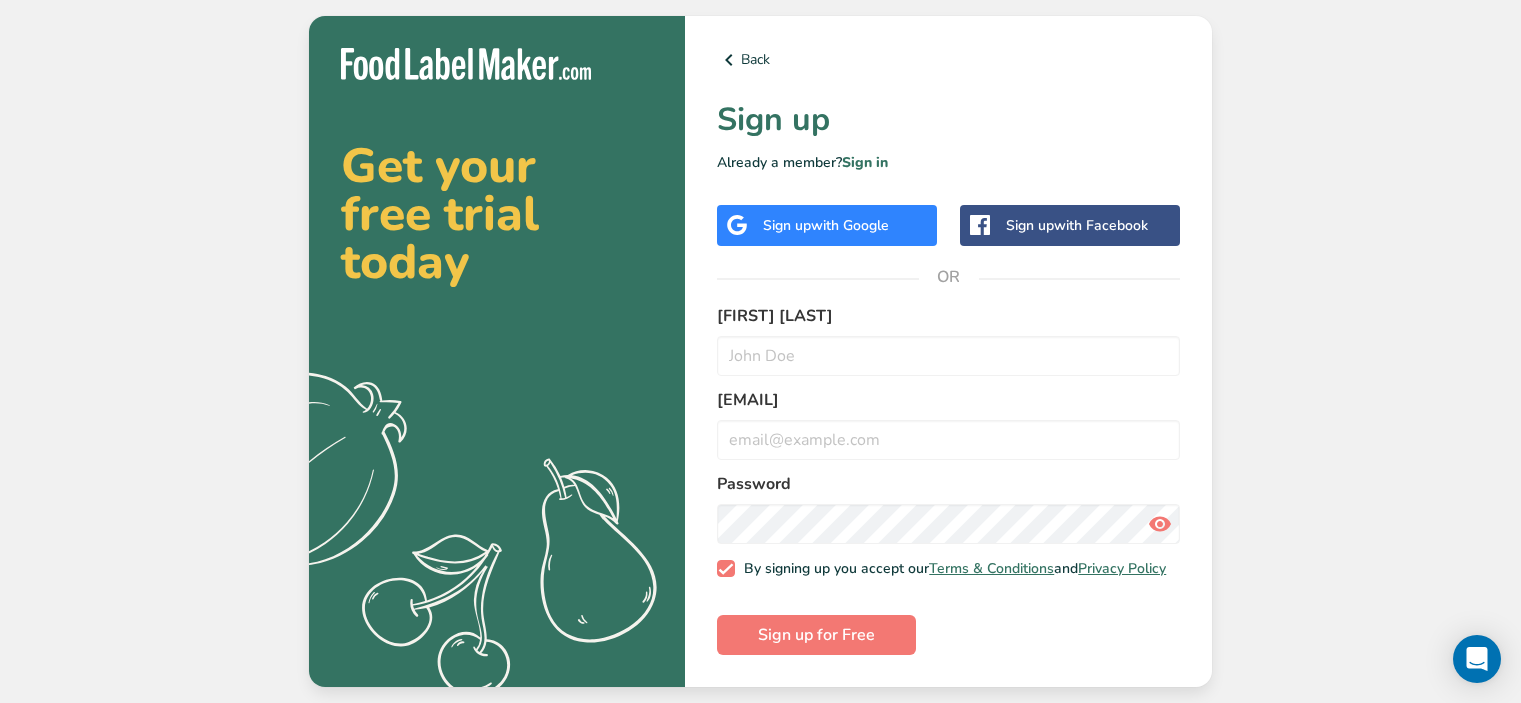 scroll, scrollTop: 0, scrollLeft: 0, axis: both 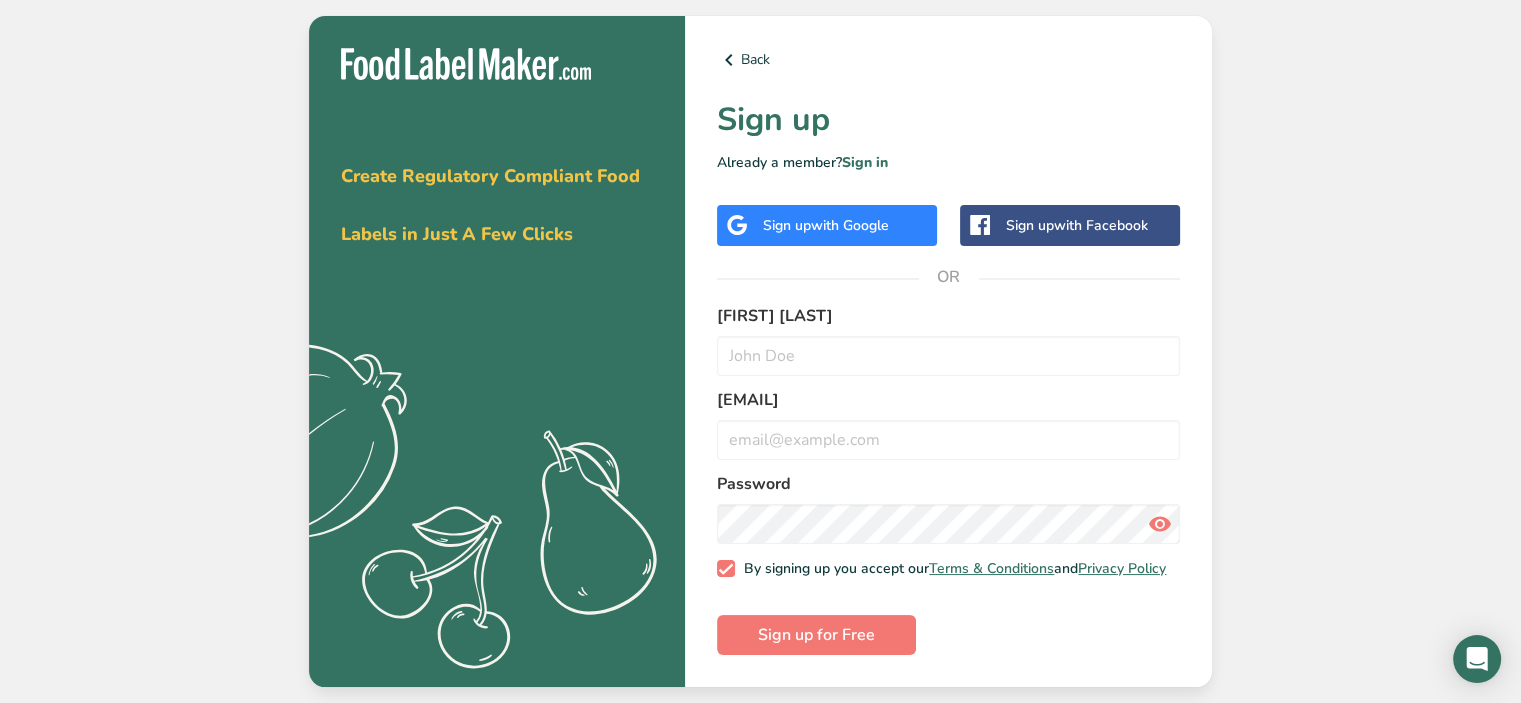 click on "Sign up  with Google" at bounding box center [826, 225] 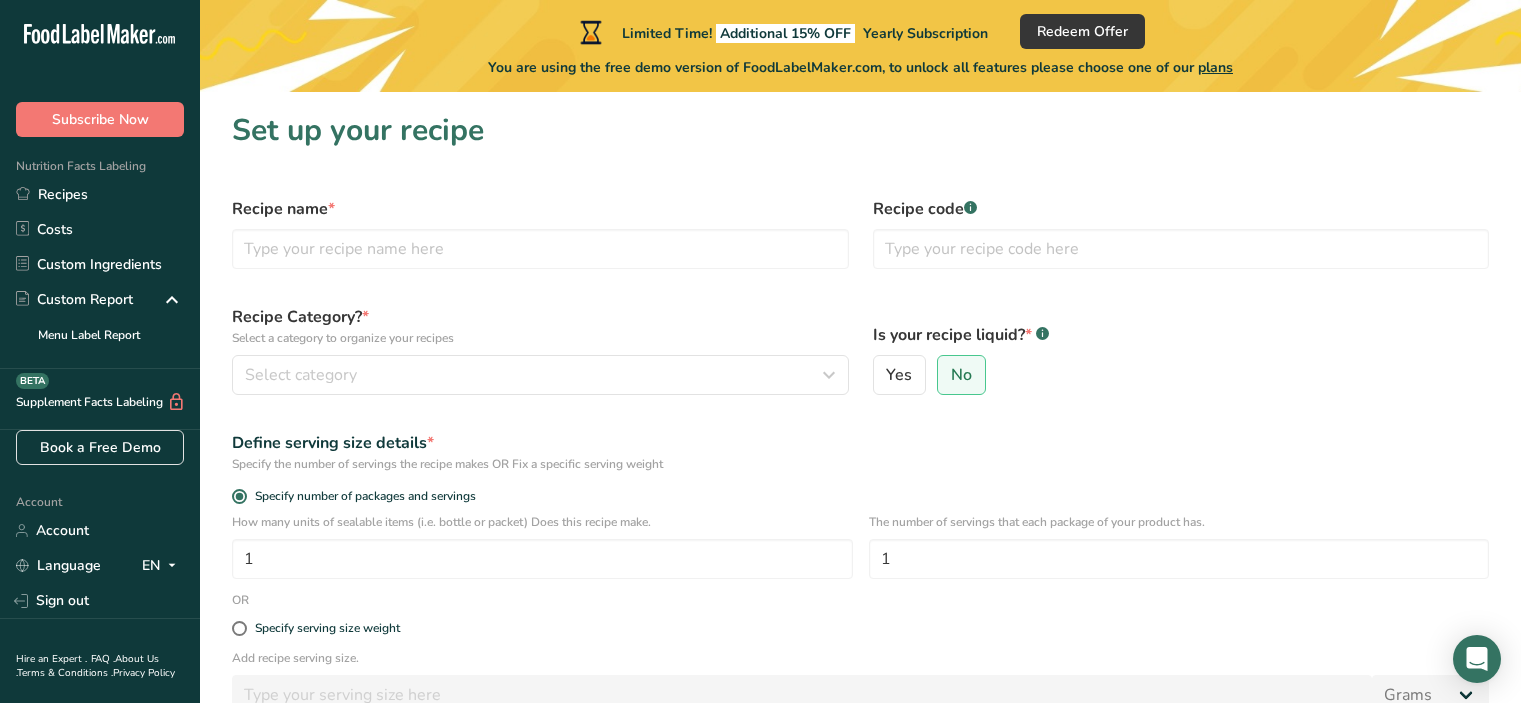 scroll, scrollTop: 0, scrollLeft: 0, axis: both 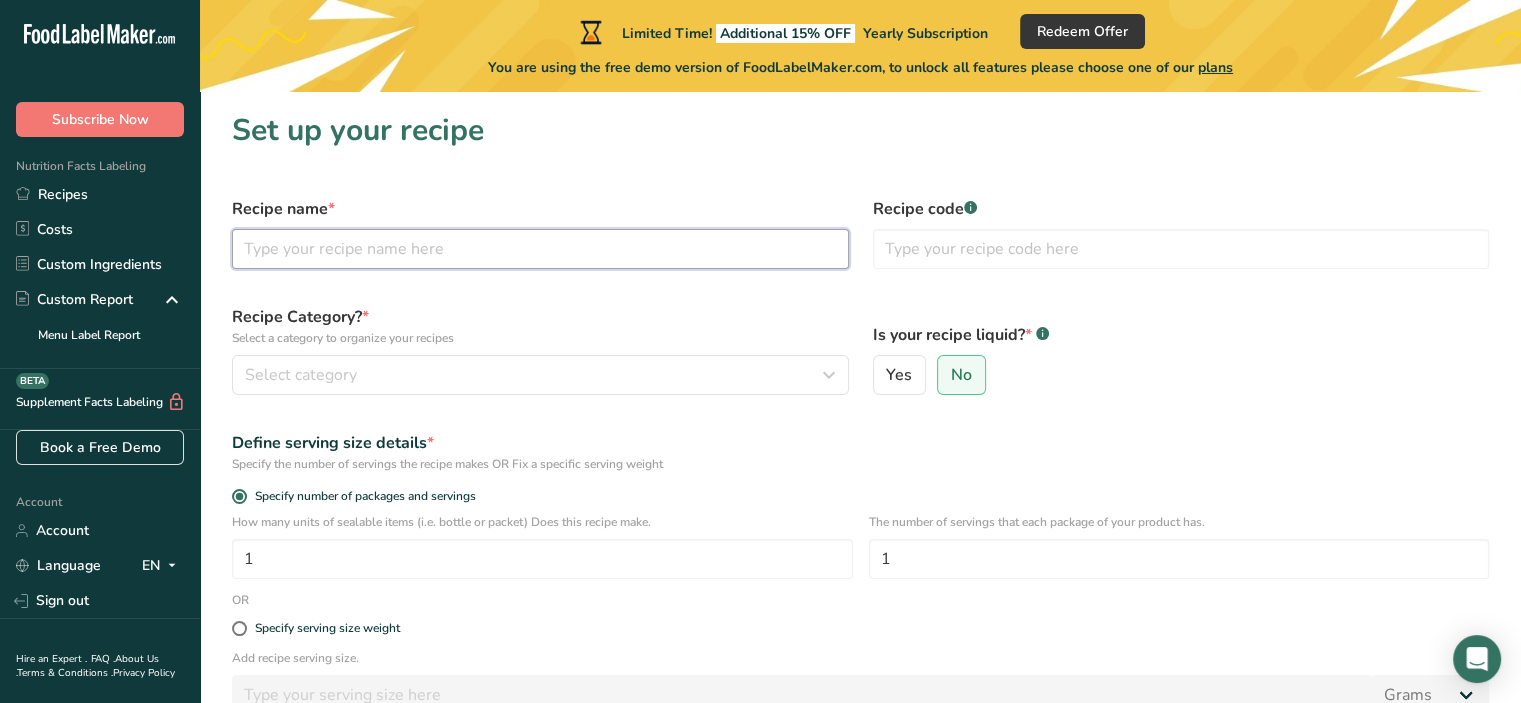 click at bounding box center (540, 249) 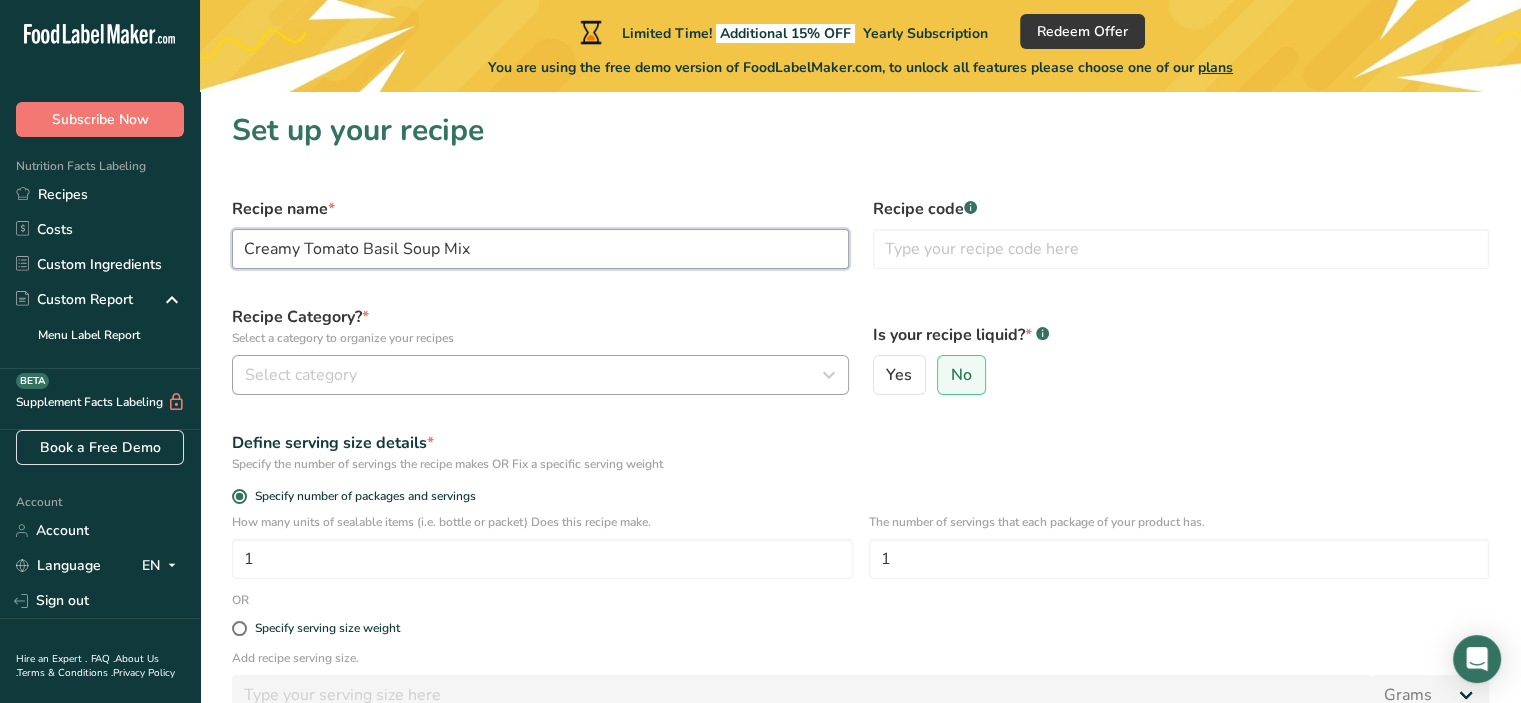 type on "Creamy Tomato Basil Soup Mix" 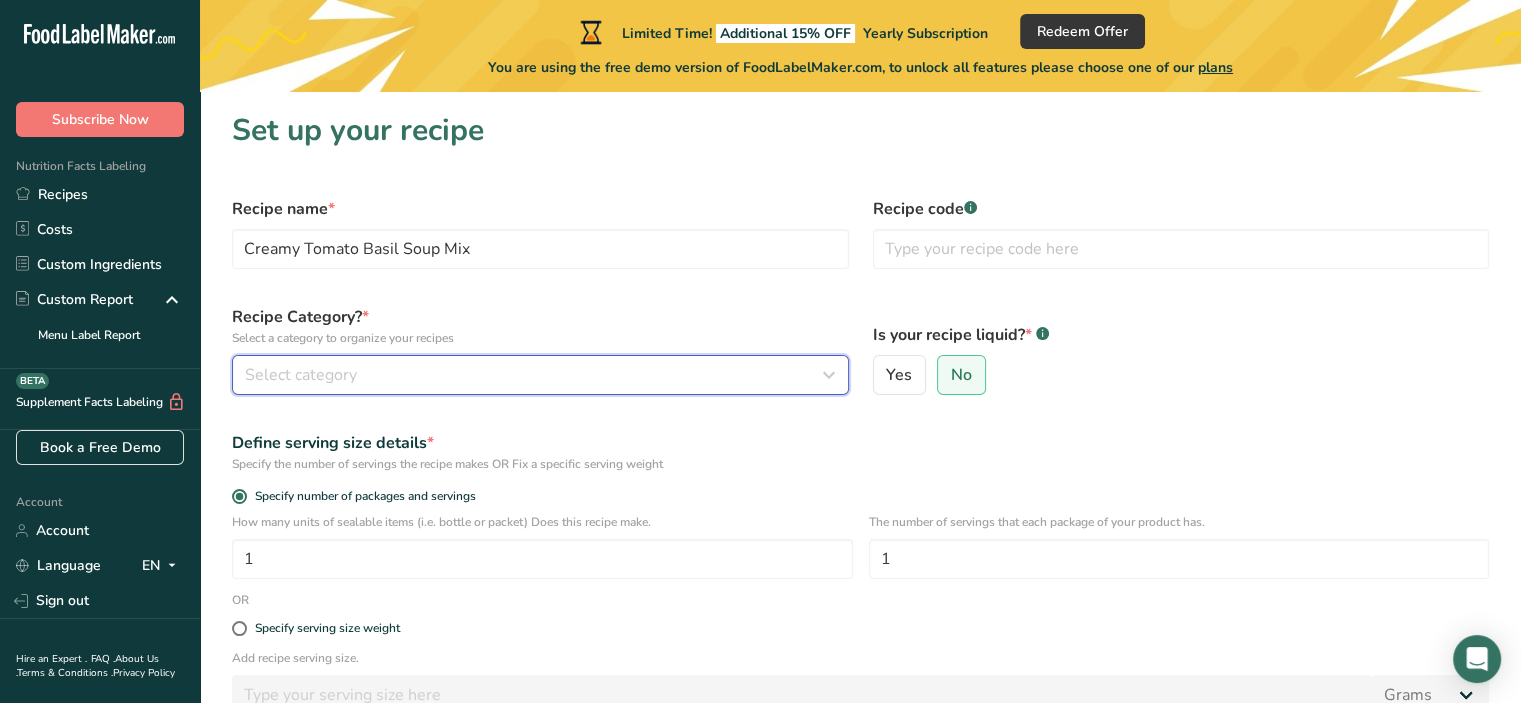 click on "Select category" at bounding box center (301, 375) 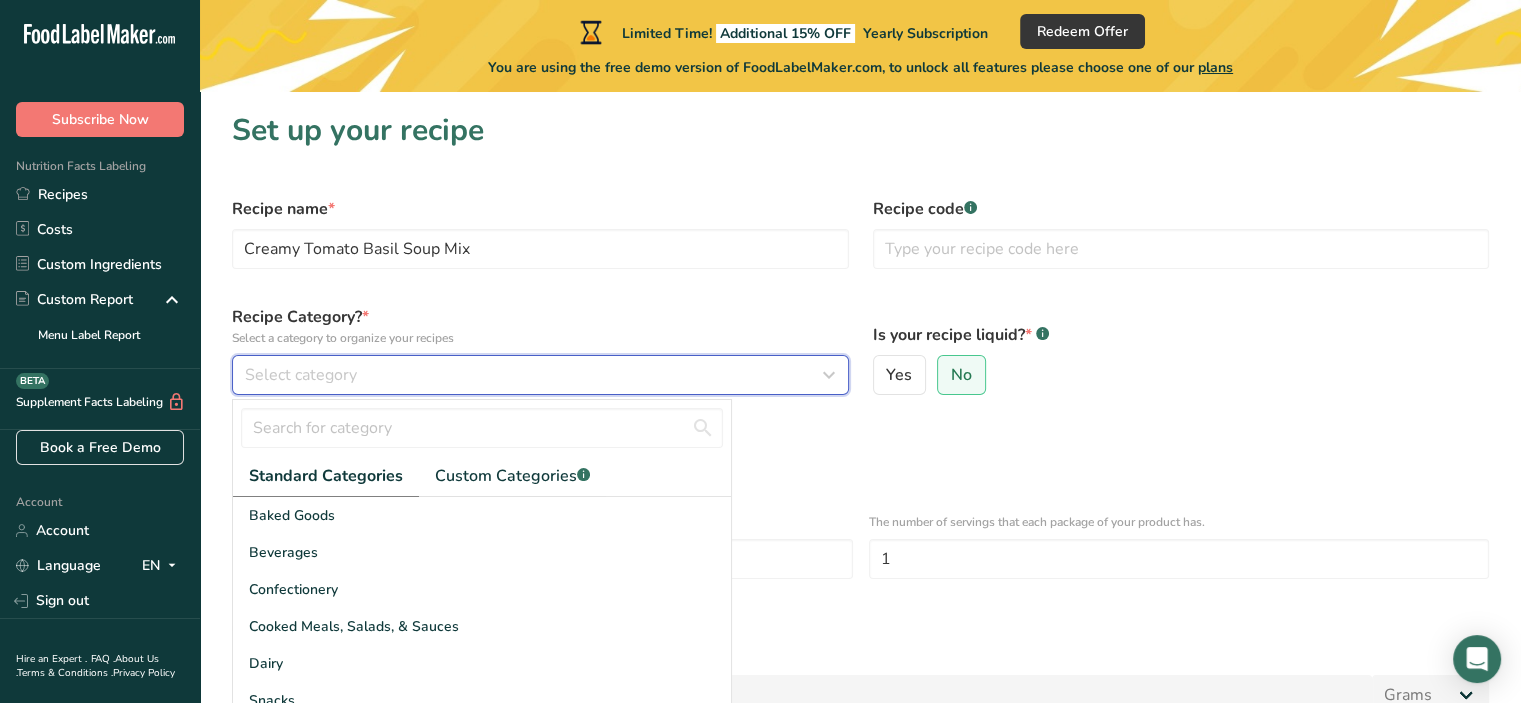 type 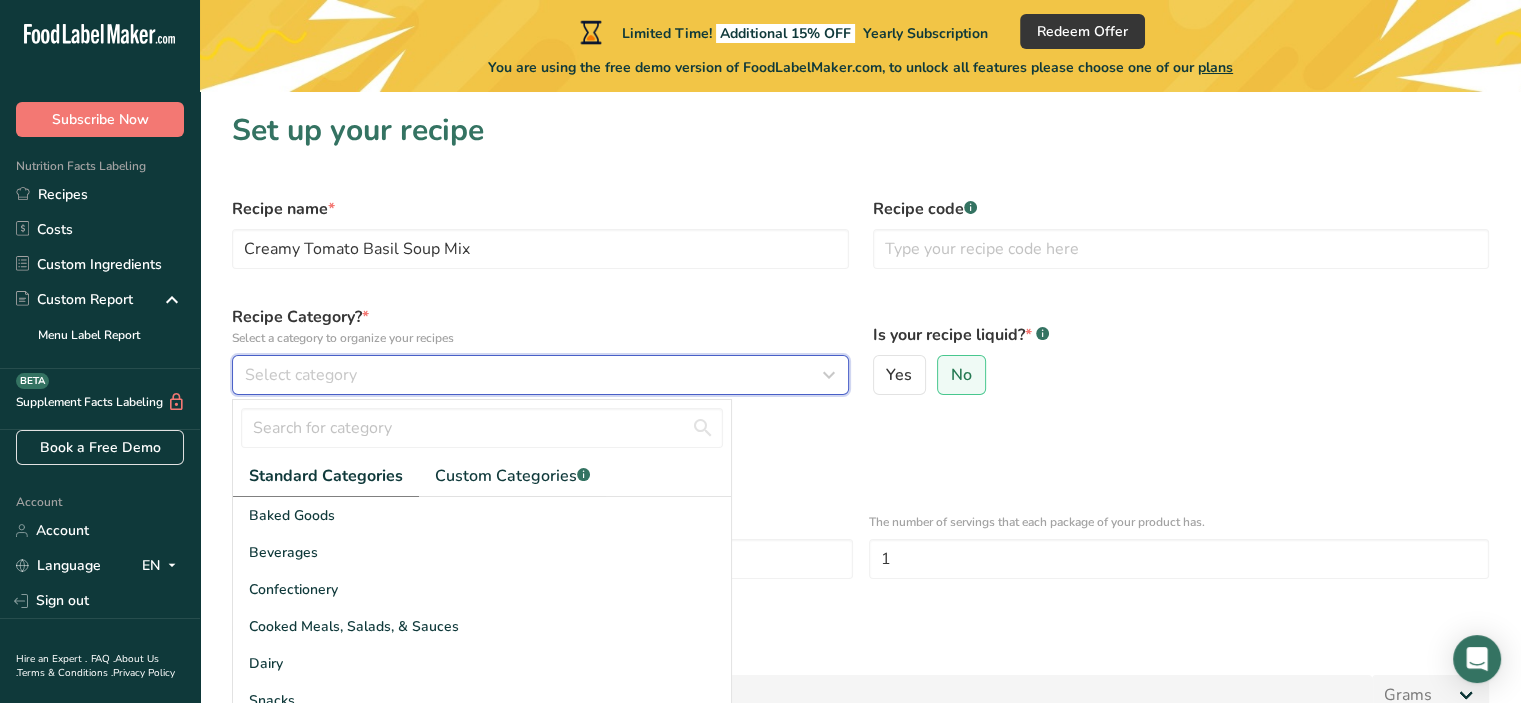 click on "Select category" at bounding box center [301, 375] 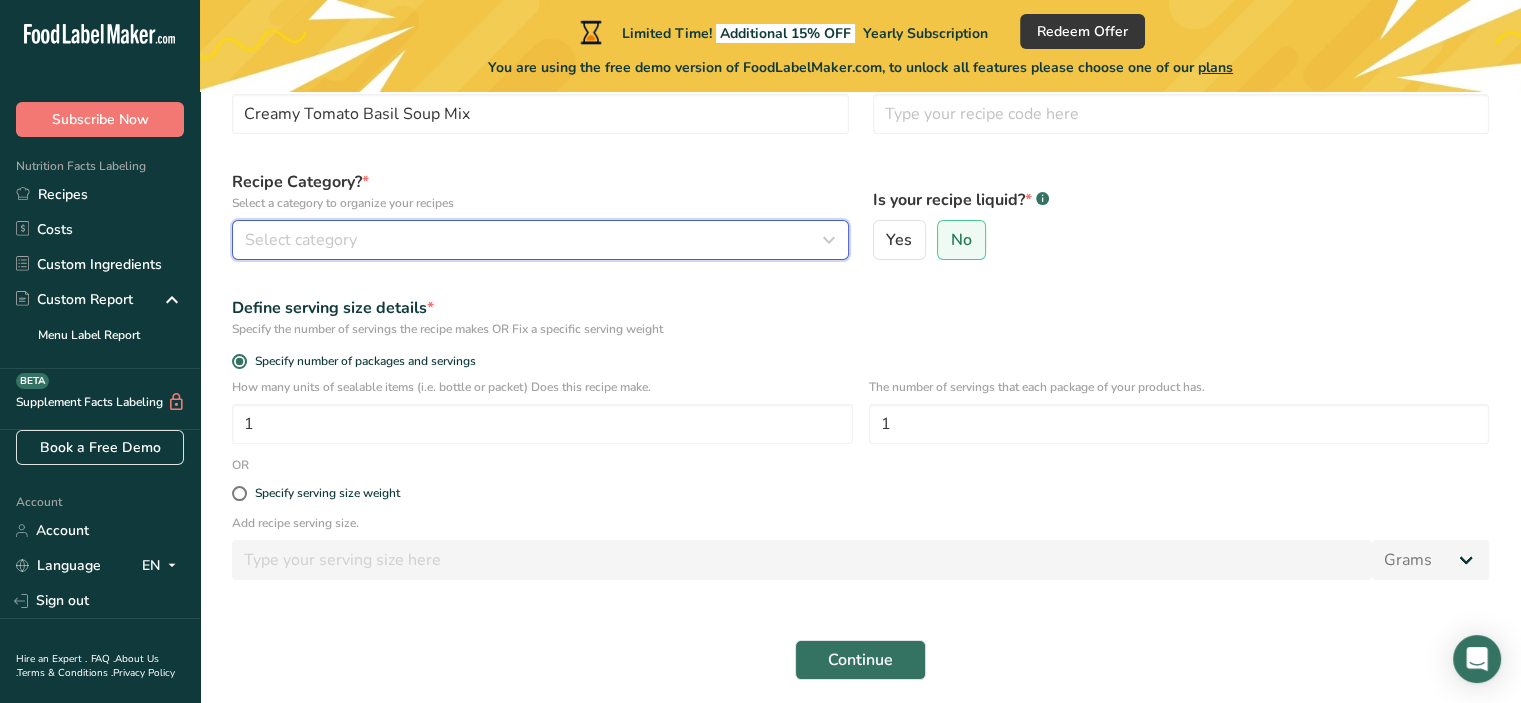 scroll, scrollTop: 144, scrollLeft: 0, axis: vertical 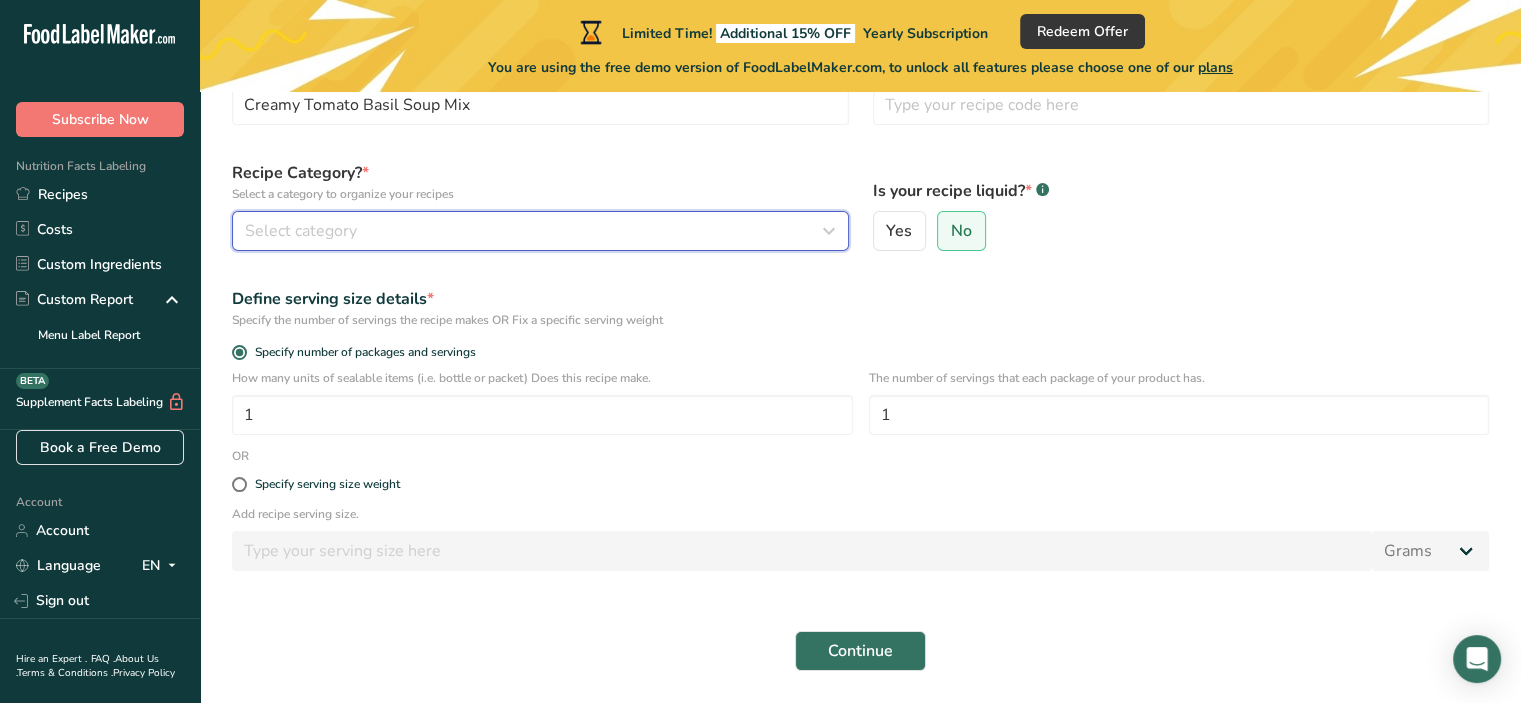 click on "Select category" at bounding box center (534, 231) 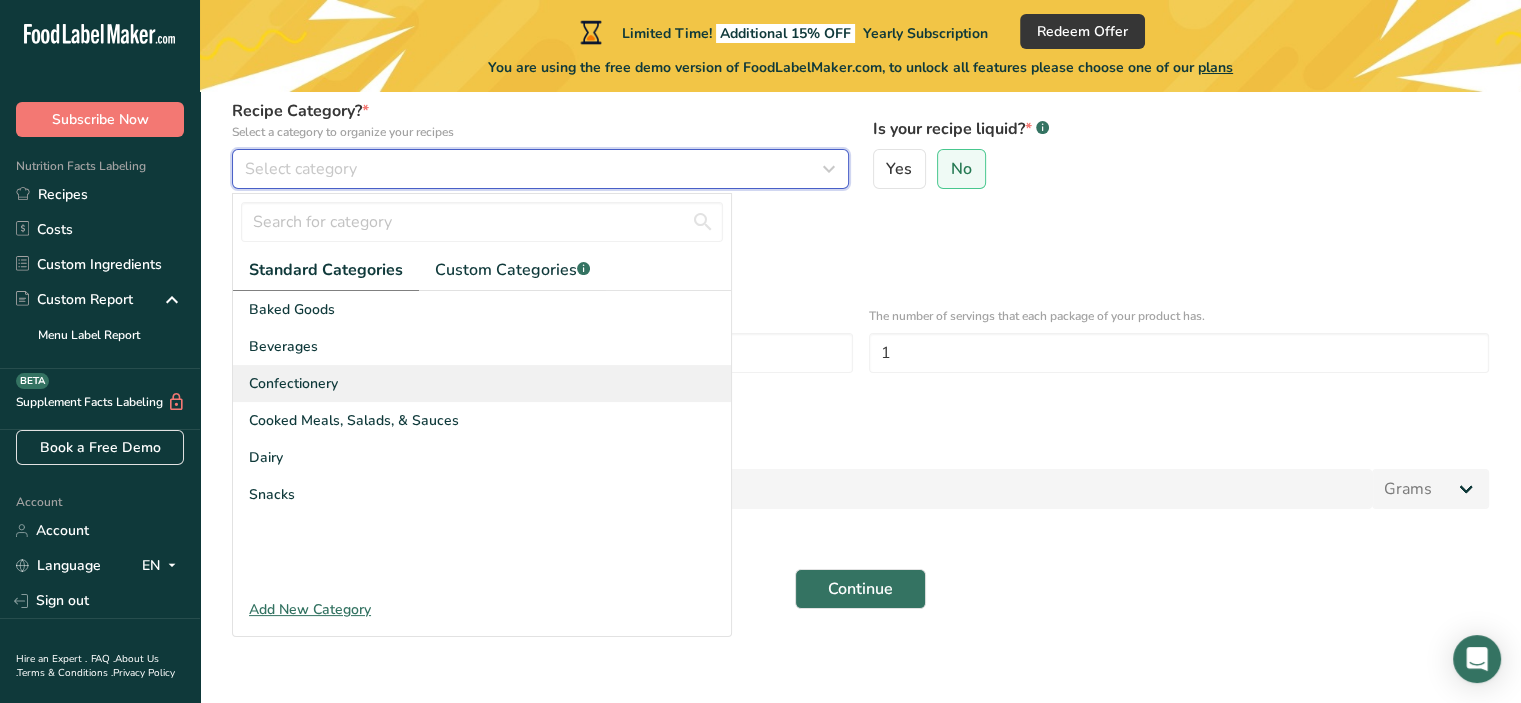 scroll, scrollTop: 204, scrollLeft: 0, axis: vertical 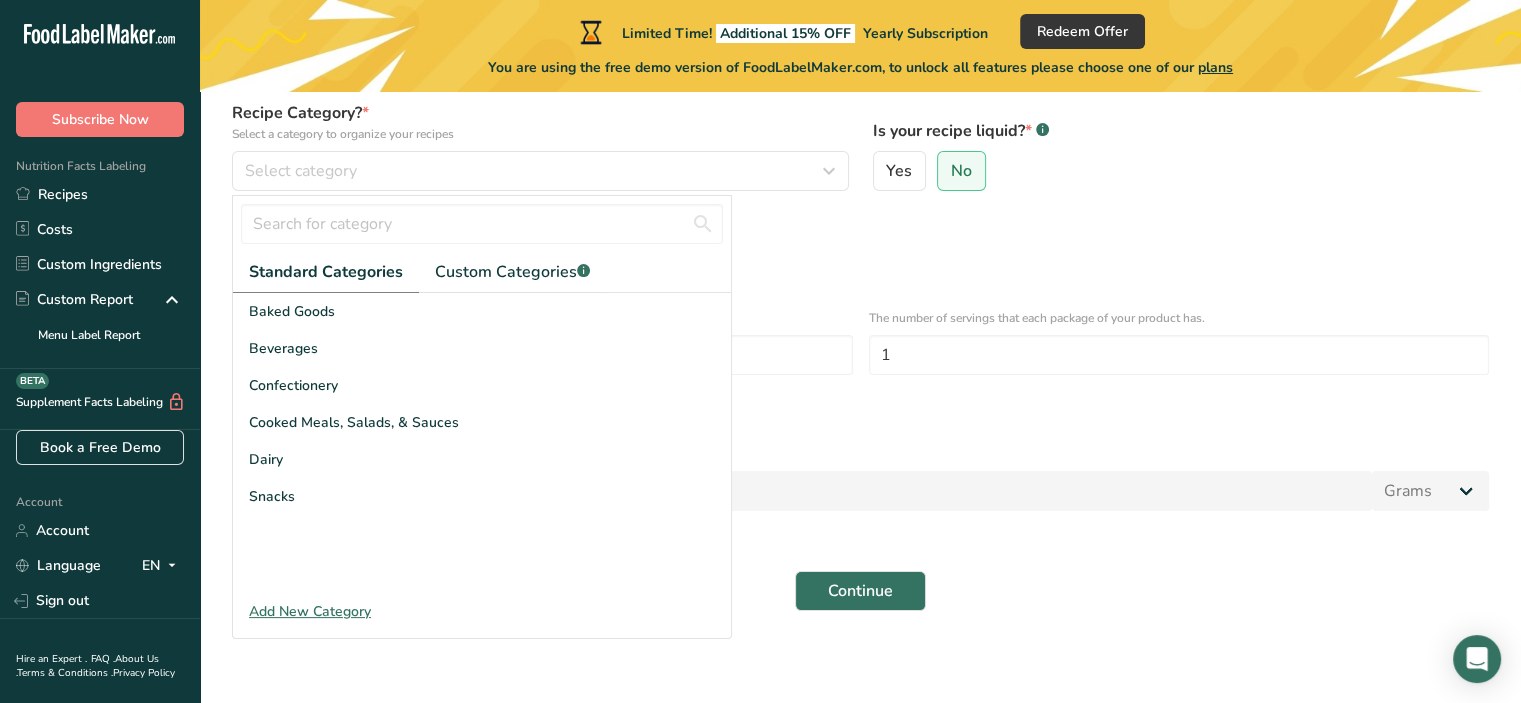 click on "Add New Category" at bounding box center (482, 611) 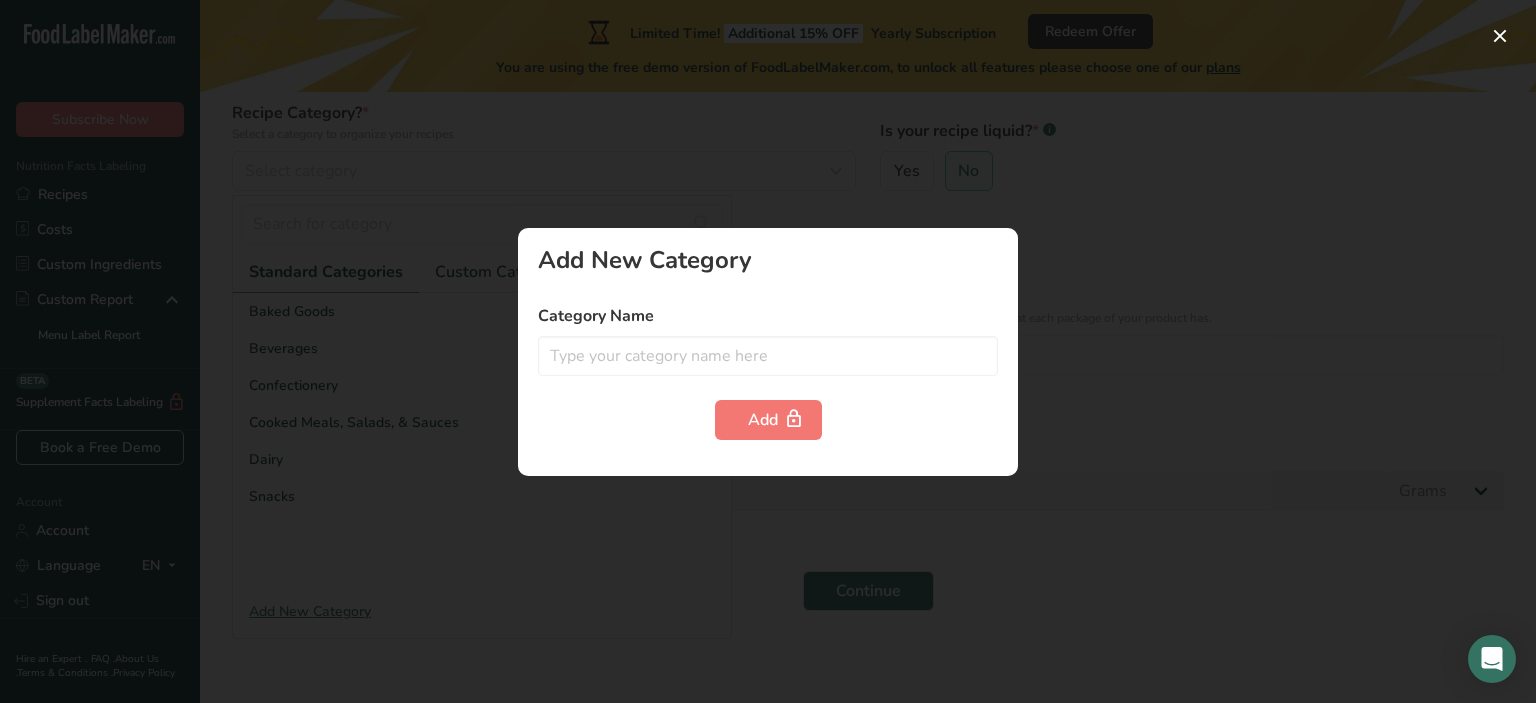 click at bounding box center (768, 351) 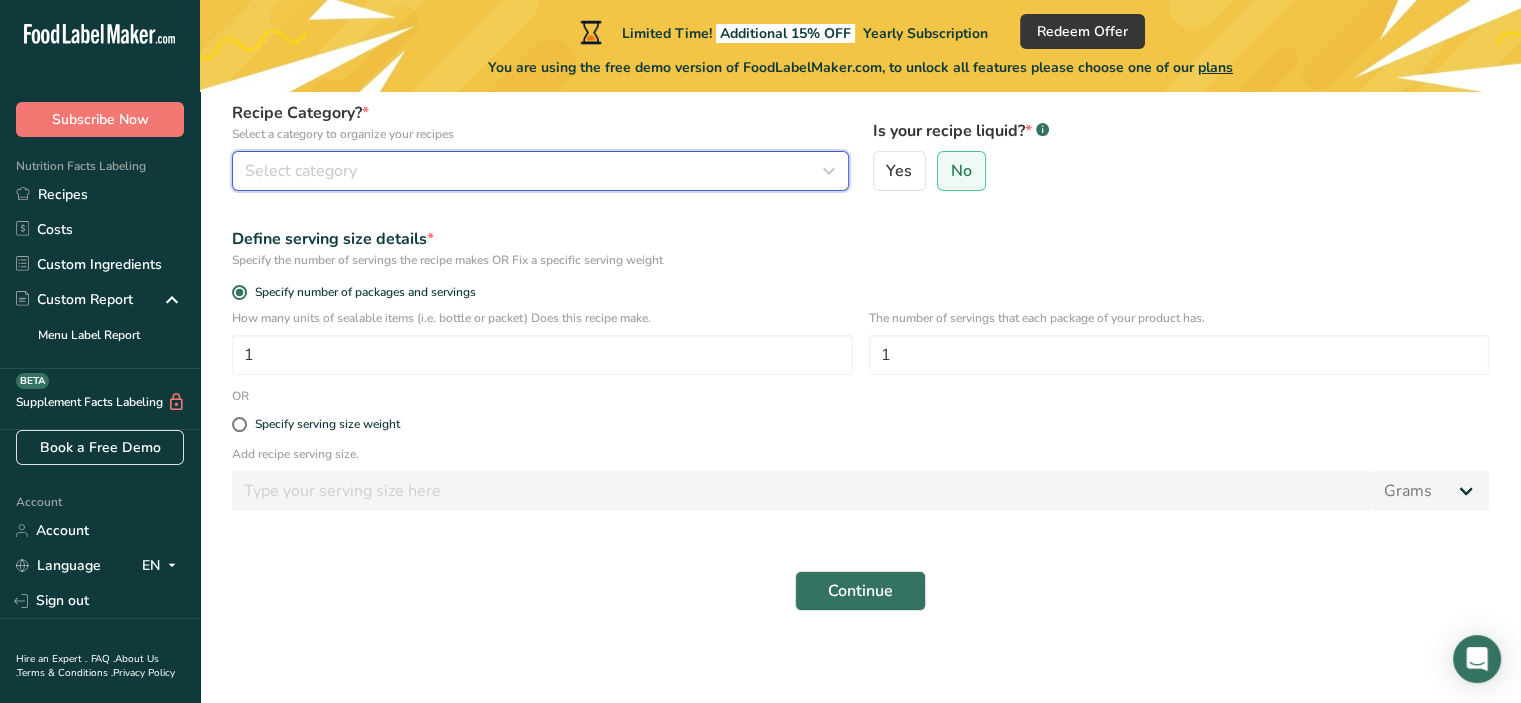 click on "Select category" at bounding box center (301, 171) 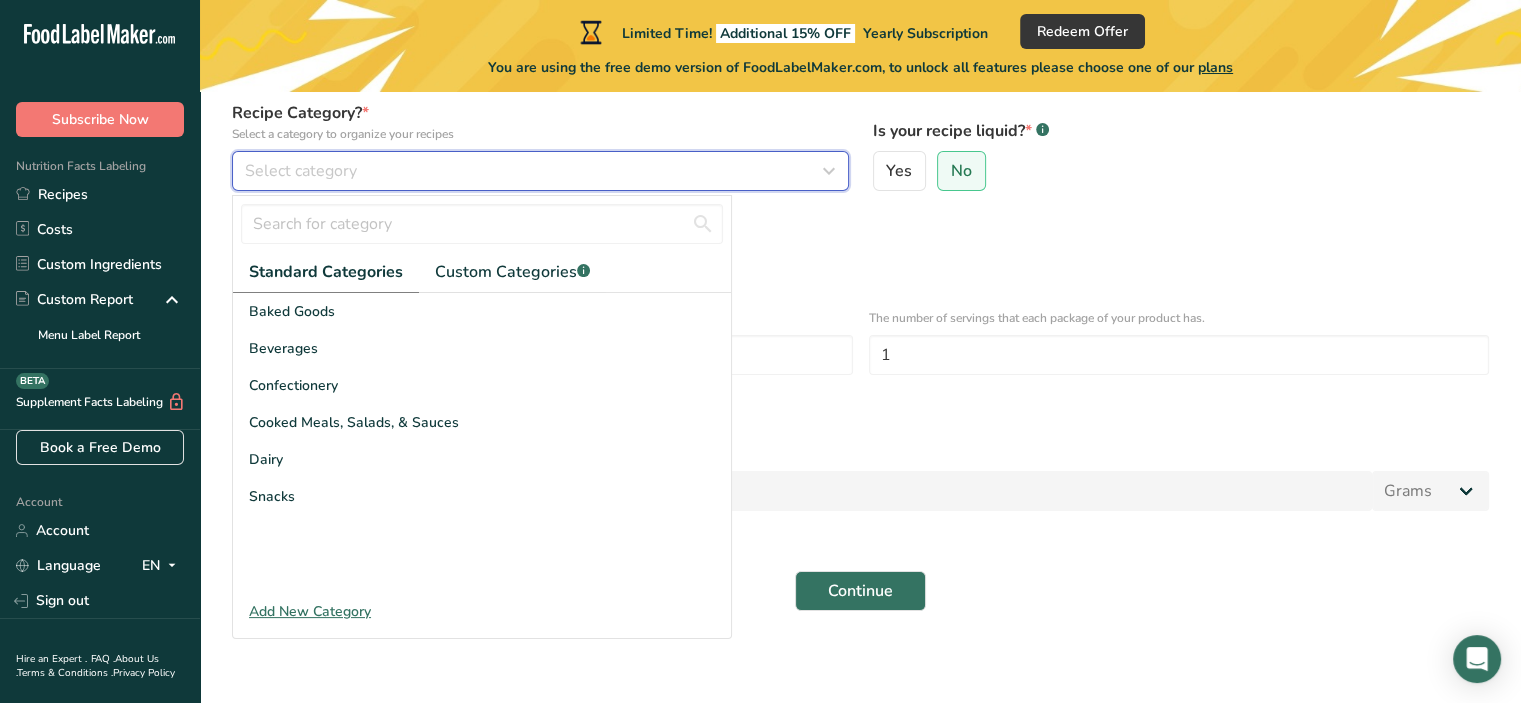 click on "Select category" at bounding box center [301, 171] 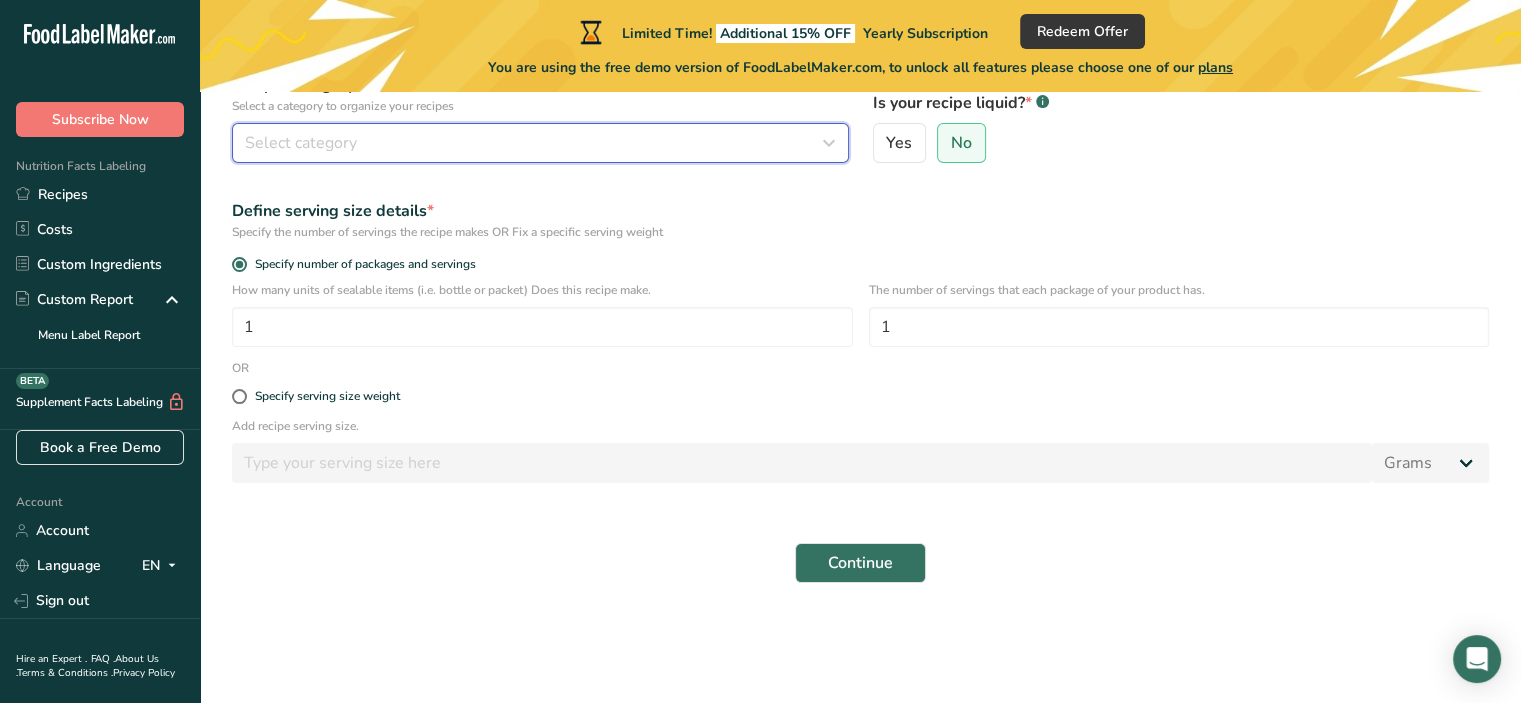 scroll, scrollTop: 231, scrollLeft: 0, axis: vertical 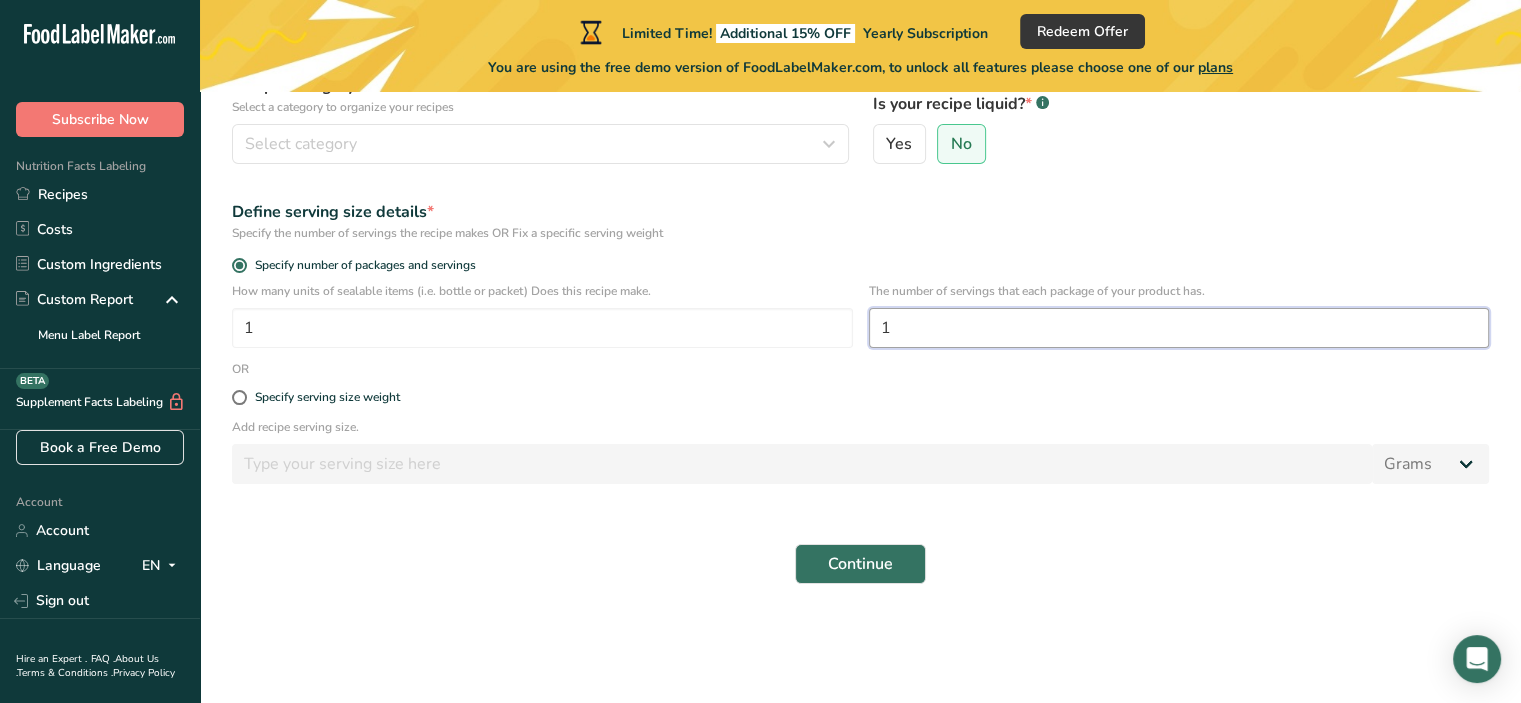 drag, startPoint x: 901, startPoint y: 323, endPoint x: 882, endPoint y: 325, distance: 19.104973 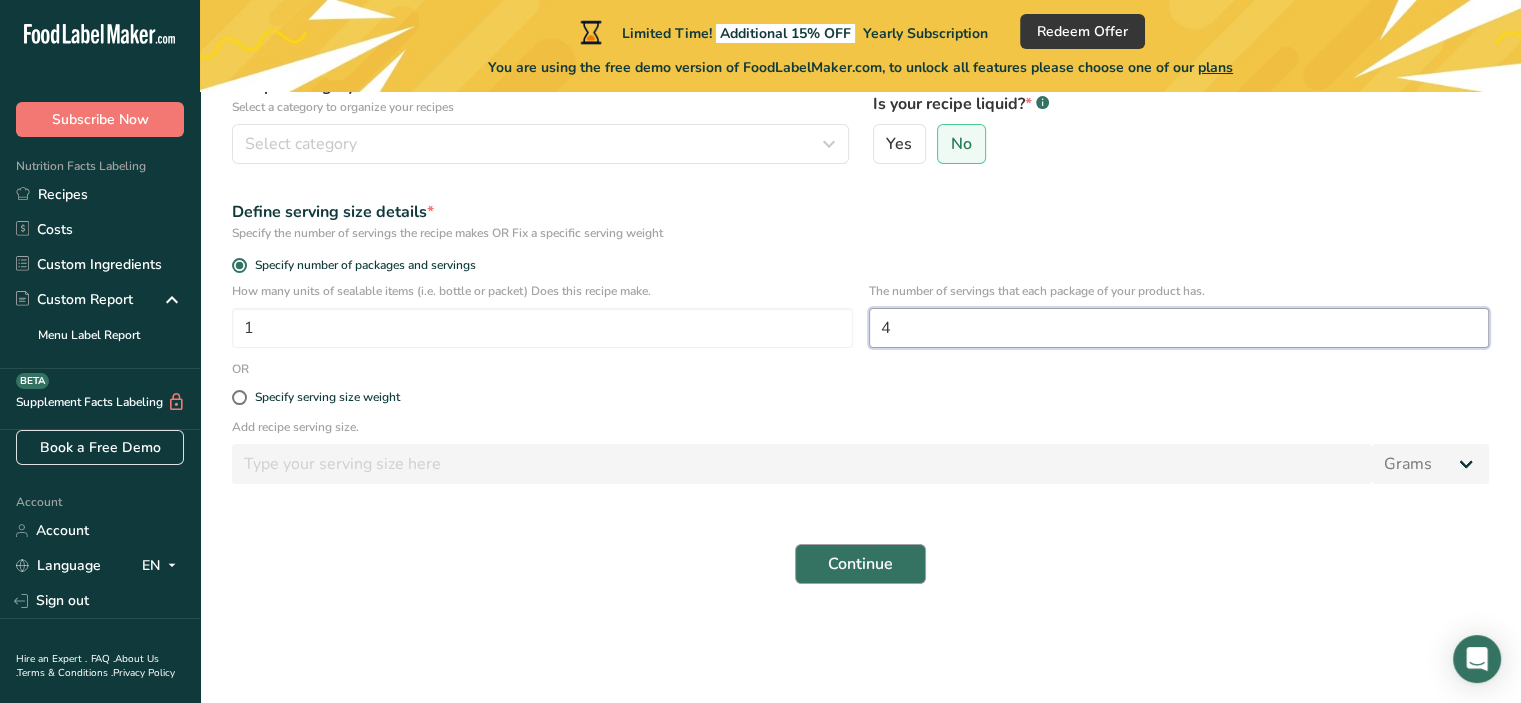 type on "4" 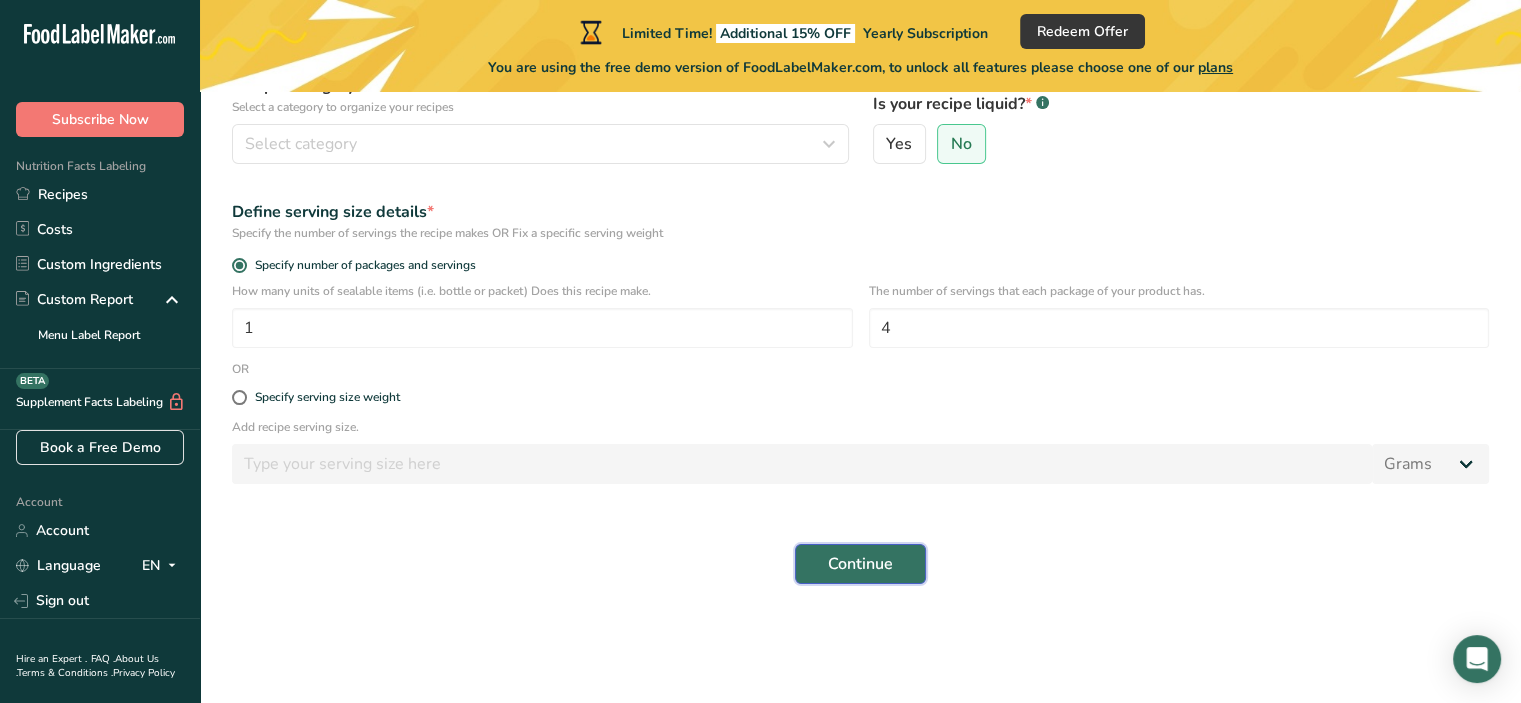 click on "Continue" at bounding box center [860, 564] 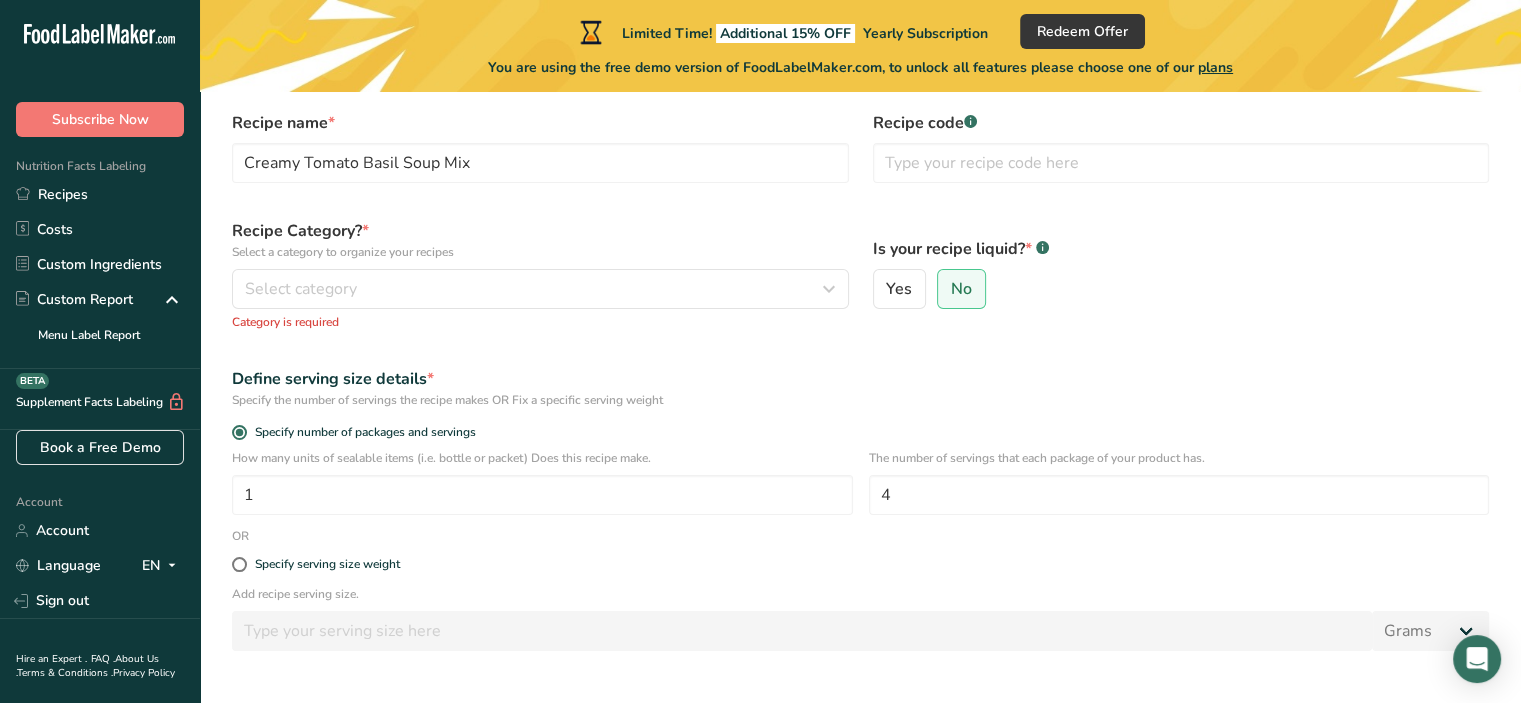 scroll, scrollTop: 82, scrollLeft: 0, axis: vertical 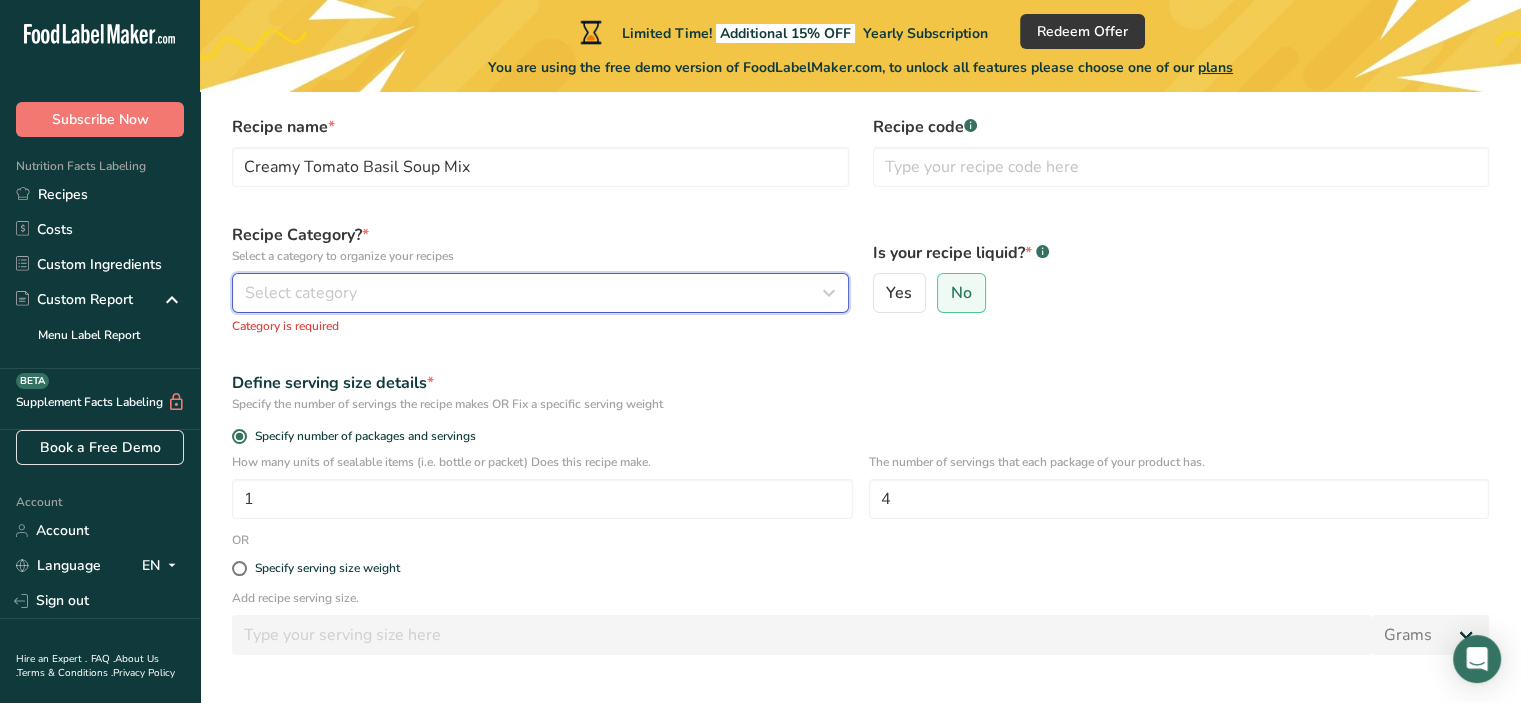 click on "Select category" at bounding box center [534, 293] 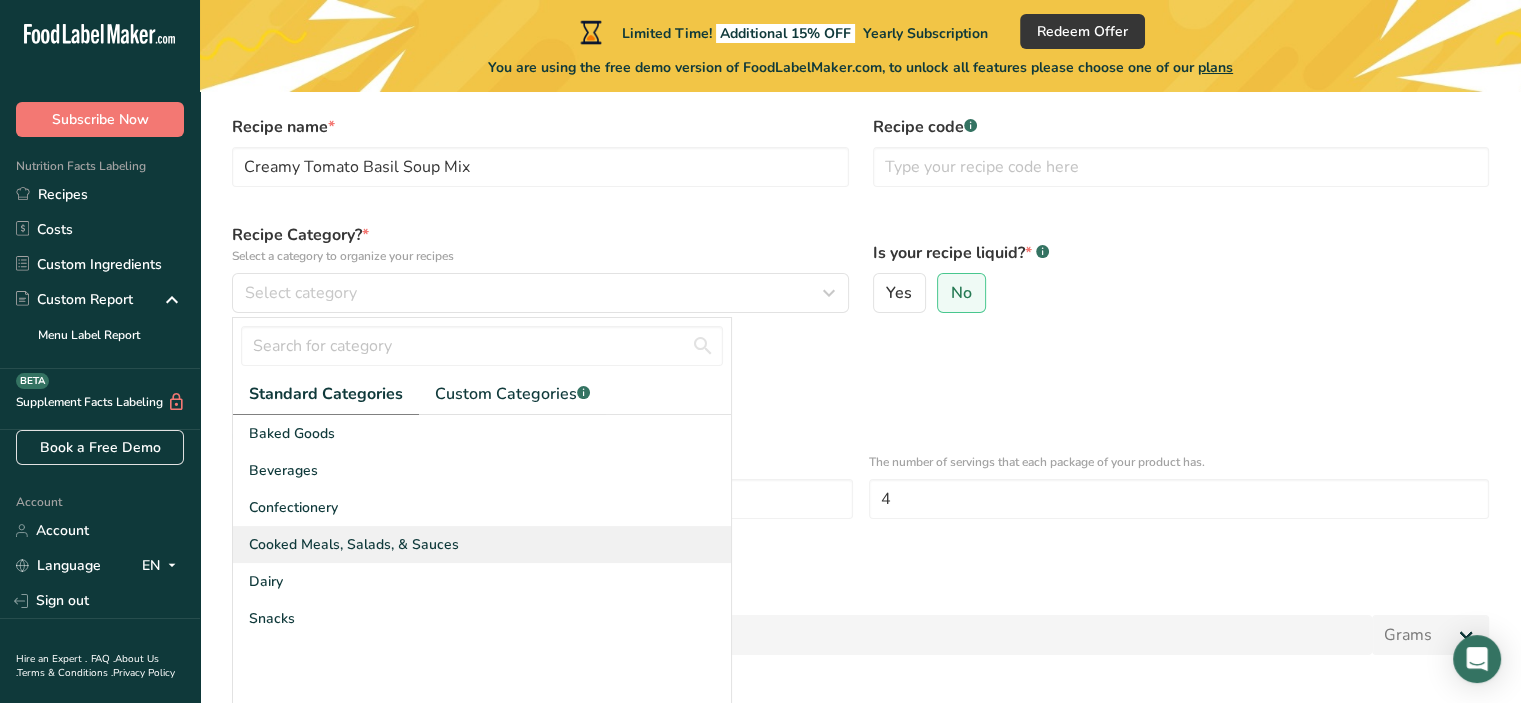 click on "Cooked Meals, Salads, & Sauces" at bounding box center [354, 544] 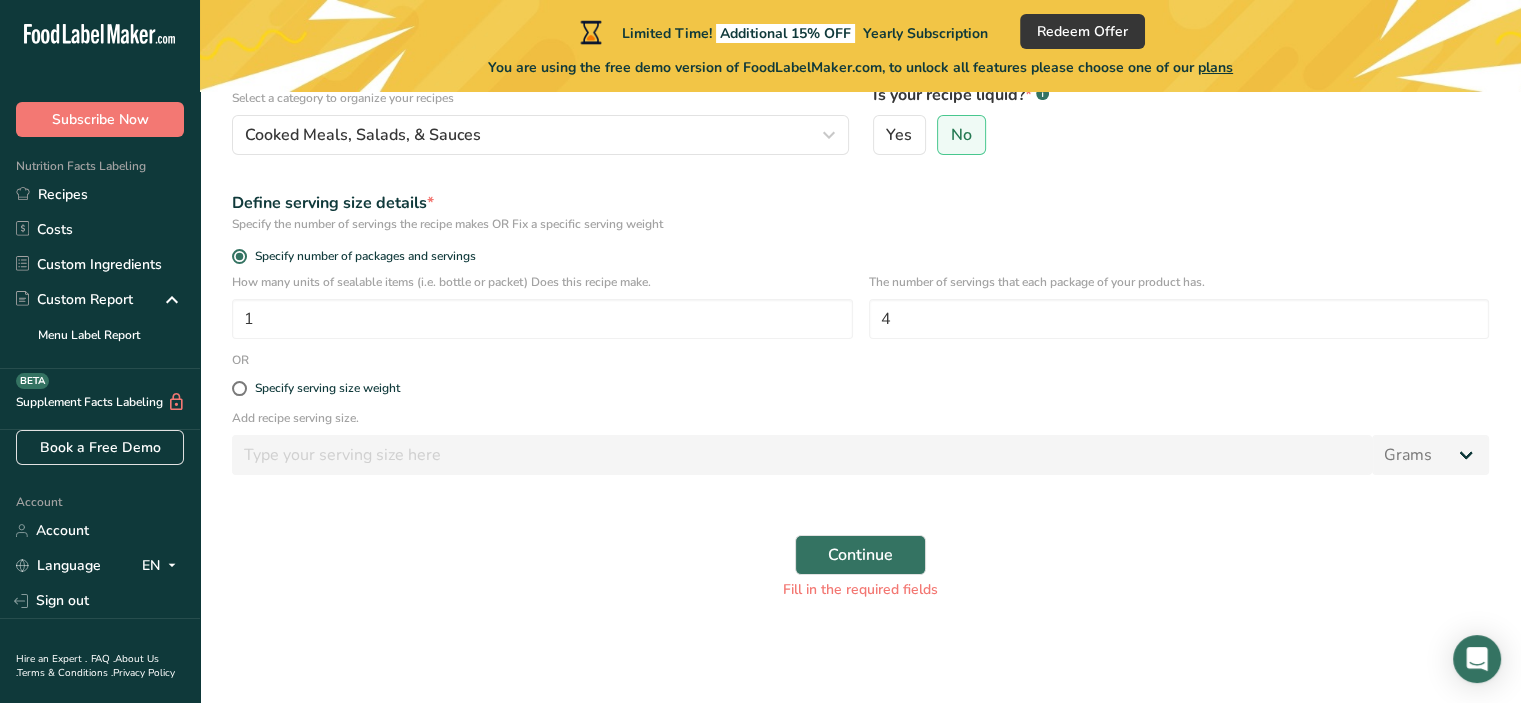 scroll, scrollTop: 257, scrollLeft: 0, axis: vertical 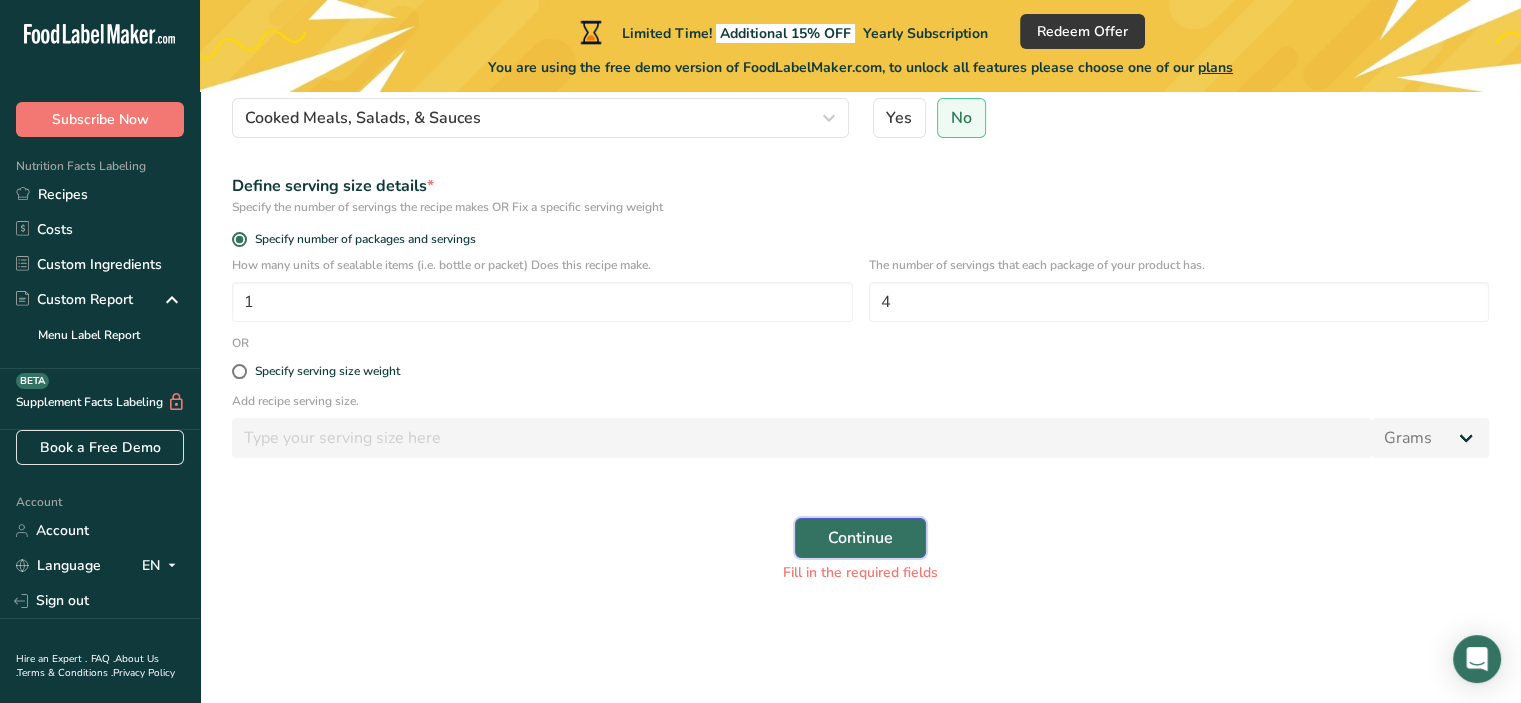 click on "Continue" at bounding box center [860, 538] 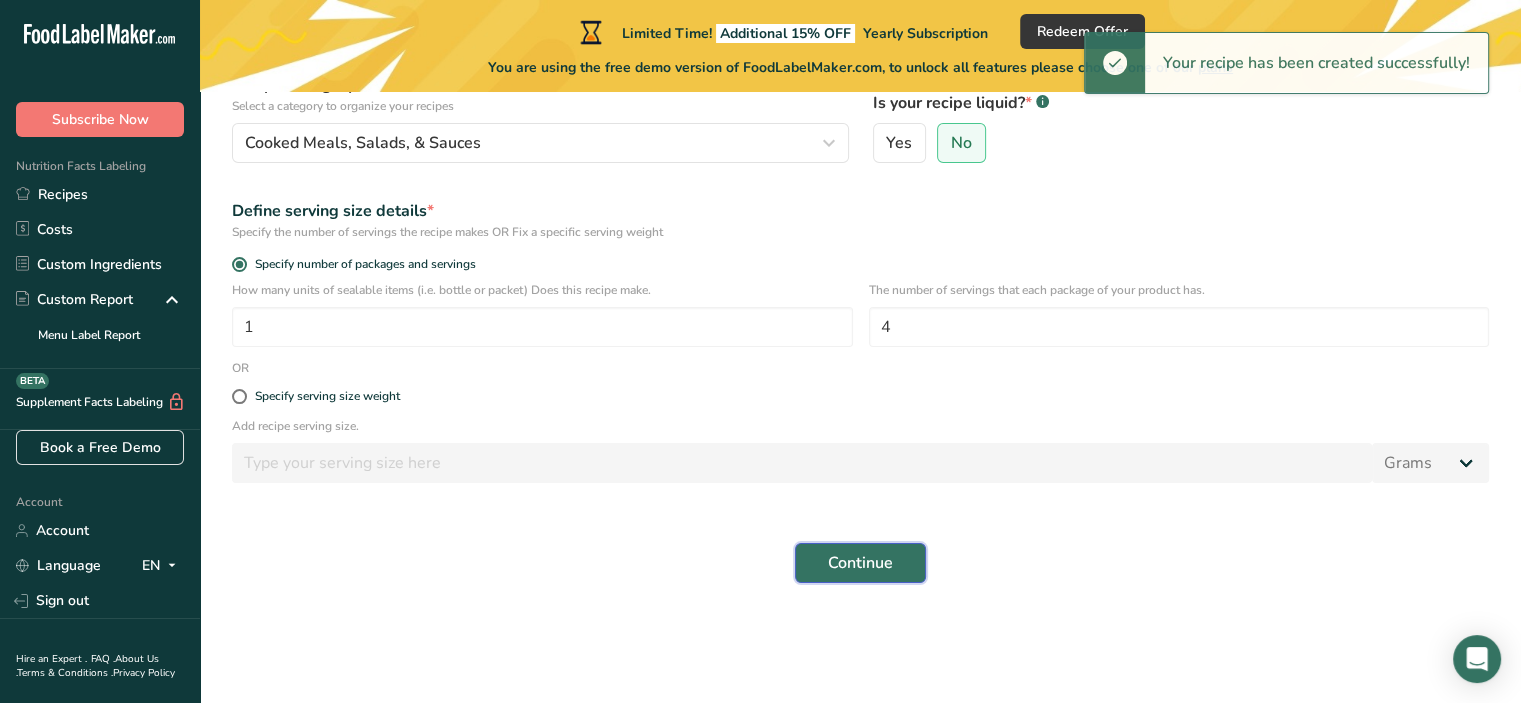 scroll, scrollTop: 232, scrollLeft: 0, axis: vertical 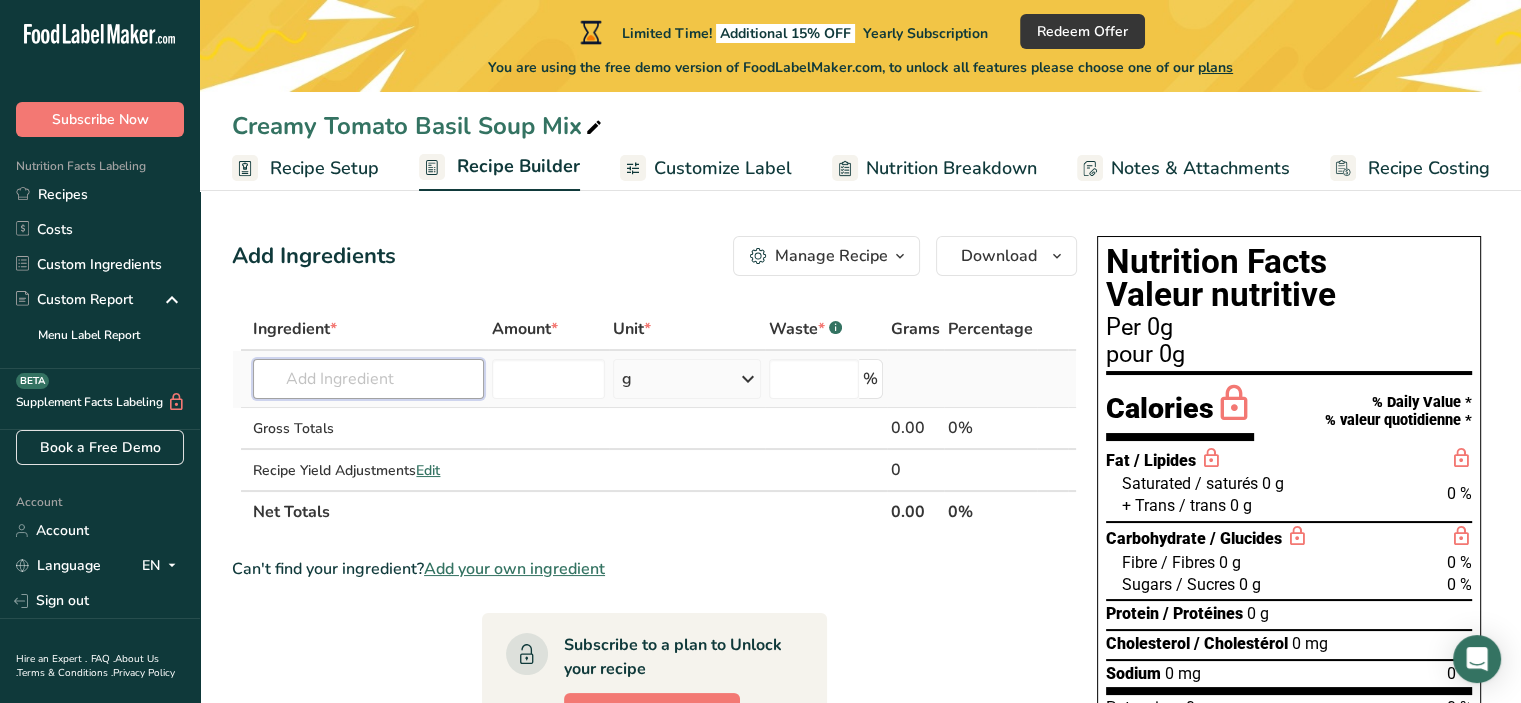 click at bounding box center (368, 379) 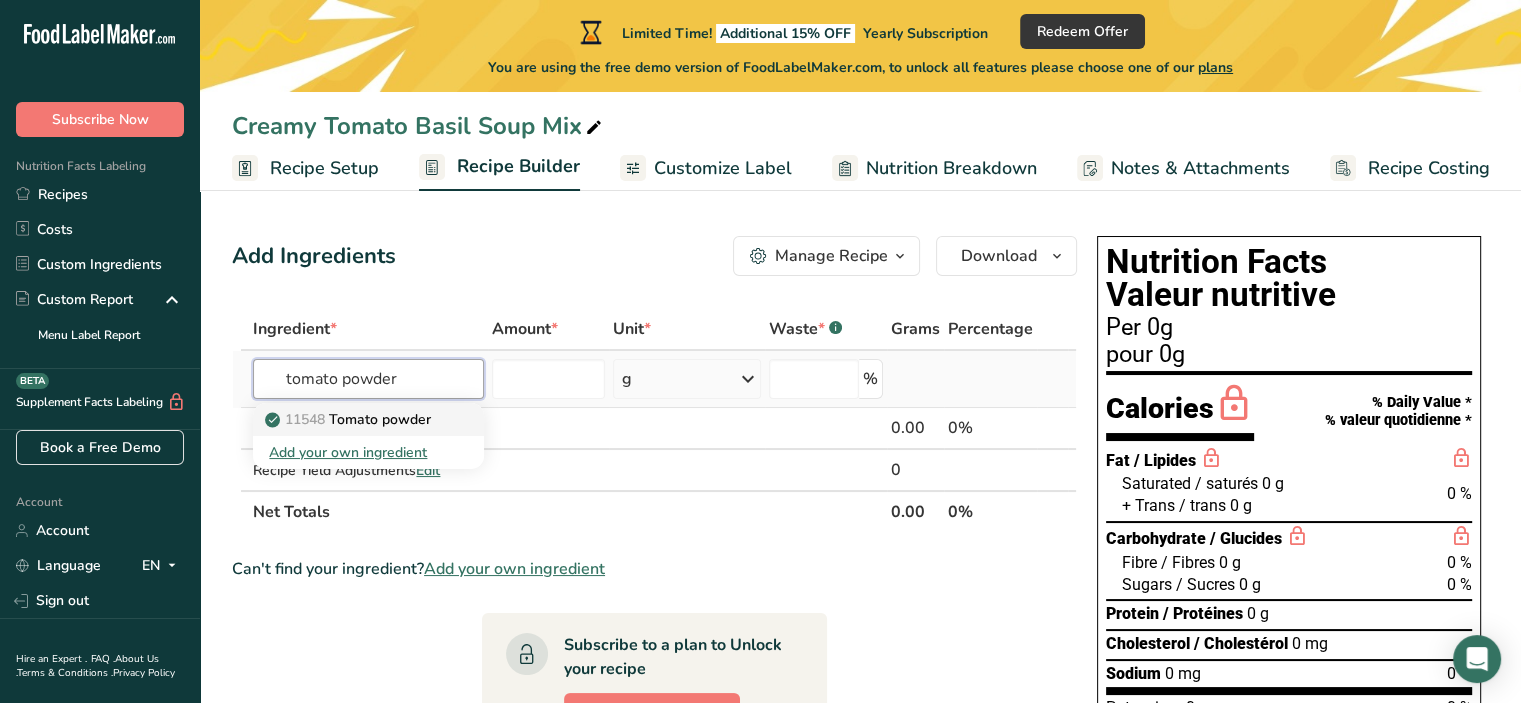 type on "tomato powder" 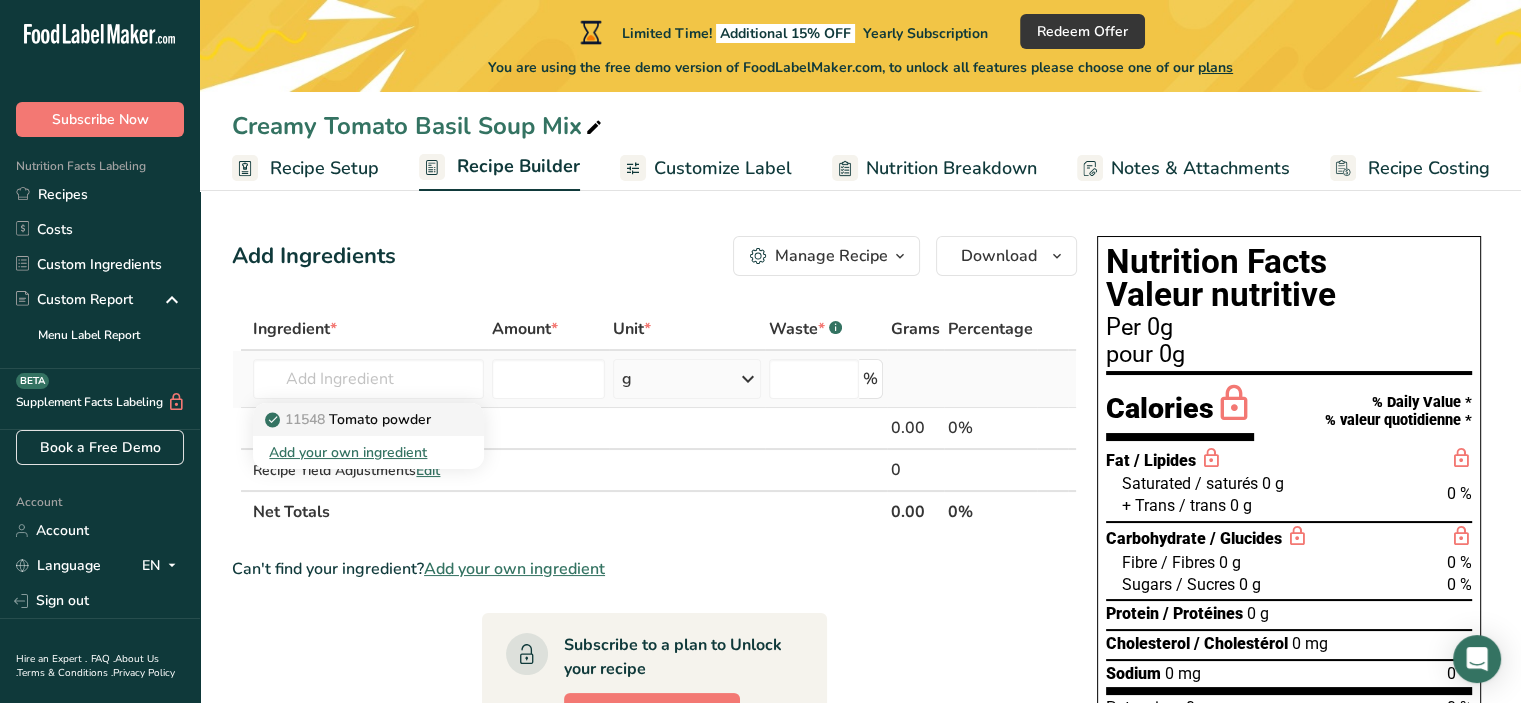 click on "11548" at bounding box center [305, 419] 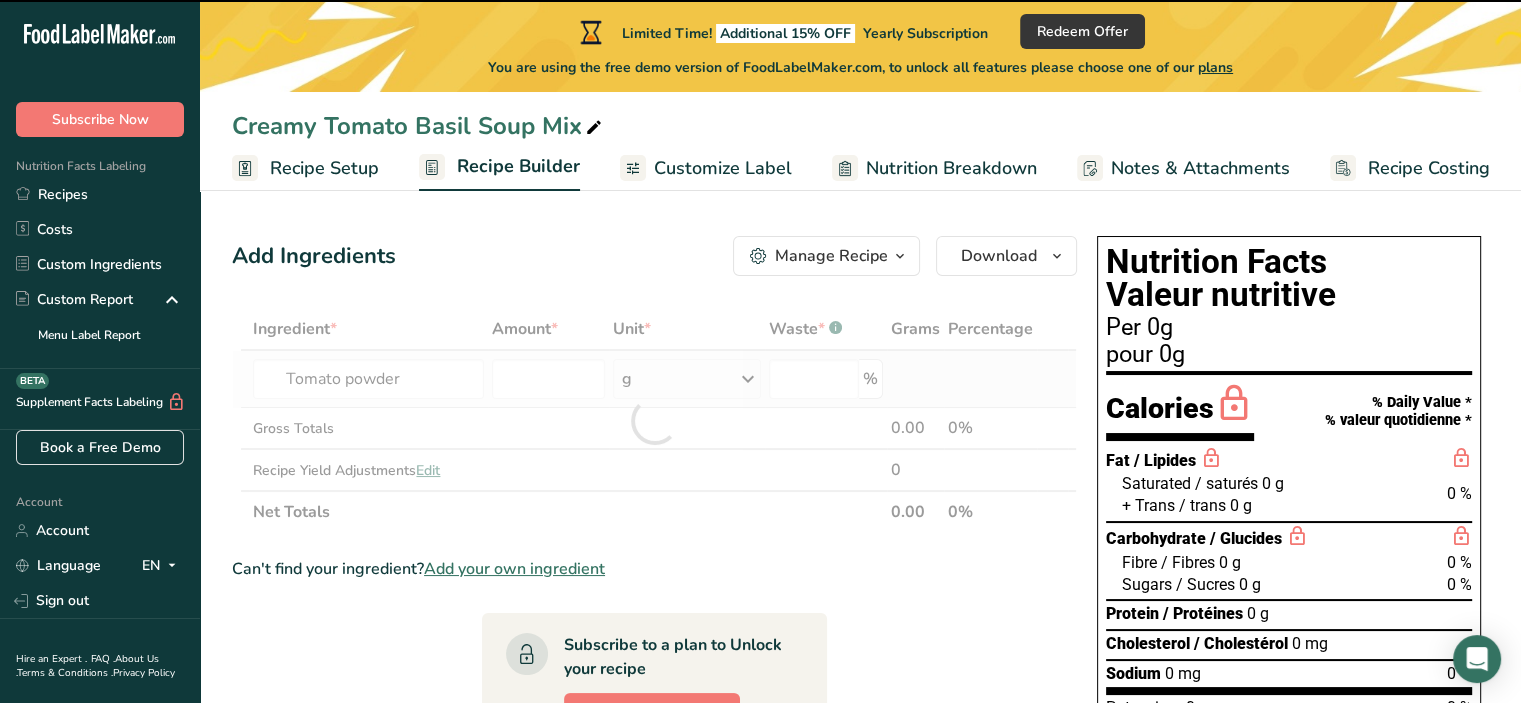 type on "0" 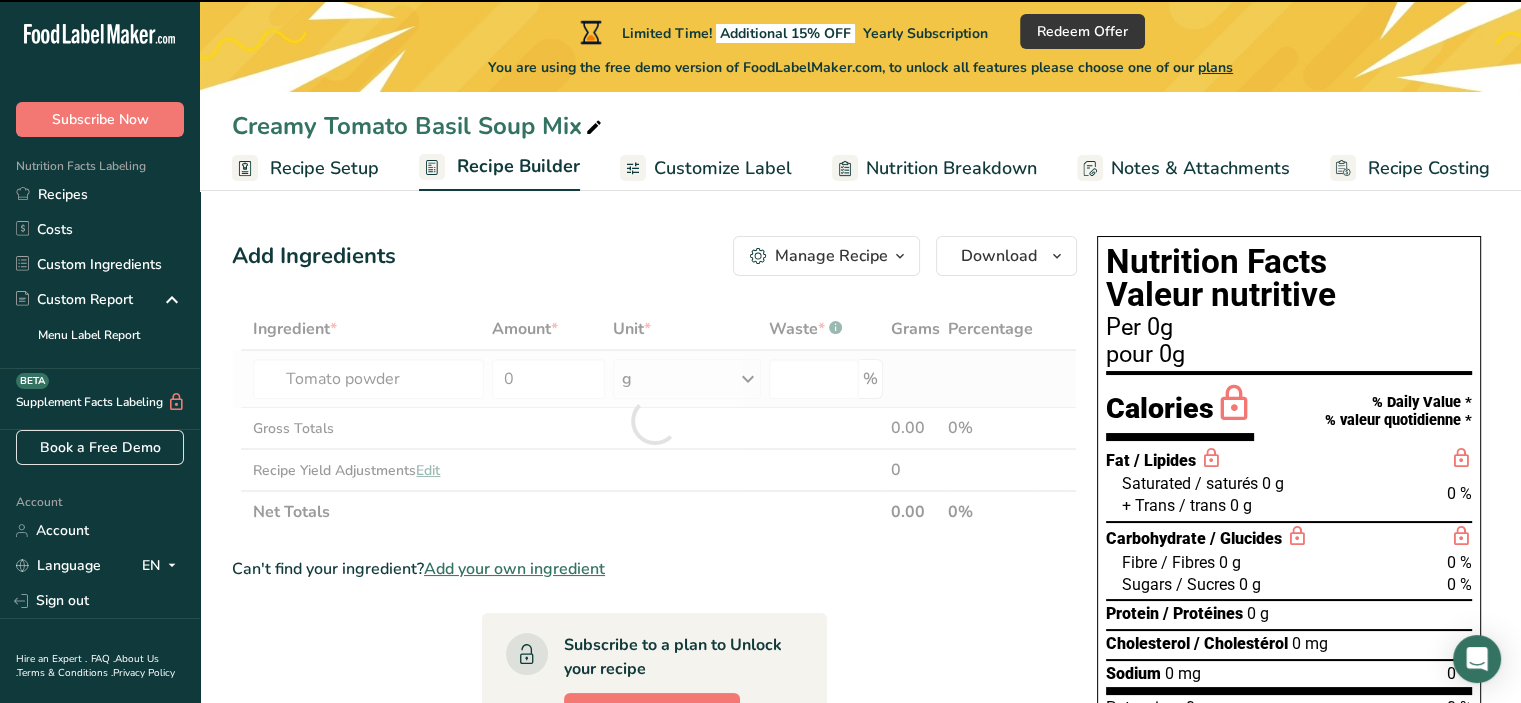 type on "0" 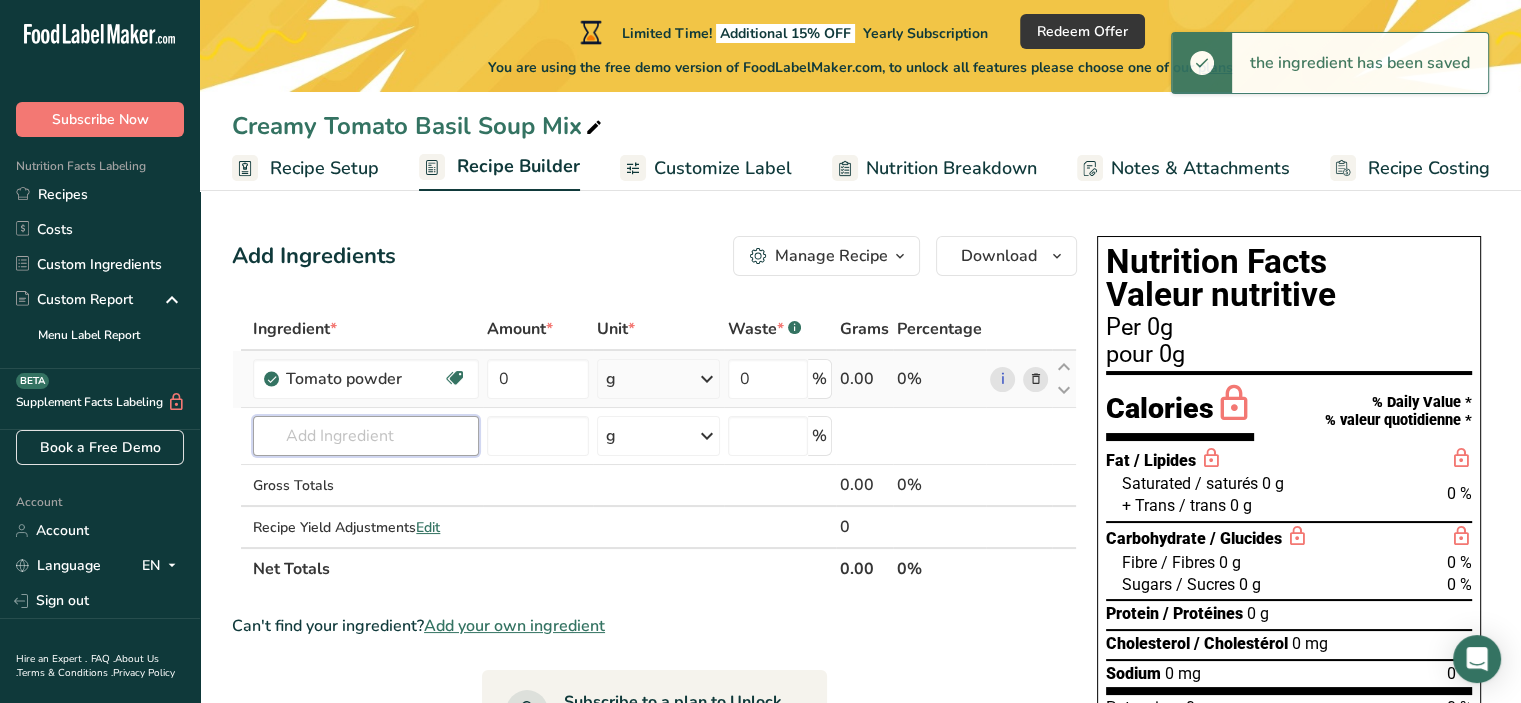 click at bounding box center (366, 436) 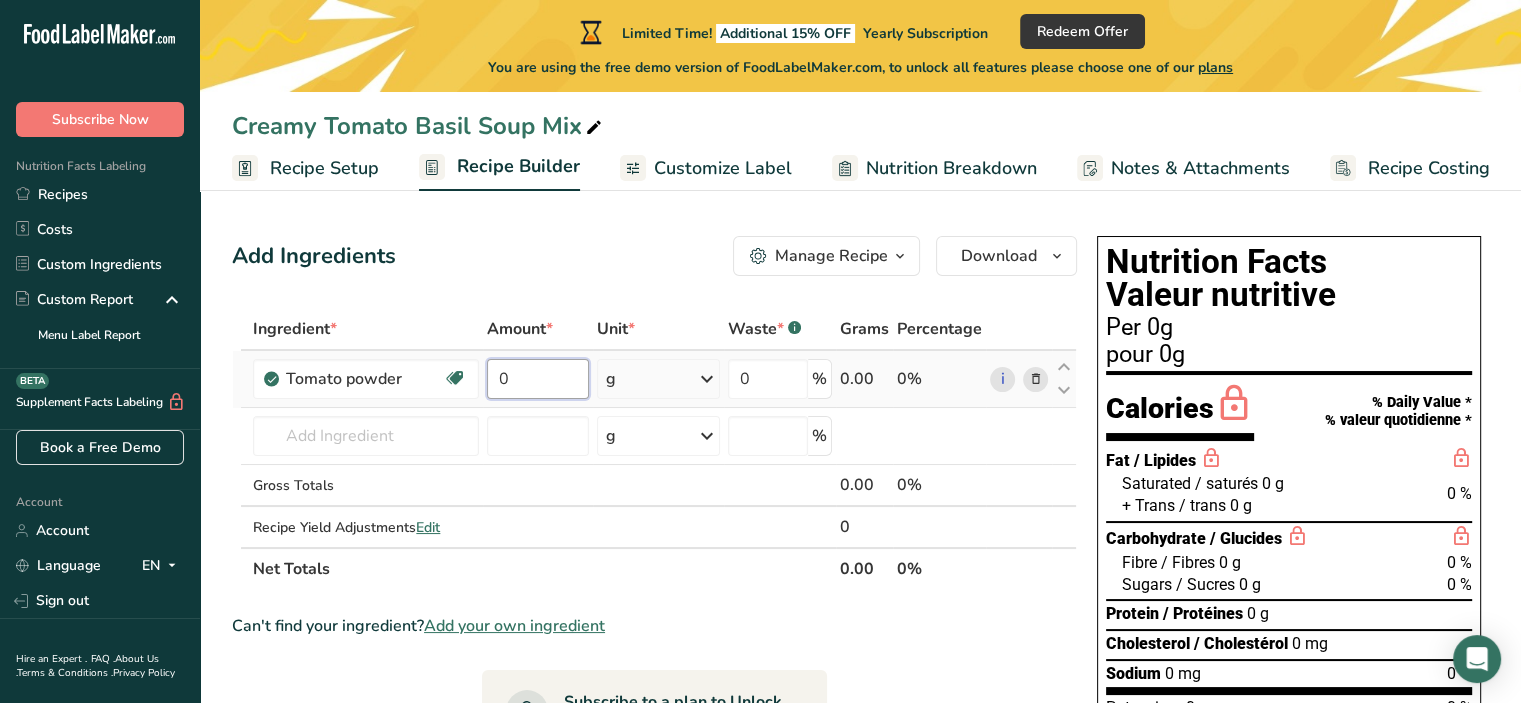click on "0" at bounding box center [538, 379] 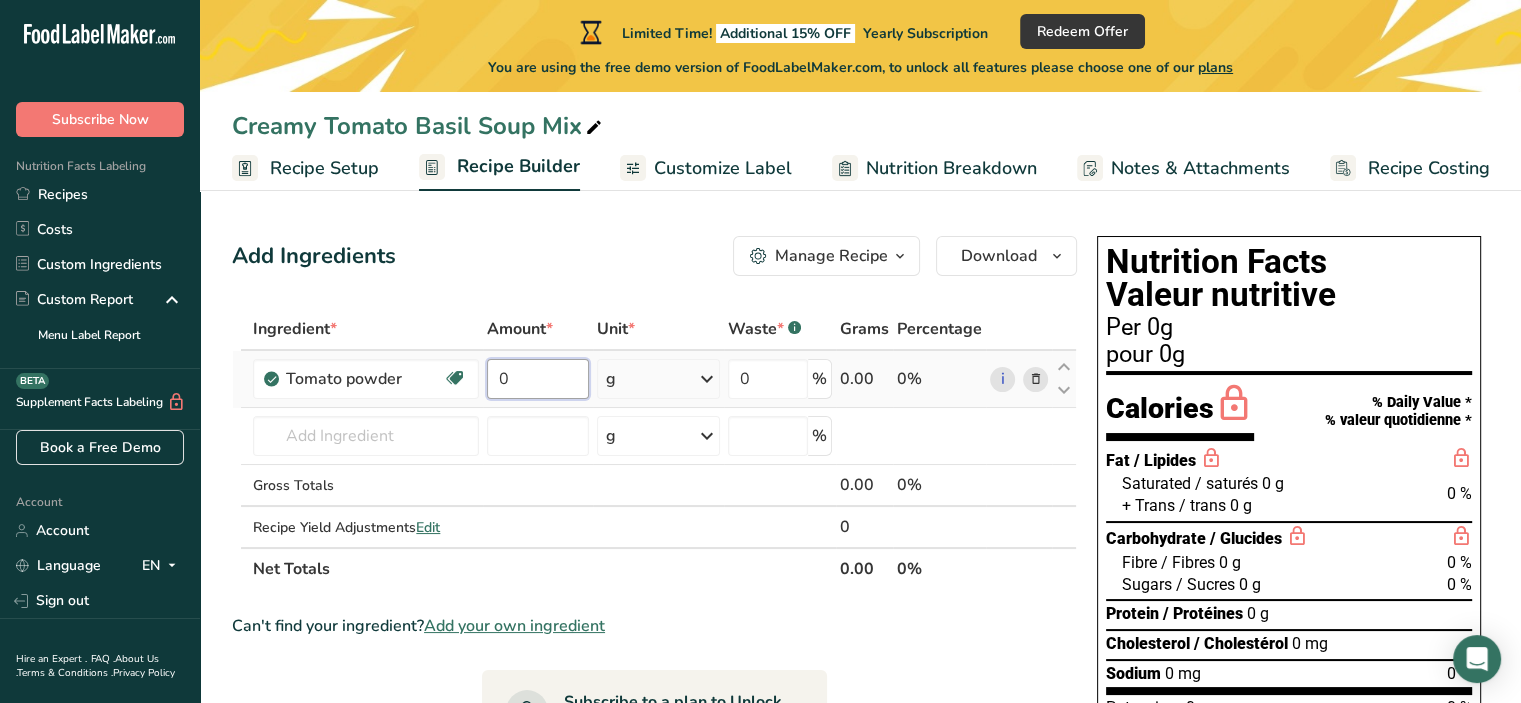 click on "0" at bounding box center [538, 379] 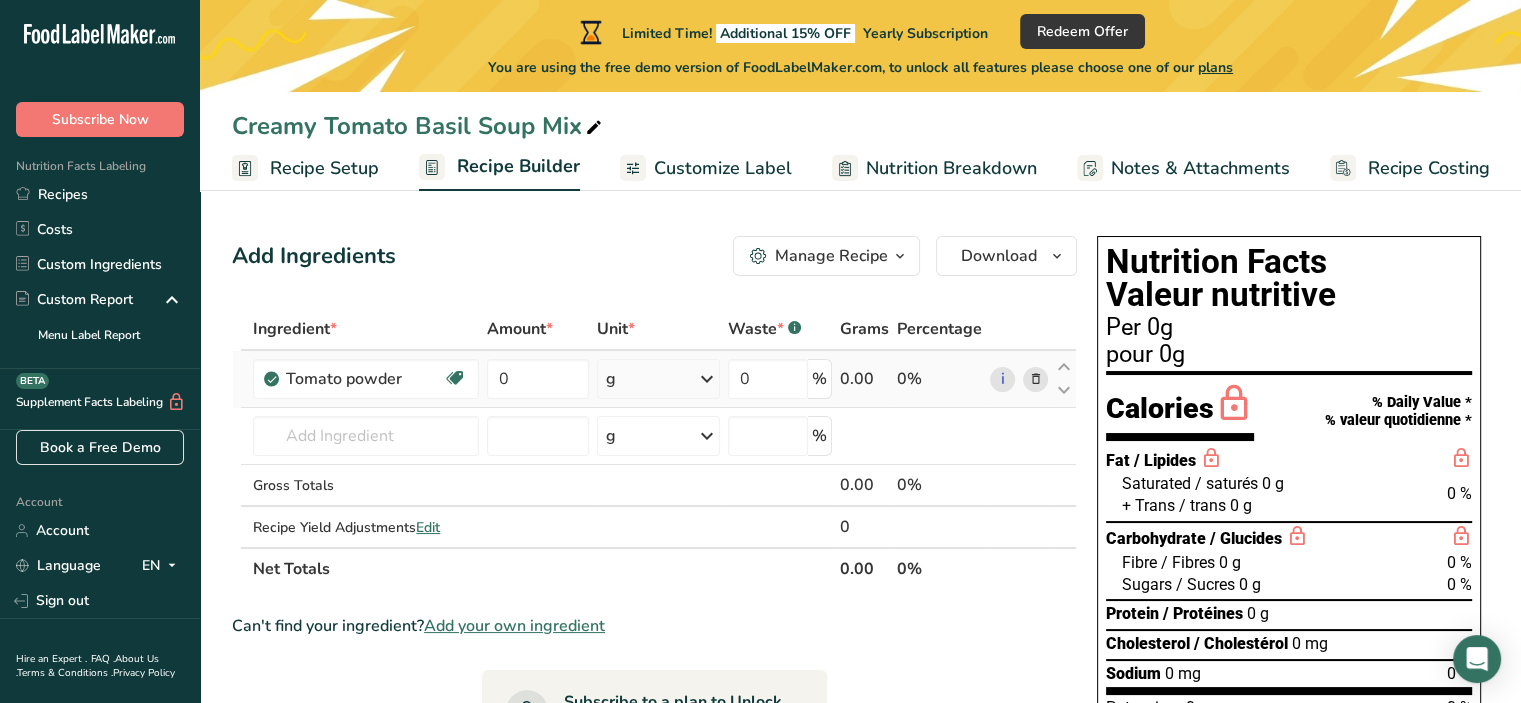 click on "Ingredient *
Amount *
Unit *
Waste *   .a-a{fill:#347362;}.b-a{fill:#fff;}          Grams
Percentage
Tomato powder
Dairy free
Gluten free
Vegan
Vegetarian
Soy free
0
g
Weight Units
g
kg
mg
See more
Volume Units
l
Volume units require a density conversion. If you know your ingredient's density enter it below. Otherwise, click on "RIA" our AI Regulatory bot - she will be able to help you
lb/ft3
g/cm3
Confirm
mL
lb/ft3
g/cm3
Confirm" at bounding box center [654, 449] 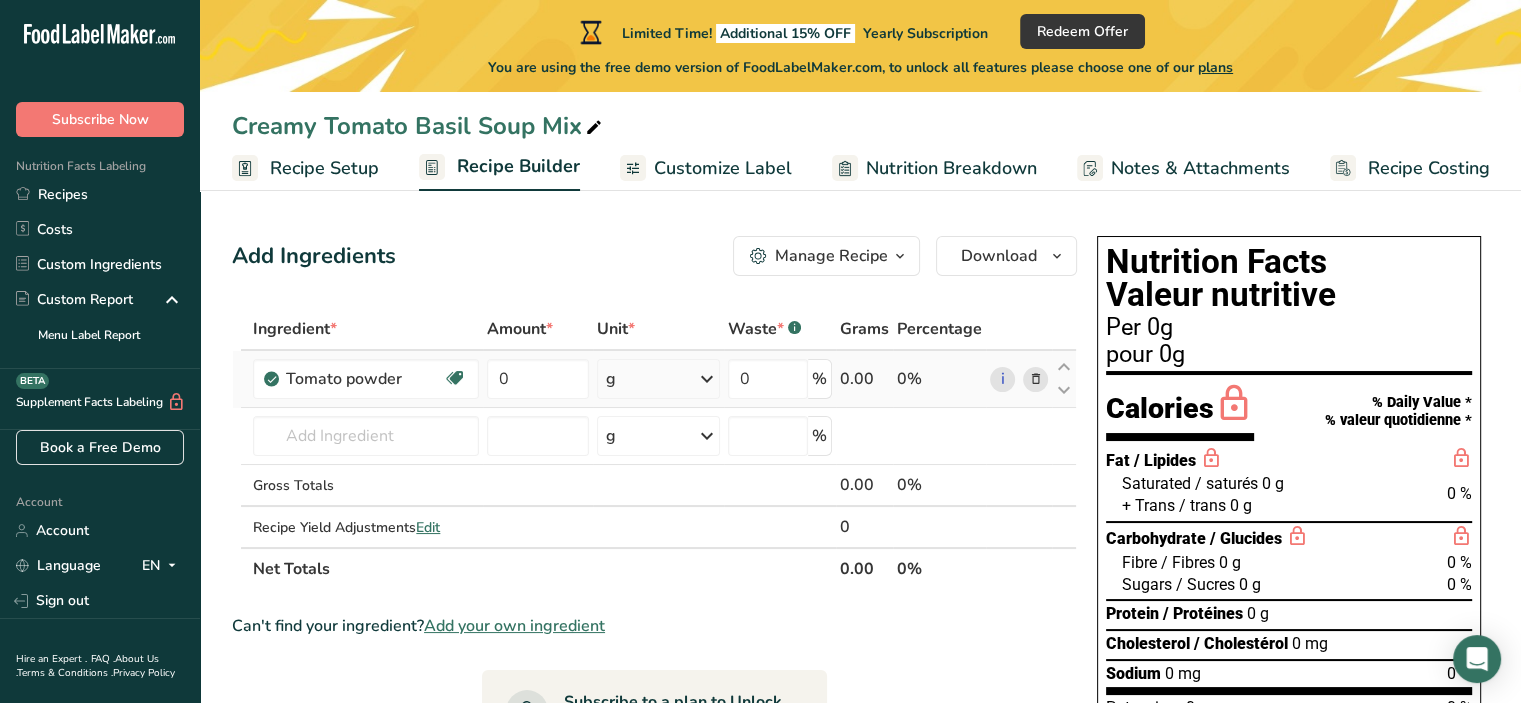 click at bounding box center (707, 379) 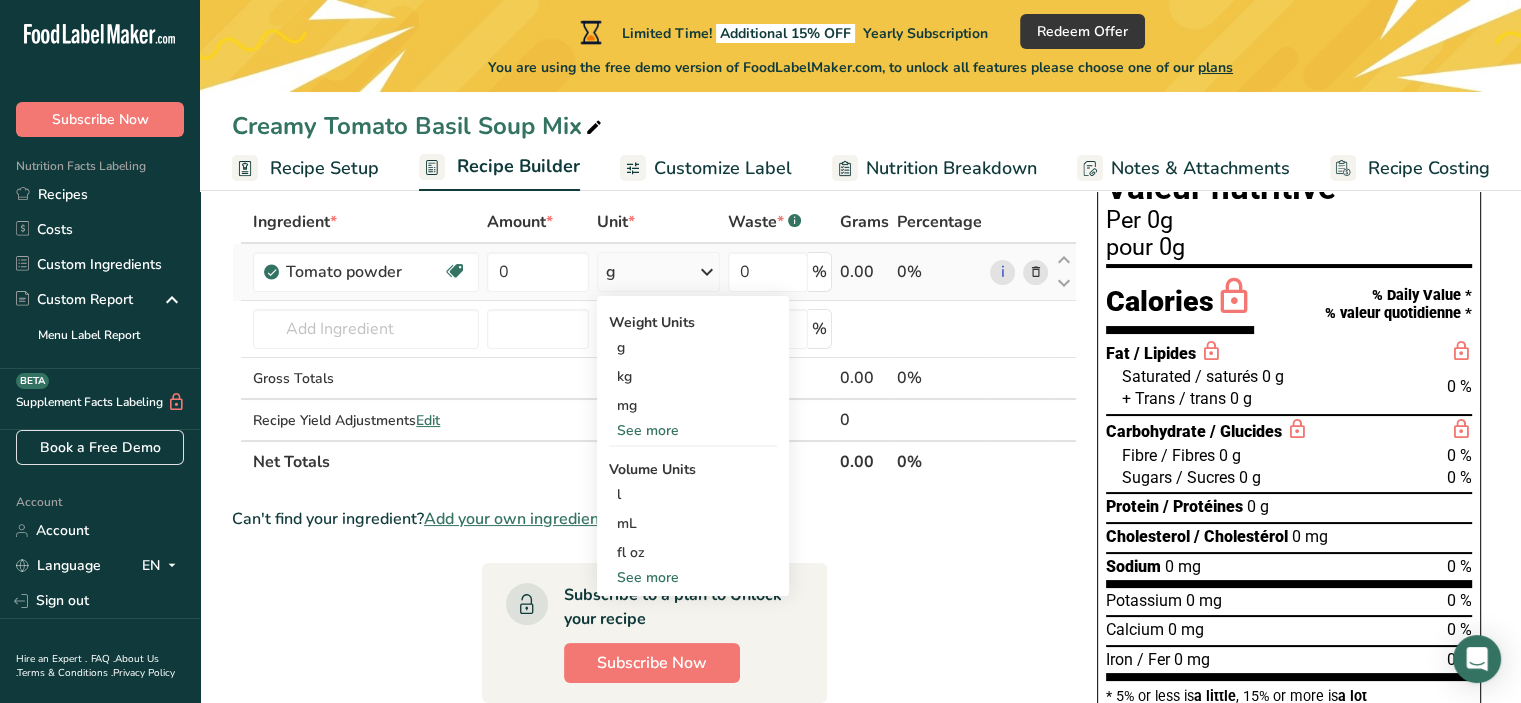 scroll, scrollTop: 108, scrollLeft: 0, axis: vertical 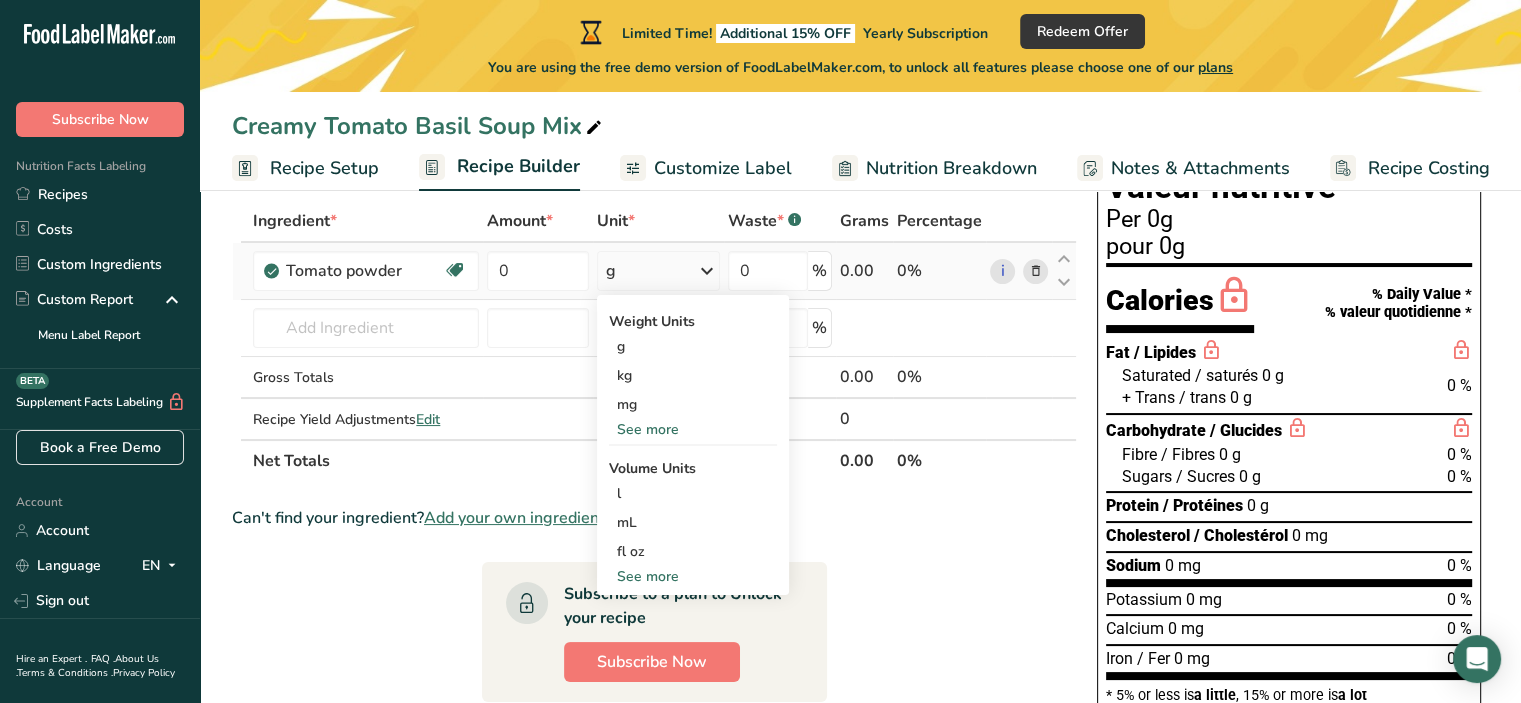 click on "See more" at bounding box center [693, 576] 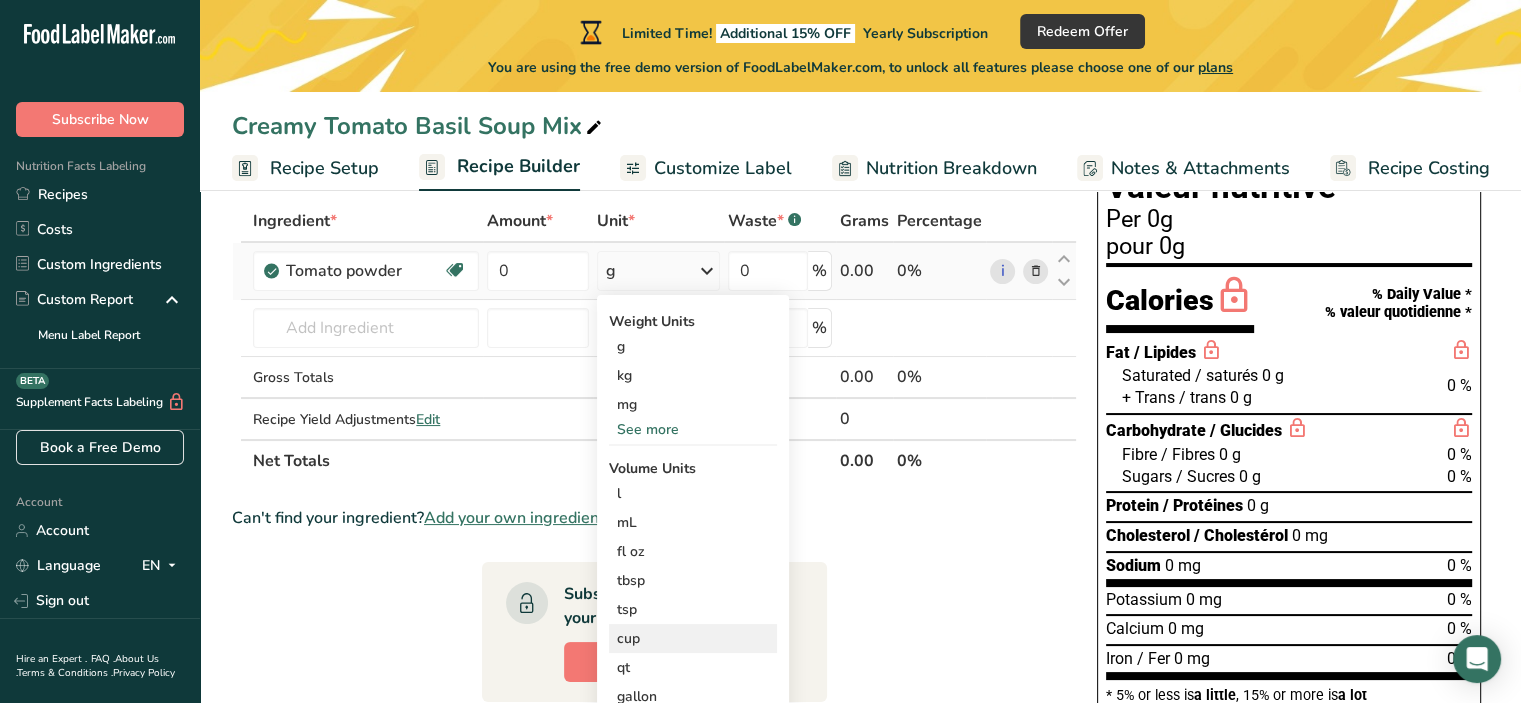 click on "cup" at bounding box center [693, 638] 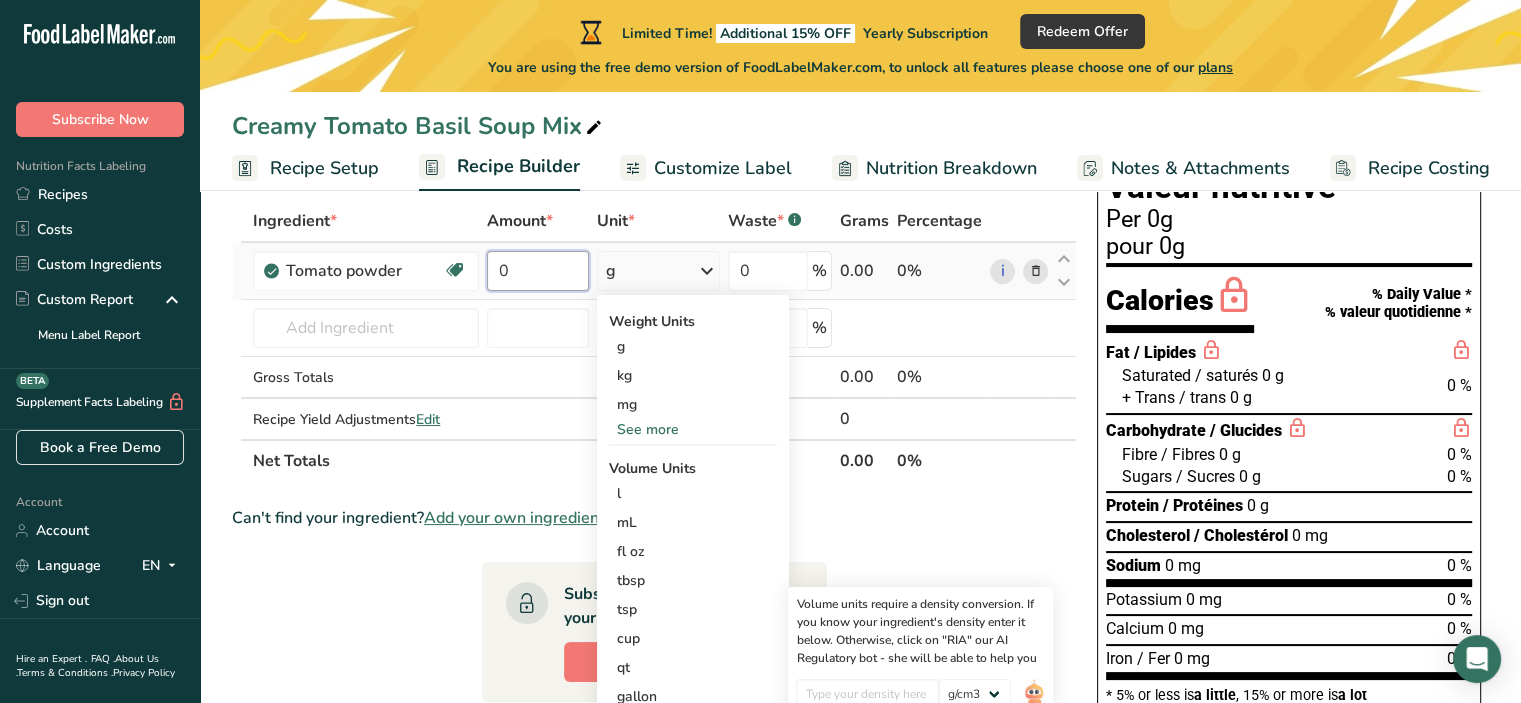 click on "0" at bounding box center [538, 271] 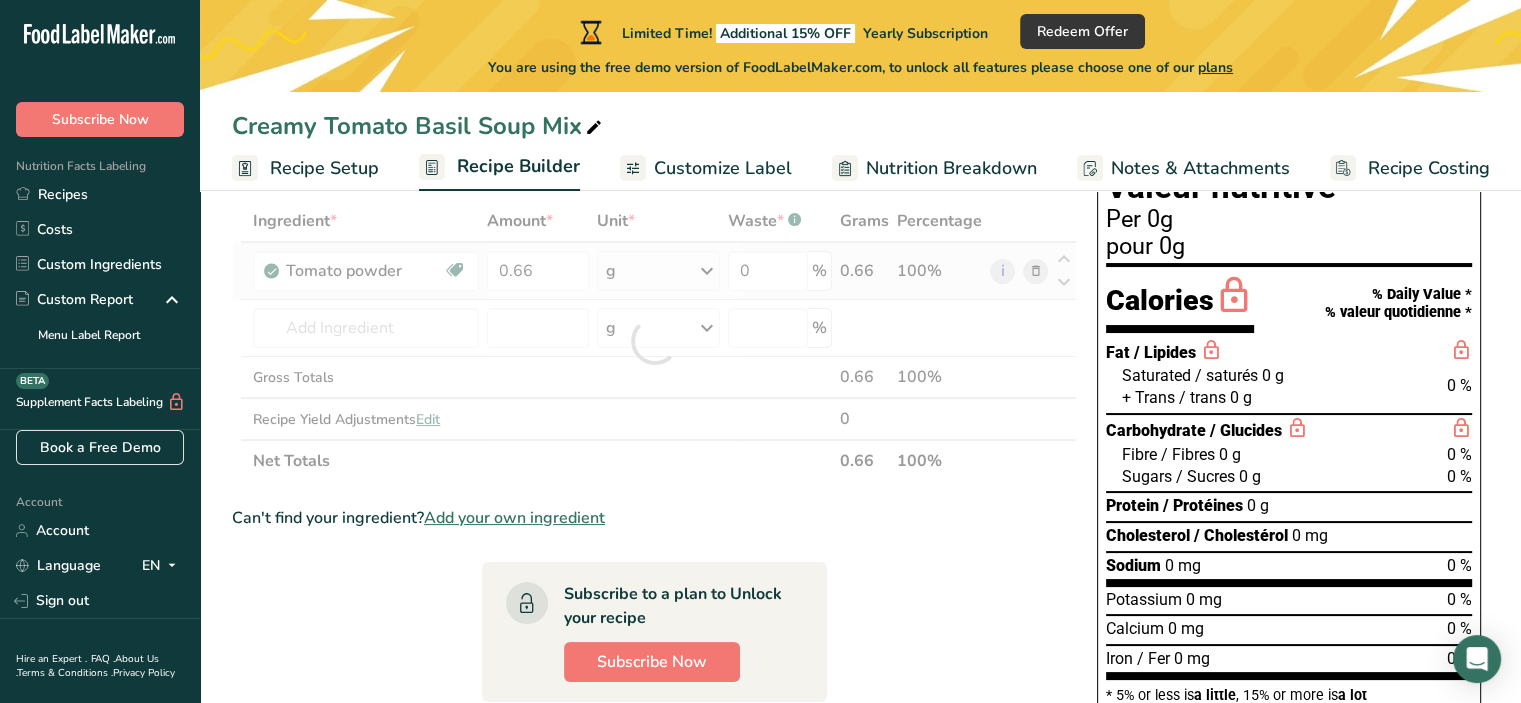 click on "Ingredient *
Amount *
Unit *
Waste *   .a-a{fill:#347362;}.b-a{fill:#fff;}          Grams
Percentage
Tomato powder
Dairy free
Gluten free
Vegan
Vegetarian
Soy free
0.66
g
Weight Units
g
kg
mg
See more
Volume Units
l
Volume units require a density conversion. If you know your ingredient's density enter it below. Otherwise, click on "RIA" our AI Regulatory bot - she will be able to help you
lb/ft3
g/cm3
Confirm
mL
lb/ft3
g/cm3
fl oz" at bounding box center [654, 341] 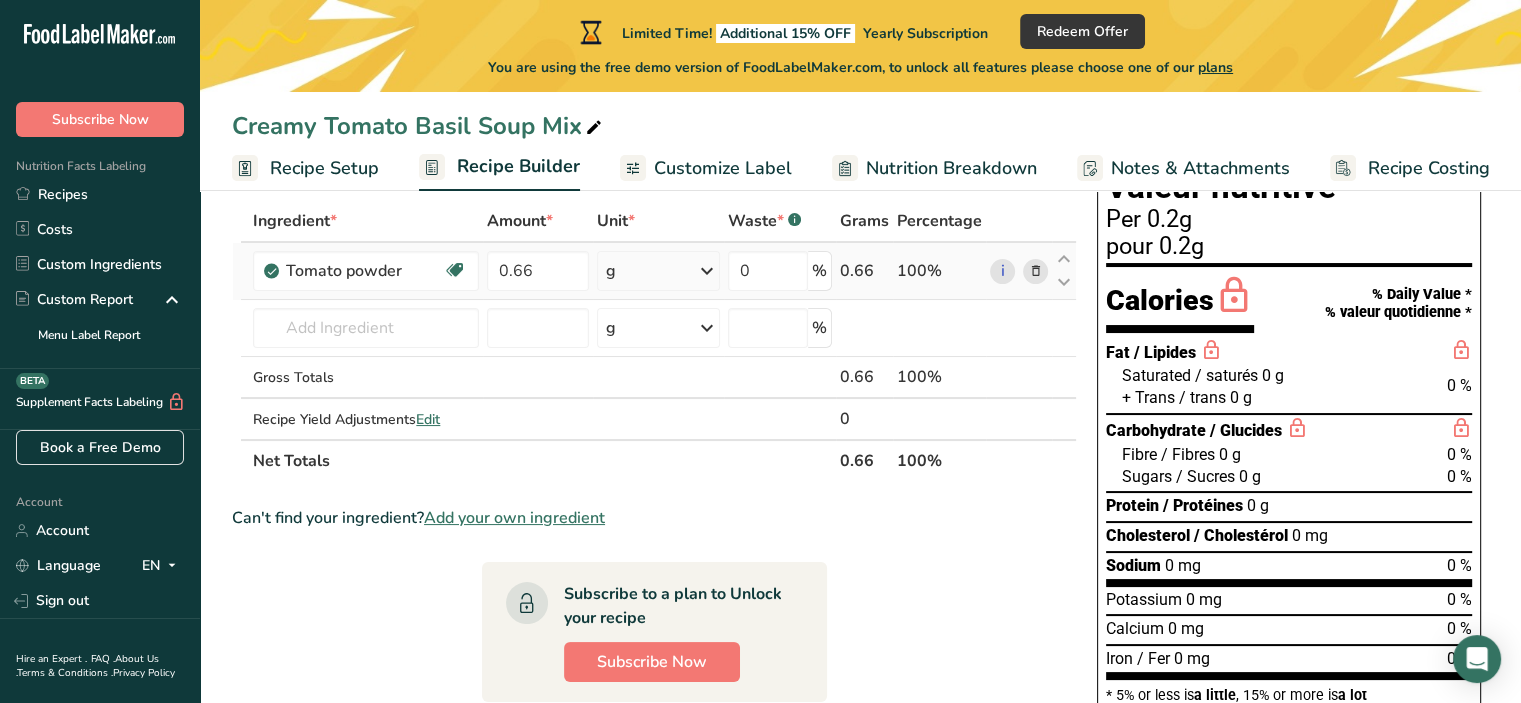 click at bounding box center (707, 271) 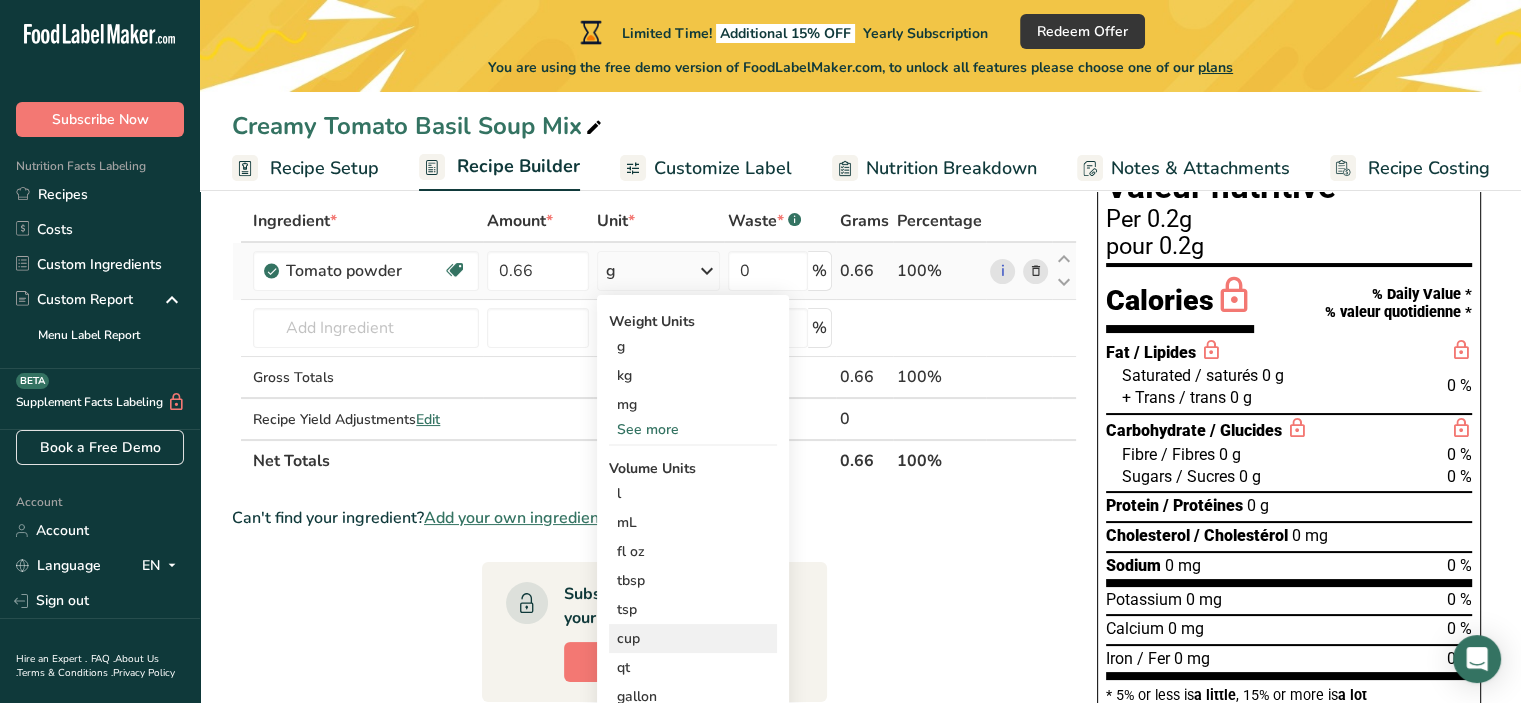 click on "cup" at bounding box center (693, 638) 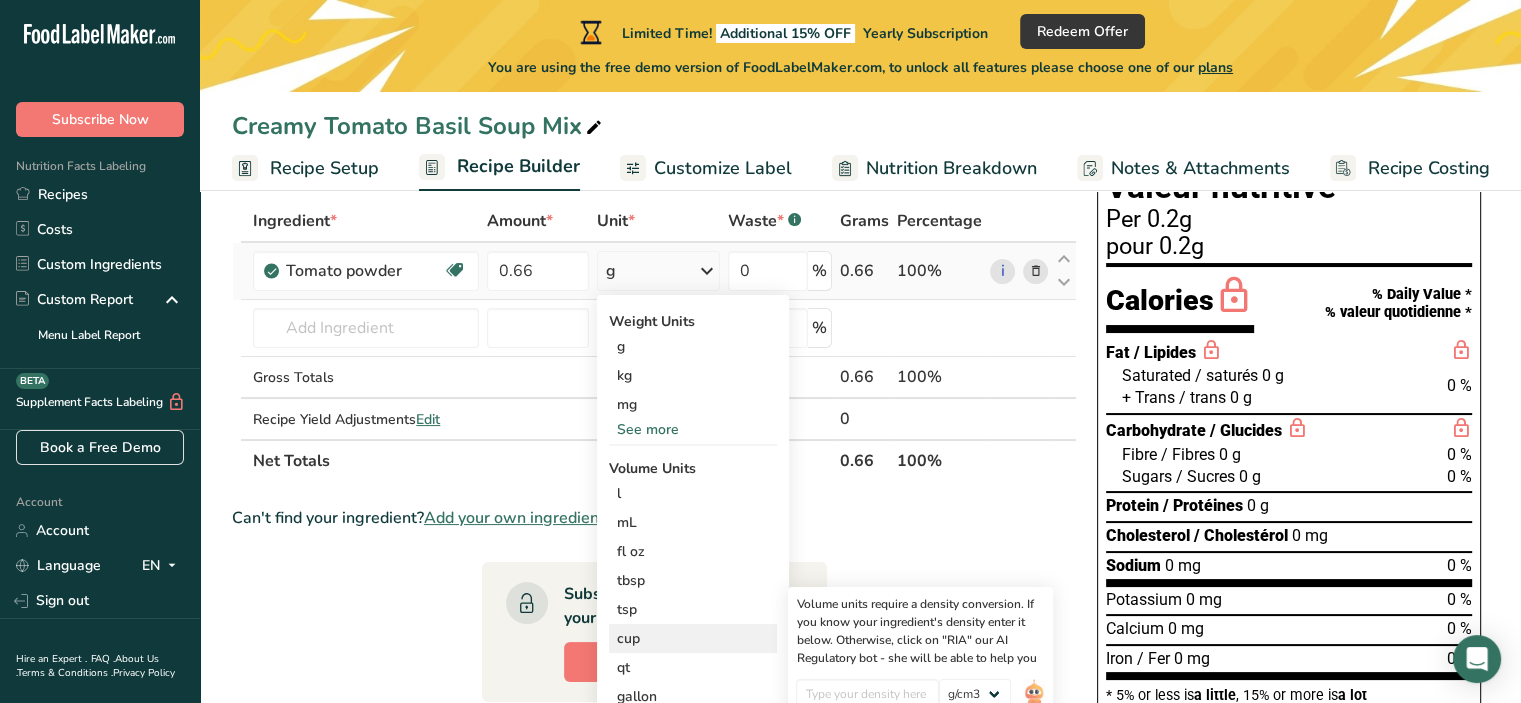 click on "cup" at bounding box center [693, 638] 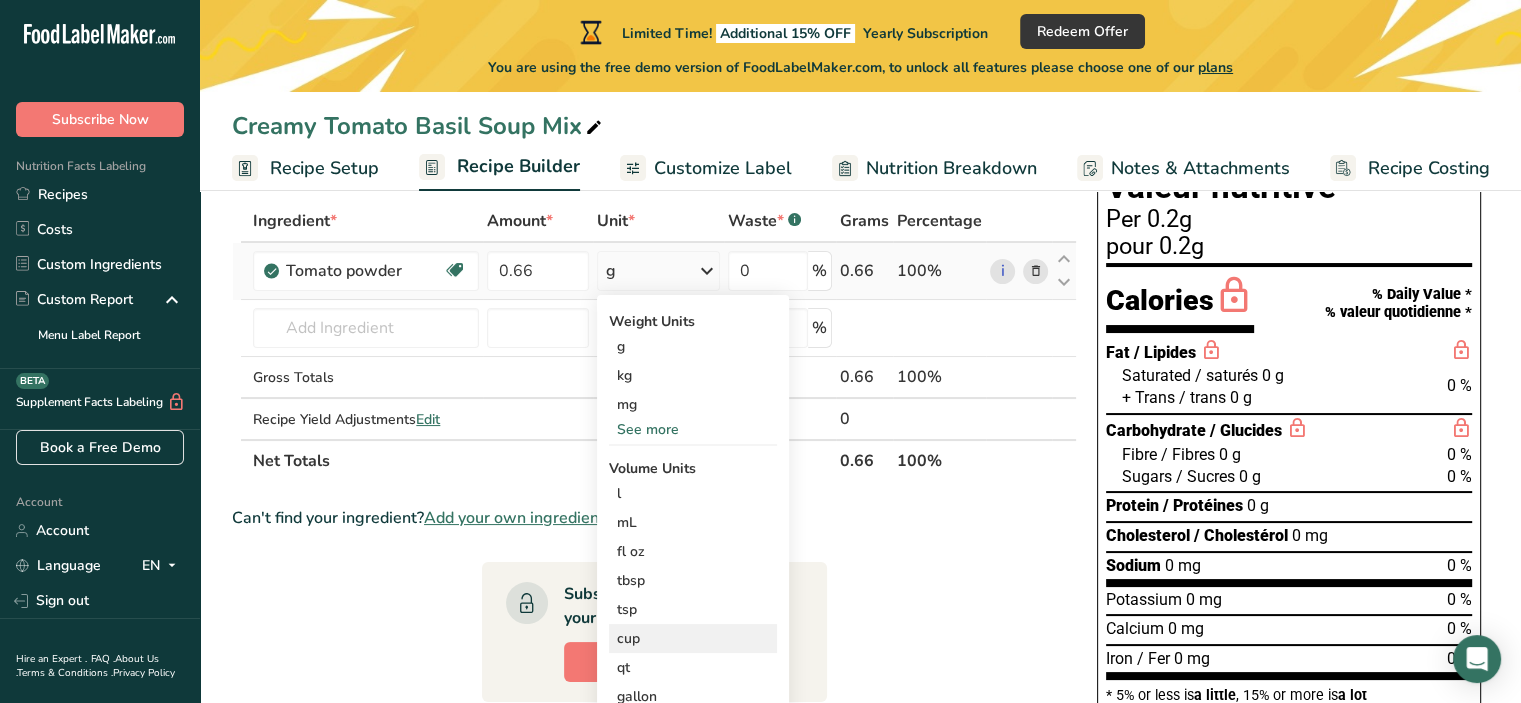 click on "cup" at bounding box center [693, 638] 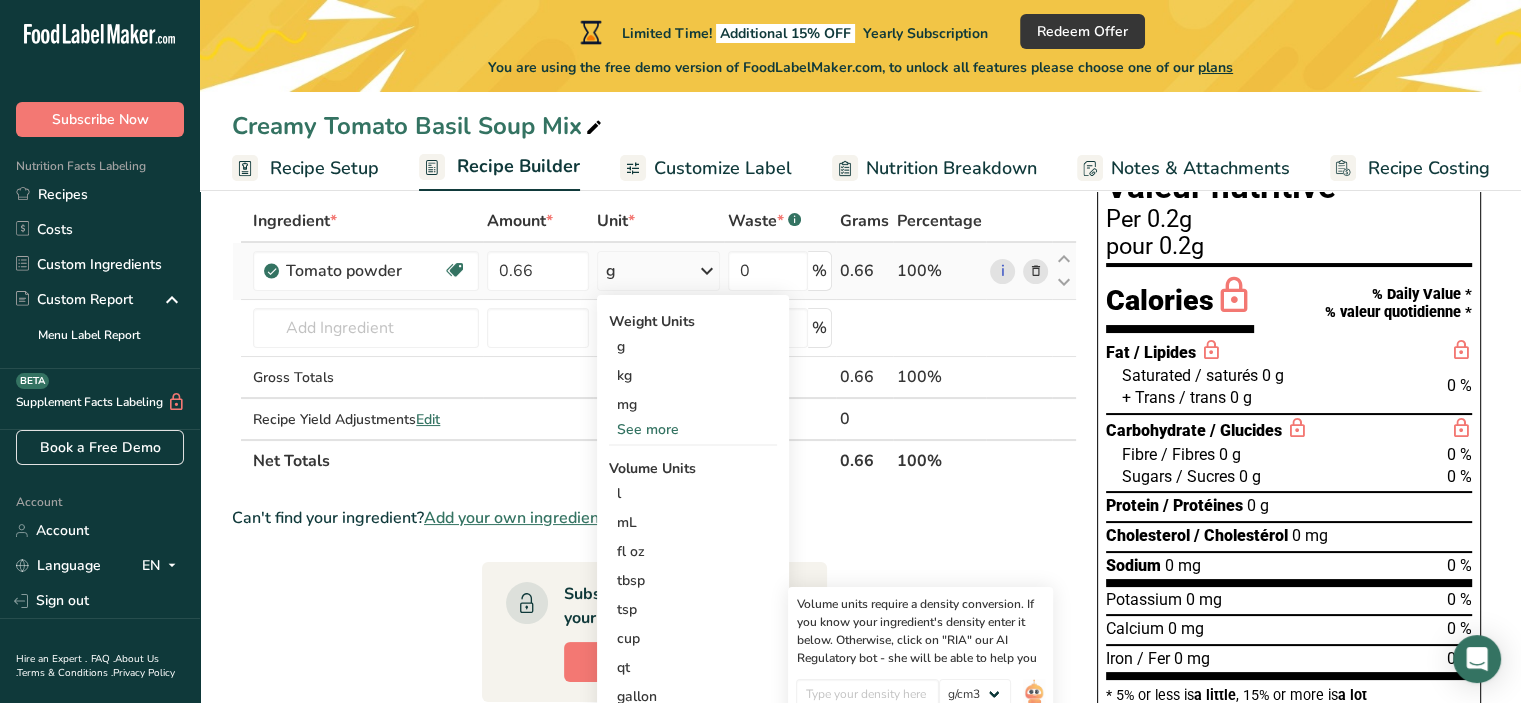 click on "g" at bounding box center [658, 271] 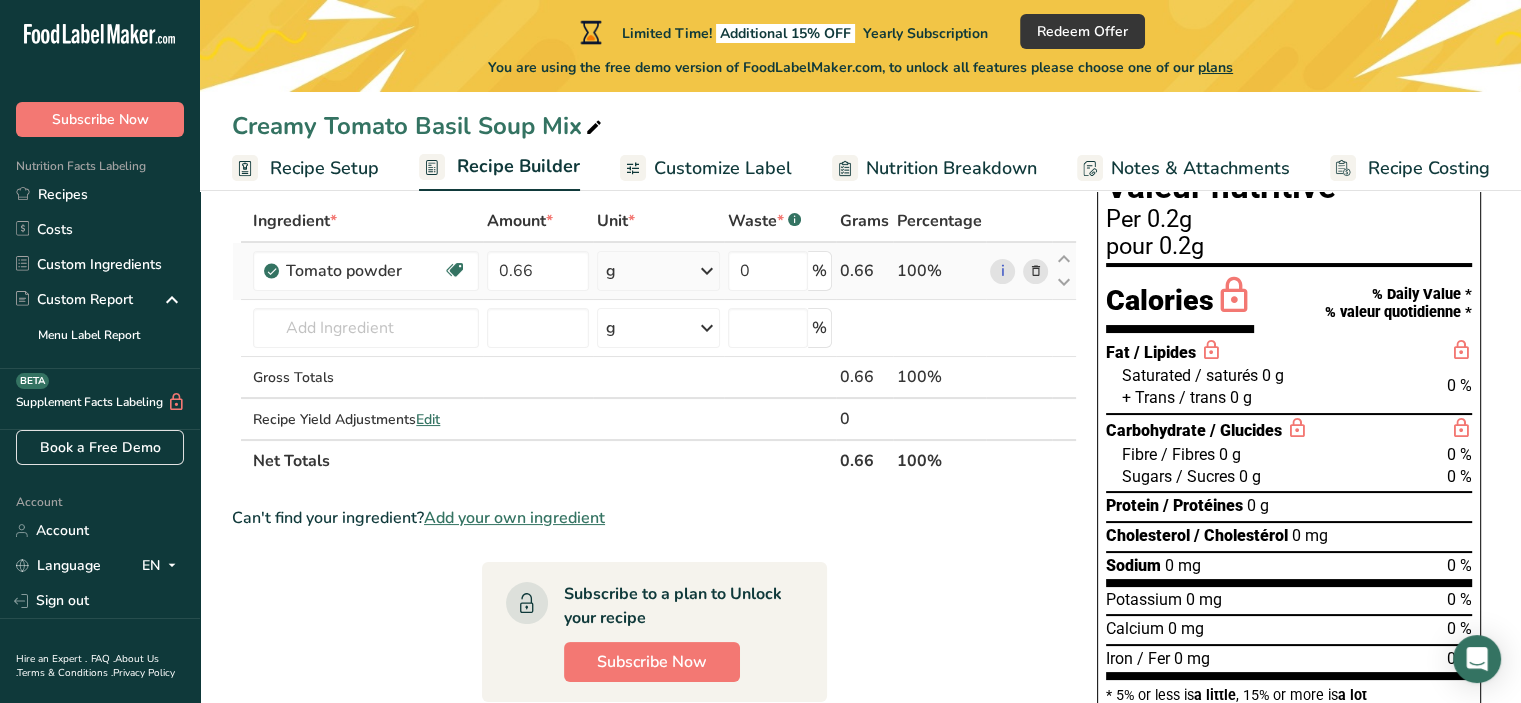 click on "g" at bounding box center (658, 271) 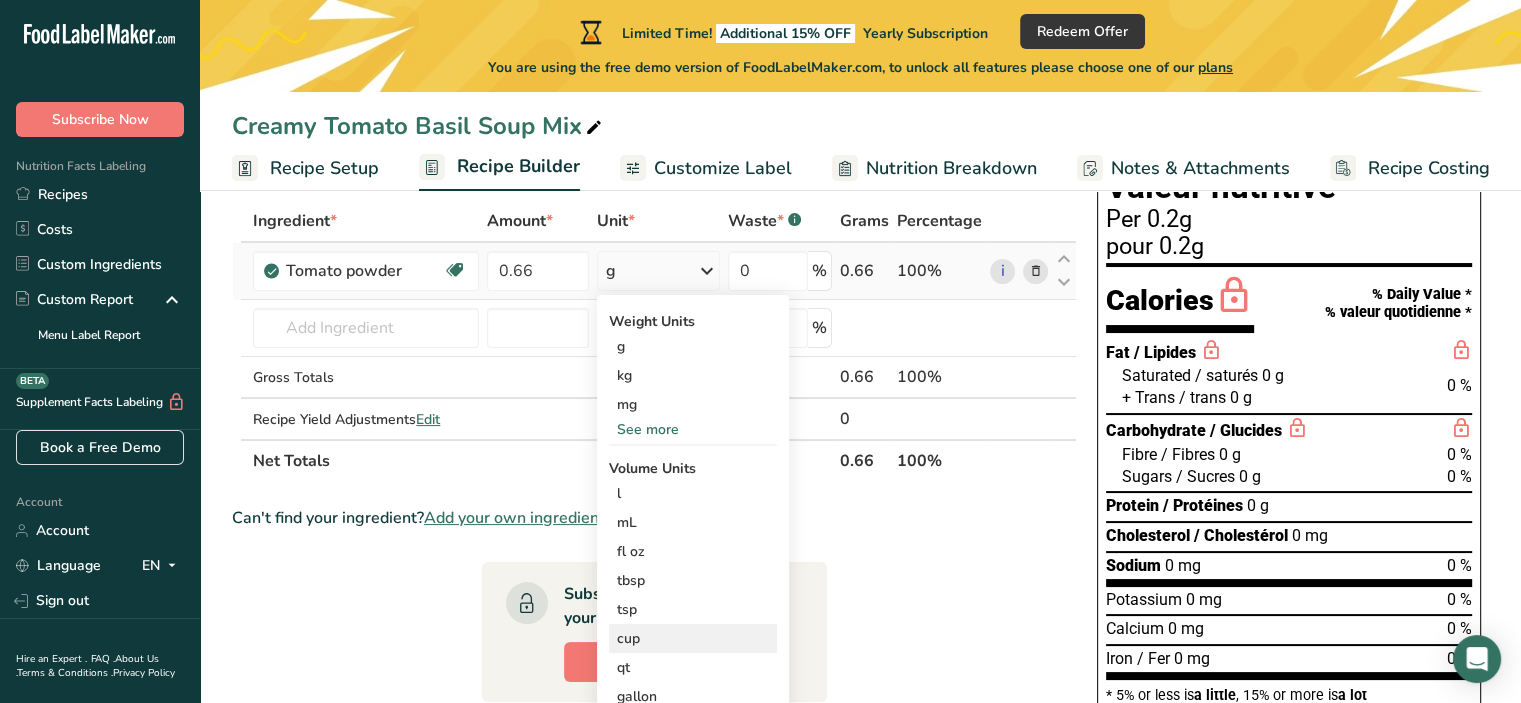 click on "cup" at bounding box center (693, 638) 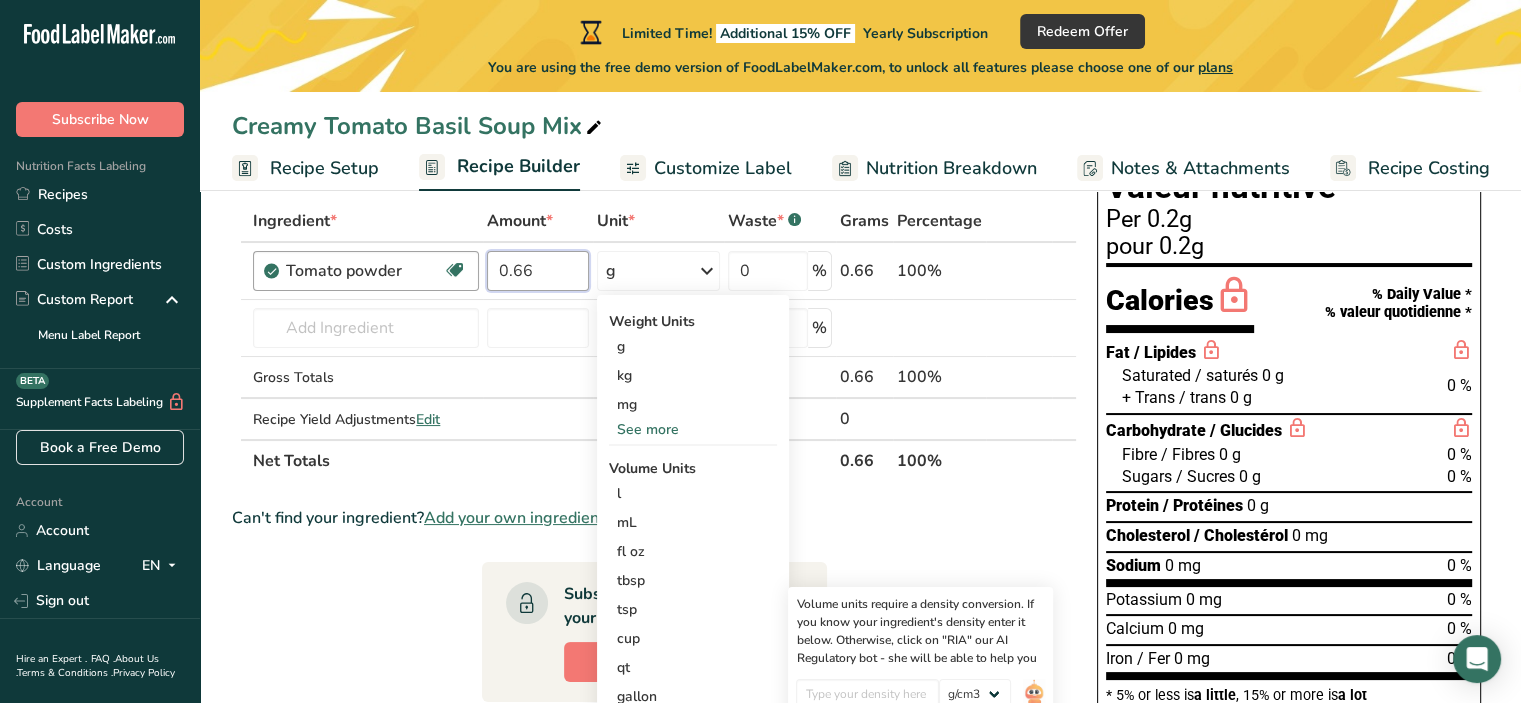 drag, startPoint x: 549, startPoint y: 267, endPoint x: 476, endPoint y: 266, distance: 73.00685 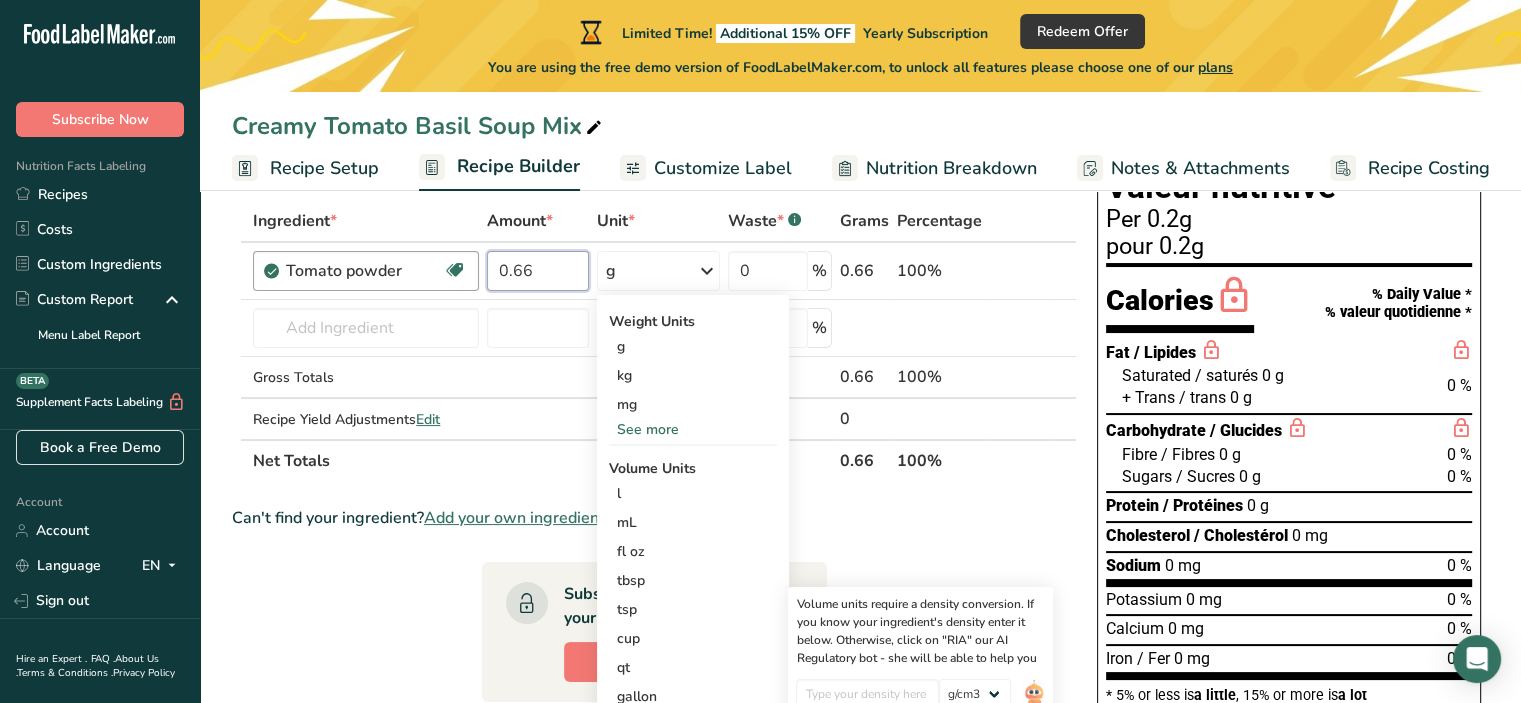 click on "Tomato powder
Dairy free
Gluten free
Vegan
Vegetarian
Soy free
0.66
g
Weight Units
g
kg
mg
See more
Volume Units
l
Volume units require a density conversion. If you know your ingredient's density enter it below. Otherwise, click on "RIA" our AI Regulatory bot - she will be able to help you
lb/ft3
g/cm3
Confirm
mL
Volume units require a density conversion. If you know your ingredient's density enter it below. Otherwise, click on "RIA" our AI Regulatory bot - she will be able to help you
lb/ft3
g/cm3" at bounding box center [654, 271] 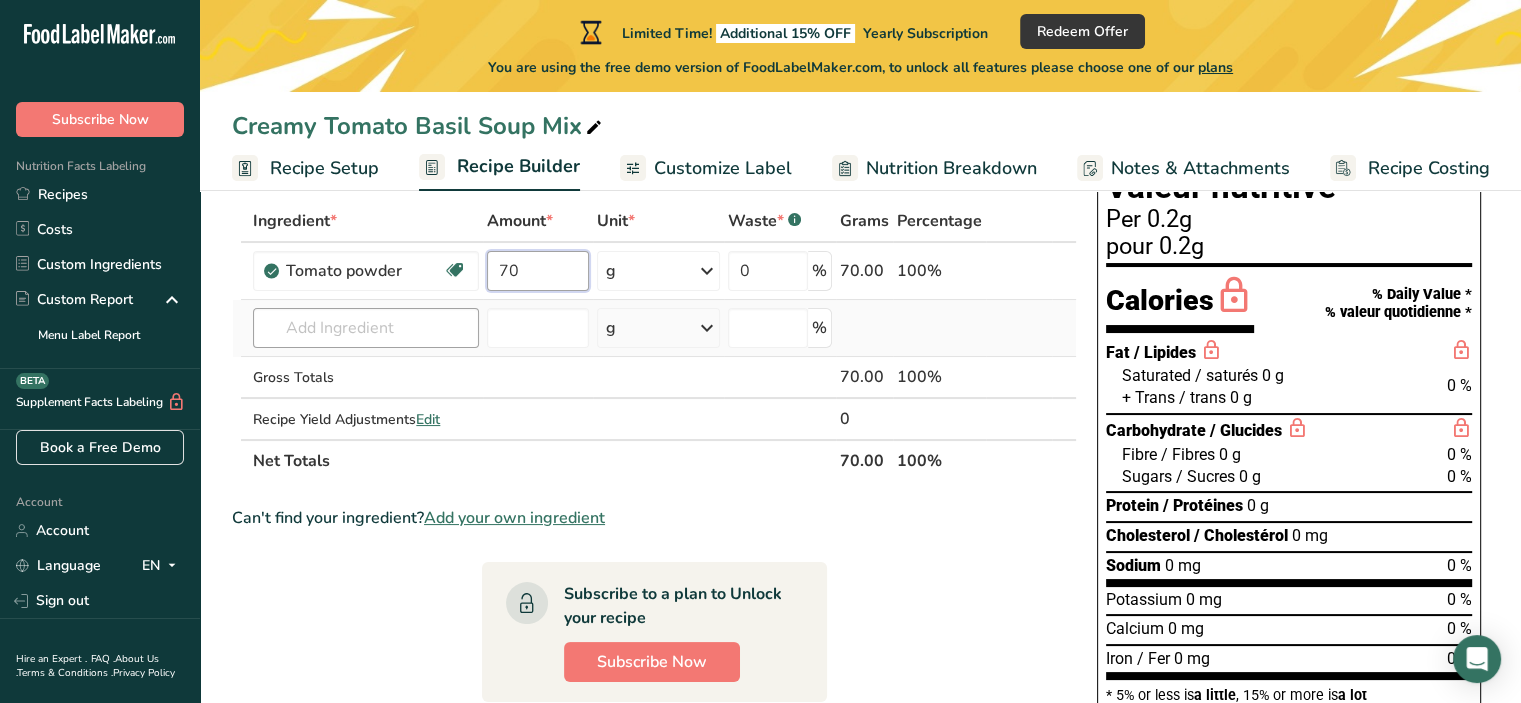 type on "70" 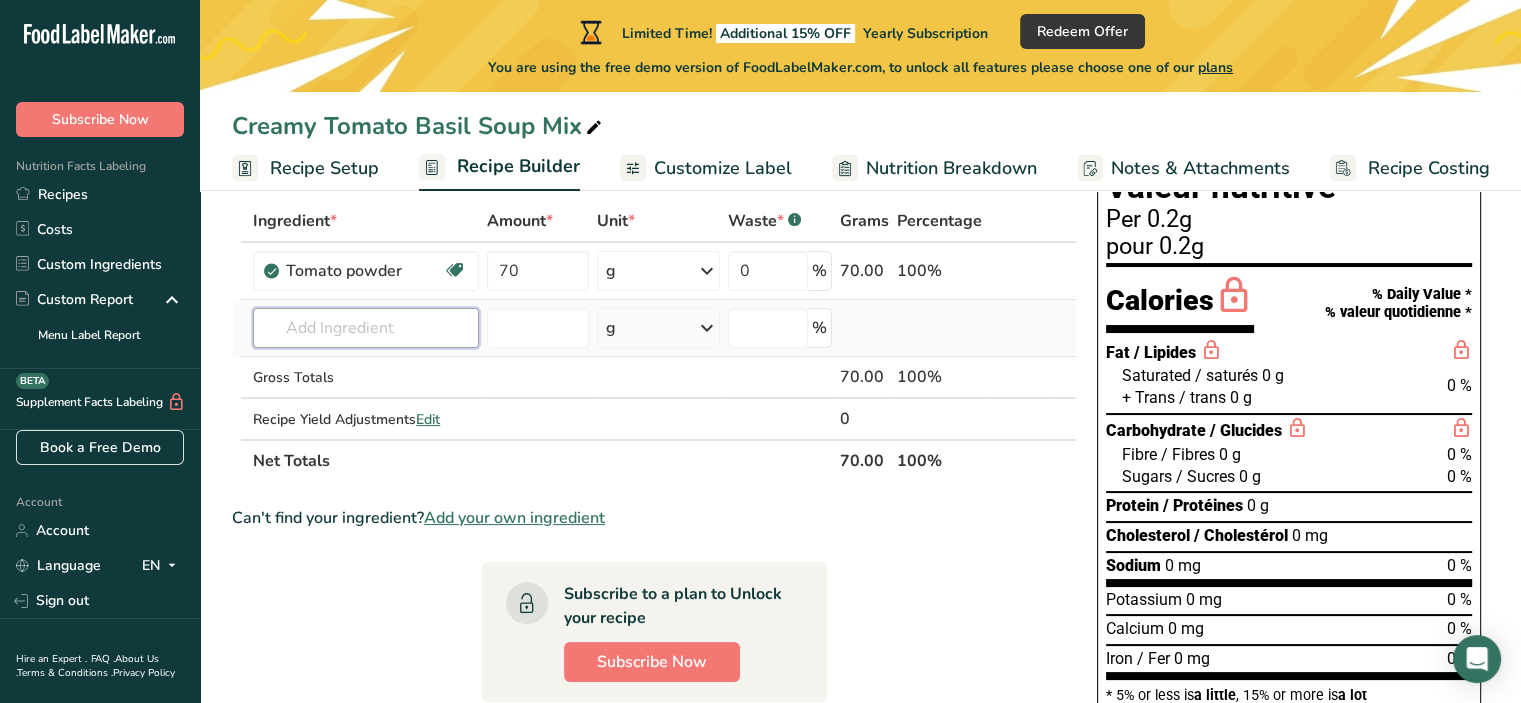 click on "Choose your label style
Ingredient *
Amount *
Unit *
Waste *   .a-a{fill:#347362;}.b-a{fill:#fff;}          Grams
Percentage
Tomato powder
Dairy free
Gluten free
Vegan
Vegetarian
Soy free
70
g
Weight Units
g
kg
mg
See more
Volume Units
l
Volume units require a density conversion. If you know your ingredient's density enter it below. Otherwise, click on "RIA" our AI Regulatory bot - she will be able to help you
lb/ft3
g/cm3
Confirm
mL
lb/ft3
g/cm3
Confirm" at bounding box center (654, 341) 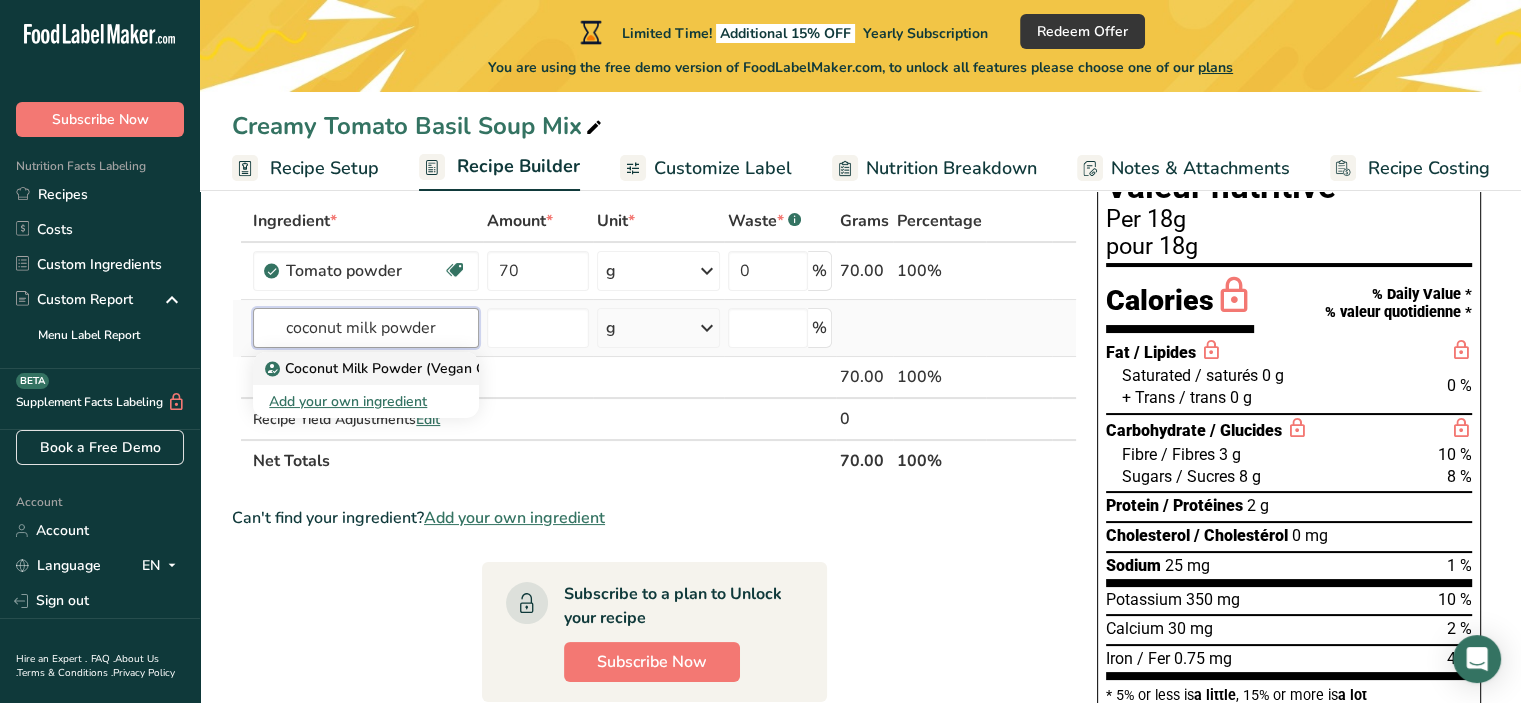 type on "coconut milk powder" 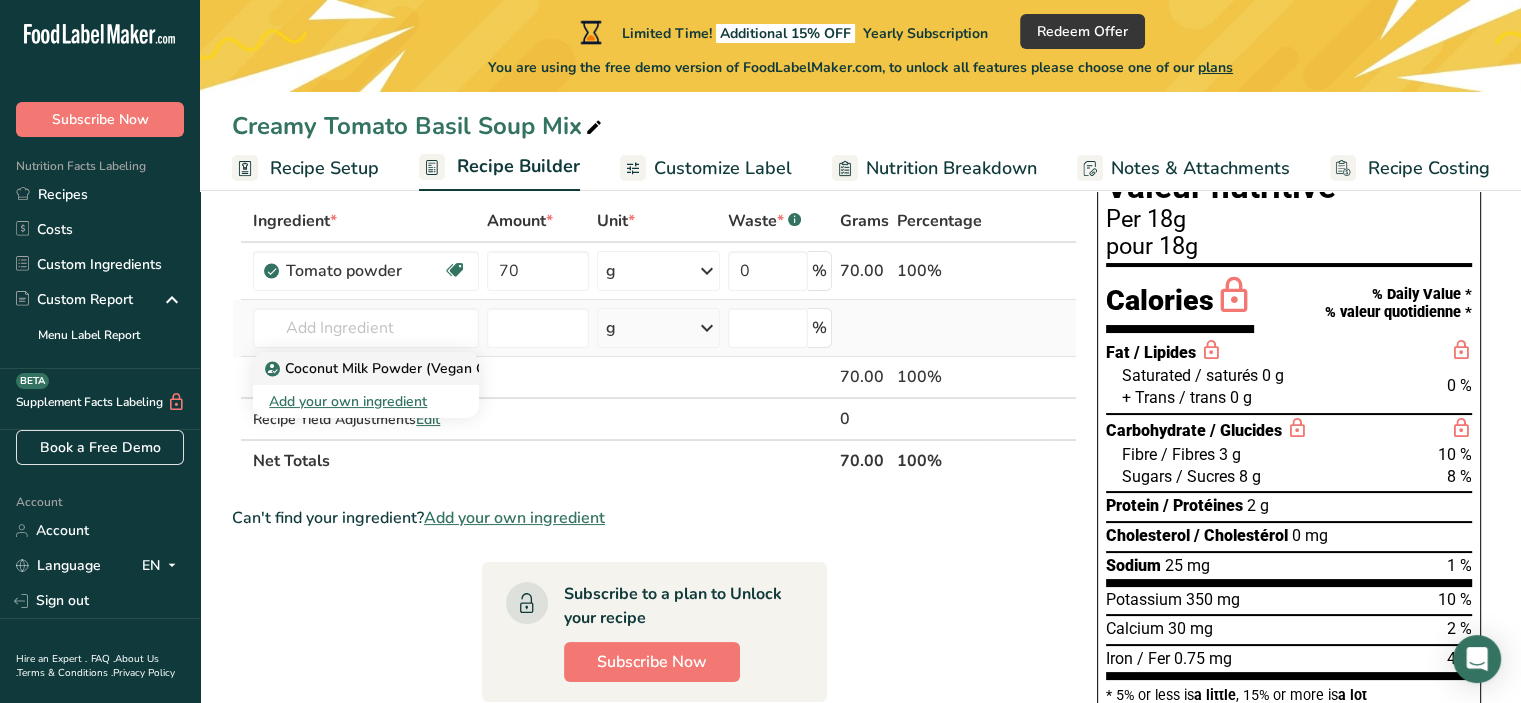 click on "Coconut Milk Powder (Vegan China)" at bounding box center (393, 368) 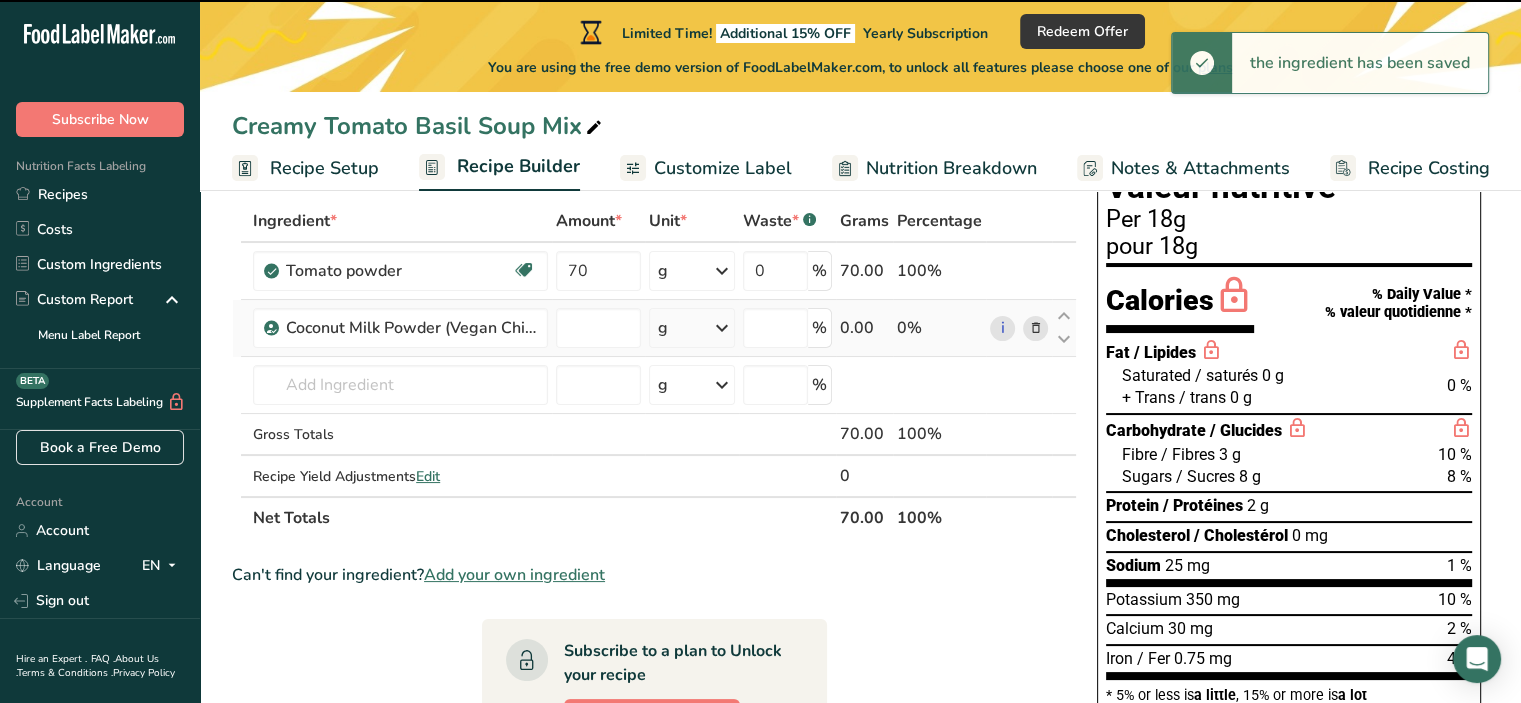 type on "0" 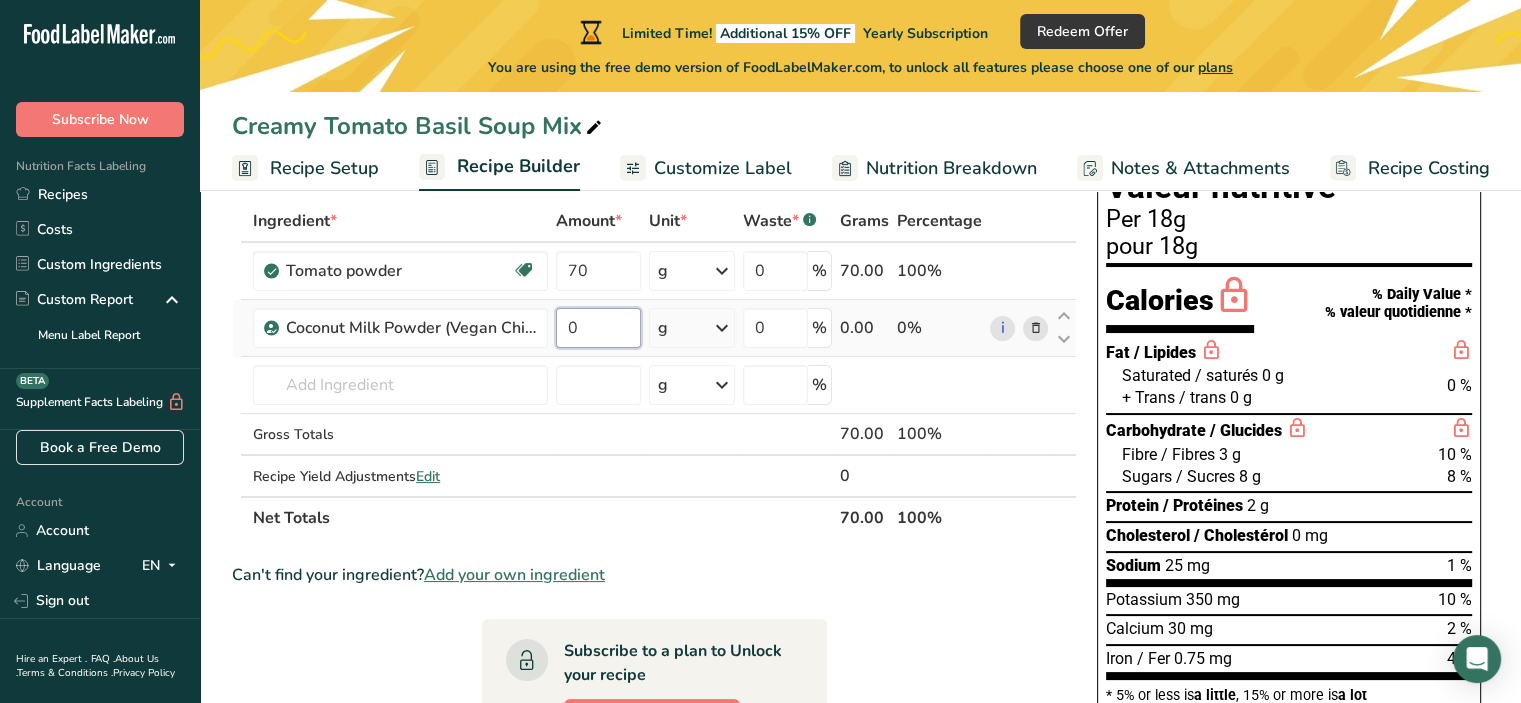 click on "0" at bounding box center (598, 328) 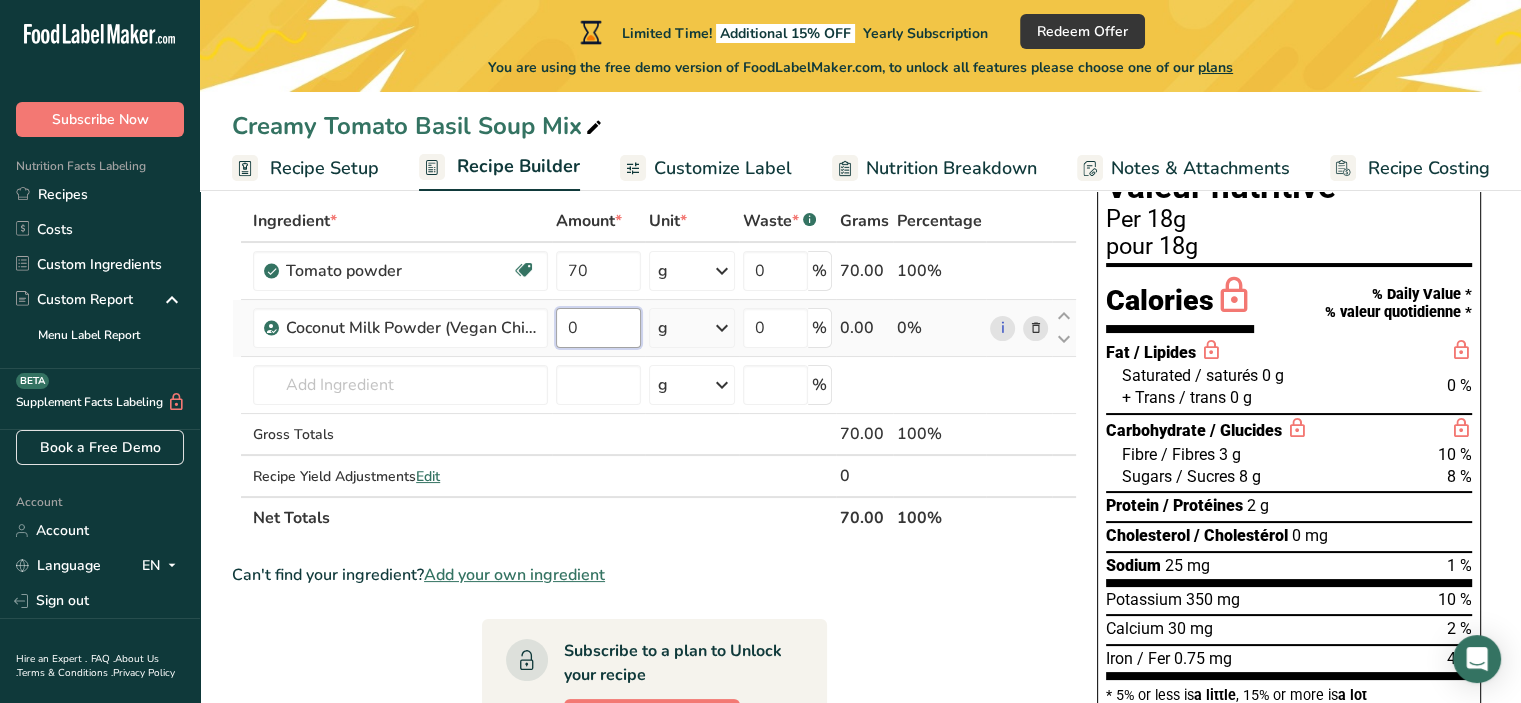 drag, startPoint x: 585, startPoint y: 329, endPoint x: 568, endPoint y: 328, distance: 17.029387 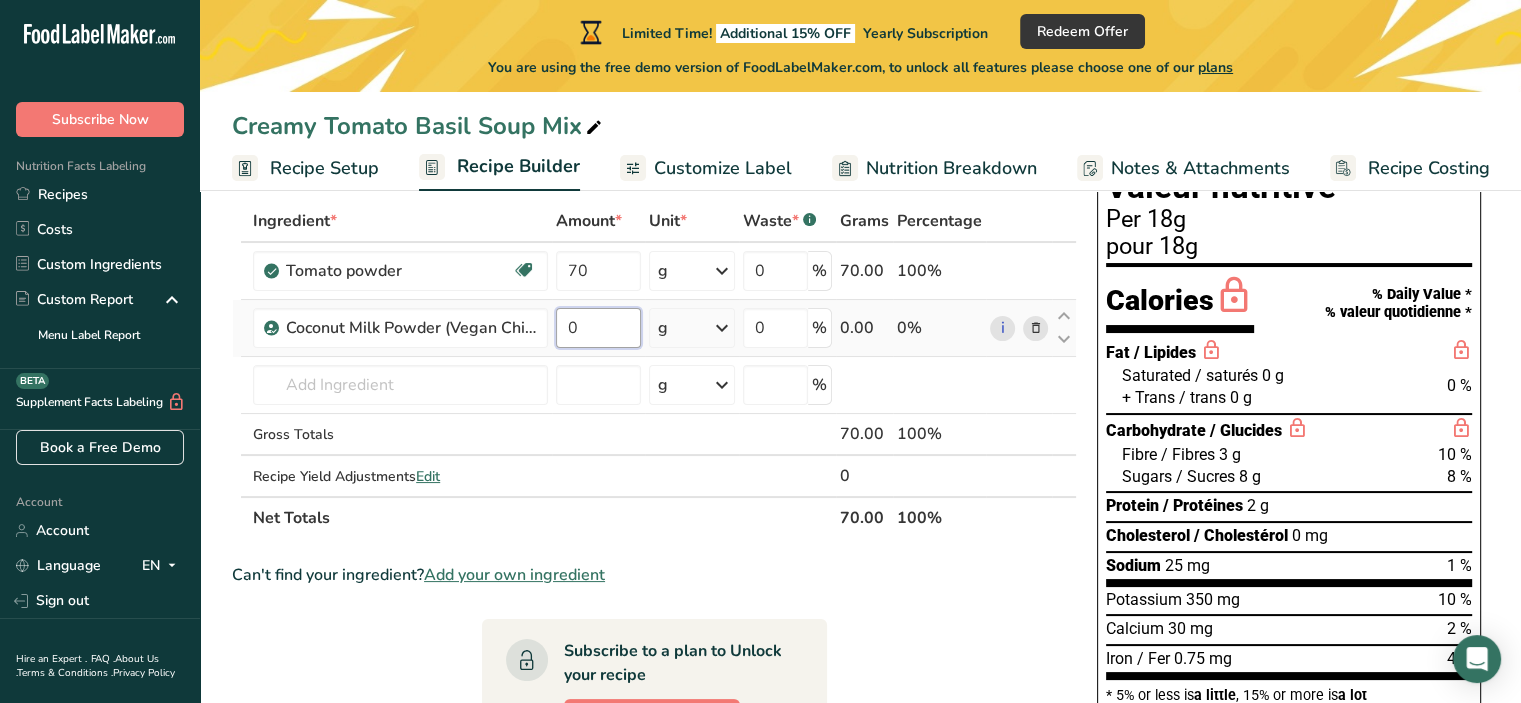 click on "0" at bounding box center (598, 328) 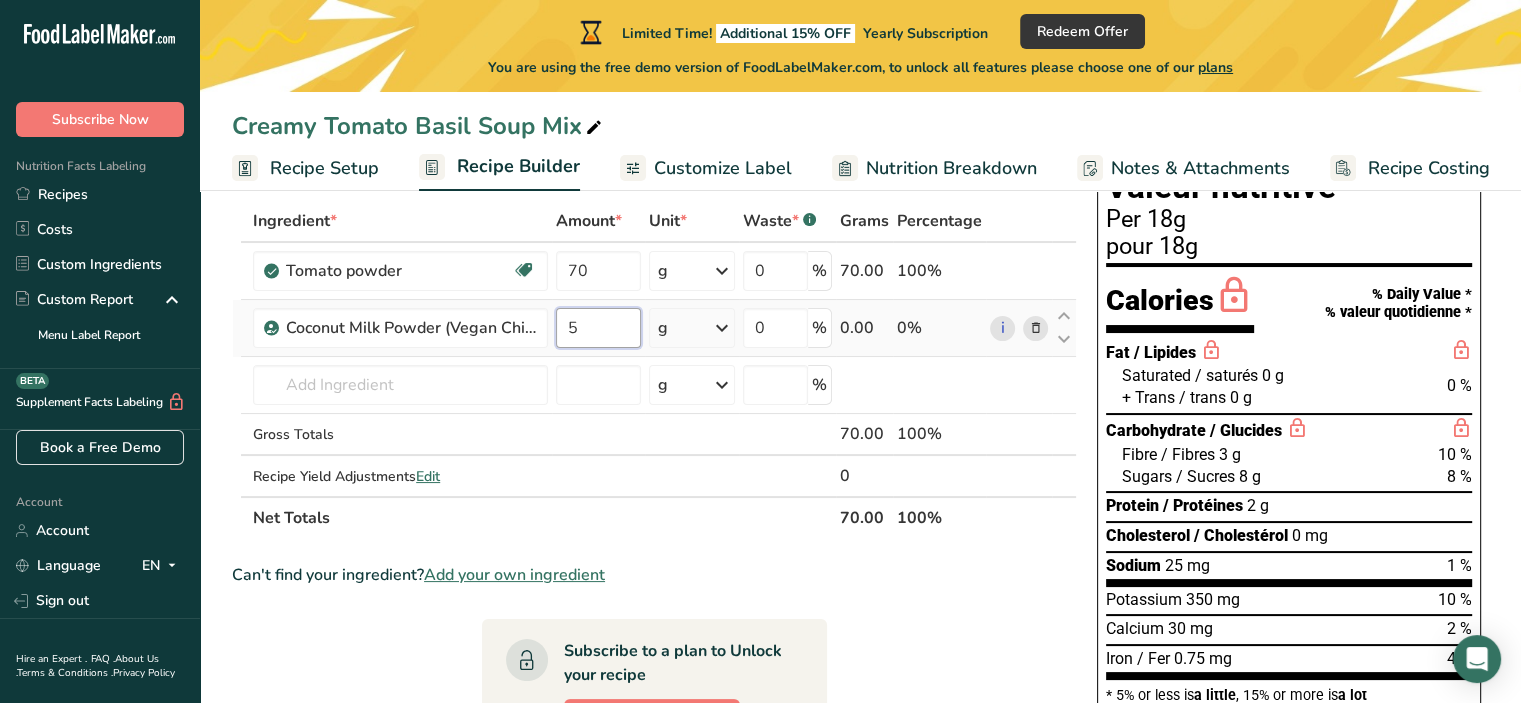 type on "50" 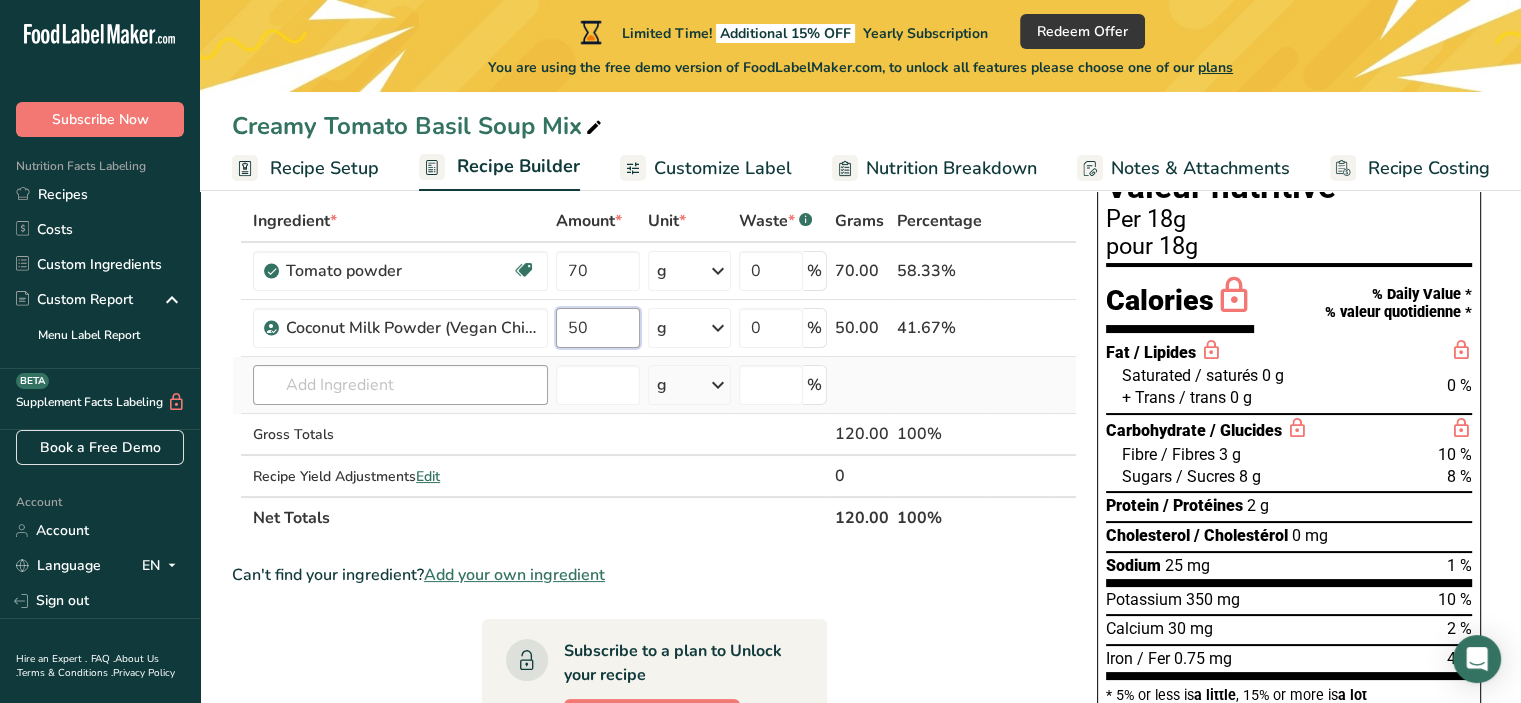 drag, startPoint x: 568, startPoint y: 328, endPoint x: 331, endPoint y: 377, distance: 242.01239 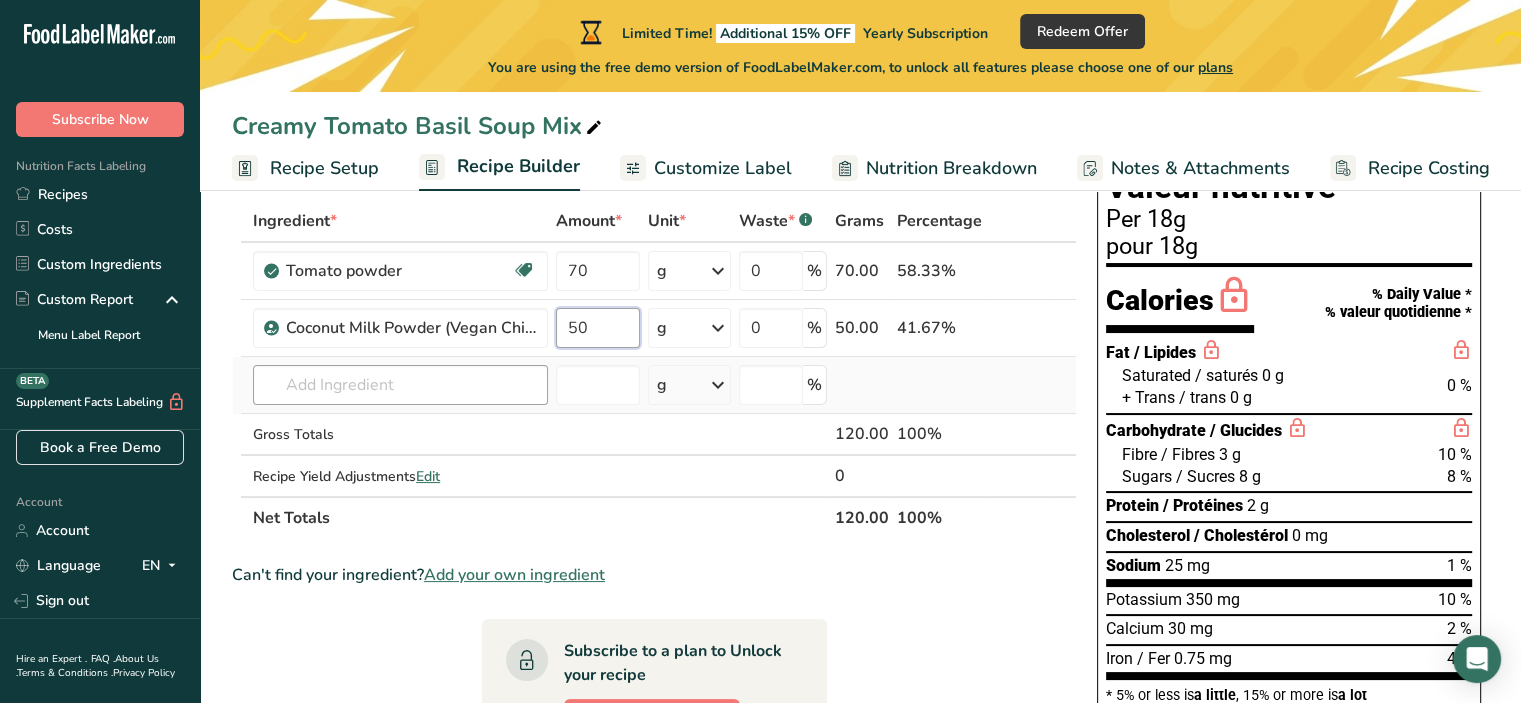 click on "Tomato powder
Dairy free
Gluten free
Vegan
Vegetarian
Soy free
70
g
Weight Units
g
kg
mg
See more
Volume Units
l
Volume units require a density conversion. If you know your ingredient's density enter it below. Otherwise, click on "RIA" our AI Regulatory bot - she will be able to help you
lb/ft3
g/cm3
Confirm
mL
Volume units require a density conversion. If you know your ingredient's density enter it below. Otherwise, click on "RIA" our AI Regulatory bot - she will be able to help you
lb/ft3
g/cm3" at bounding box center [654, 369] 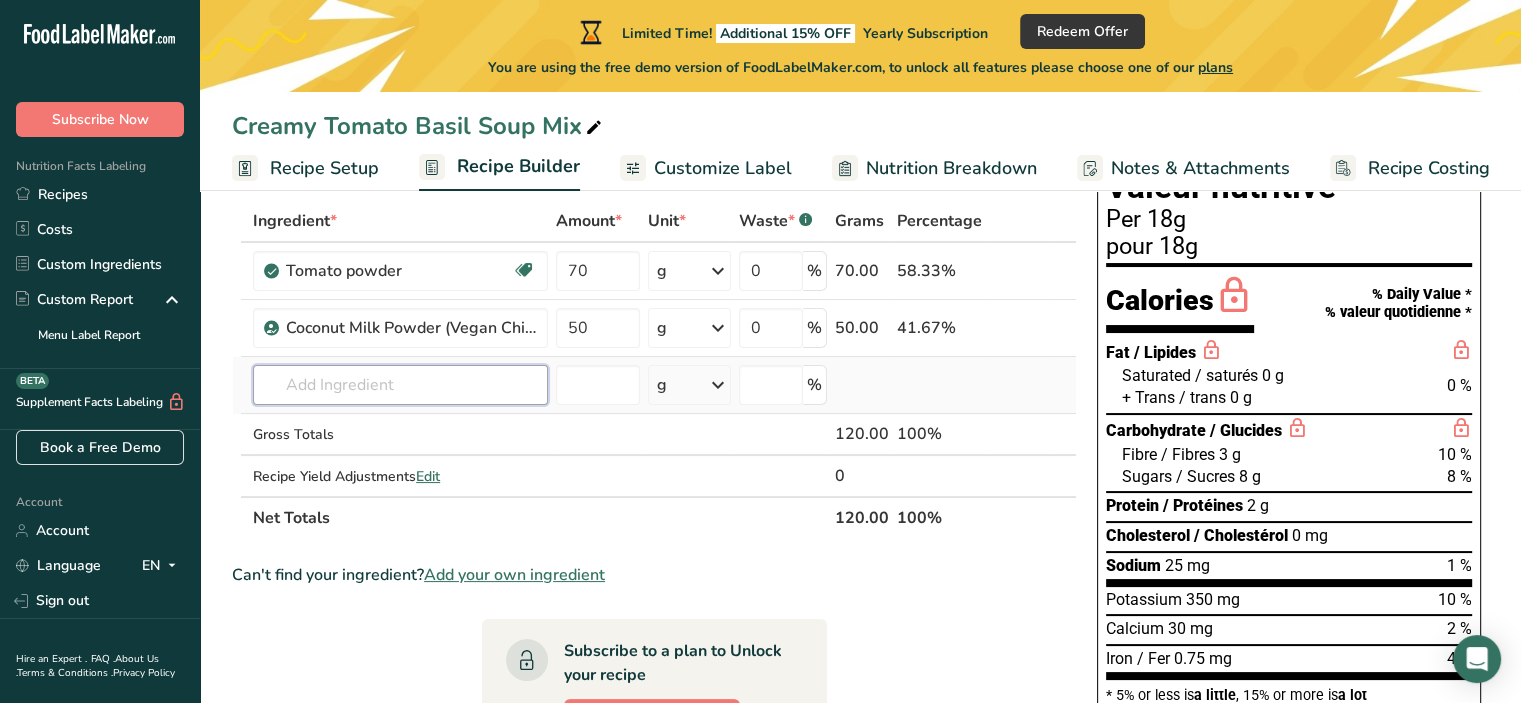 click on "Choose your label style
Ingredient *
Amount *
Unit *
Waste *   .a-a{fill:#347362;}.b-a{fill:#fff;}          Grams
Percentage
Tomato powder
Dairy free
Gluten free
Vegan
Vegetarian
Soy free
70
g
Weight Units
g
kg
mg
See more
Volume Units
l
Volume units require a density conversion. If you know your ingredient's density enter it below. Otherwise, click on "RIA" our AI Regulatory bot - she will be able to help you
lb/ft3
g/cm3
Confirm
mL
lb/ft3
g/cm3
Confirm" at bounding box center (654, 369) 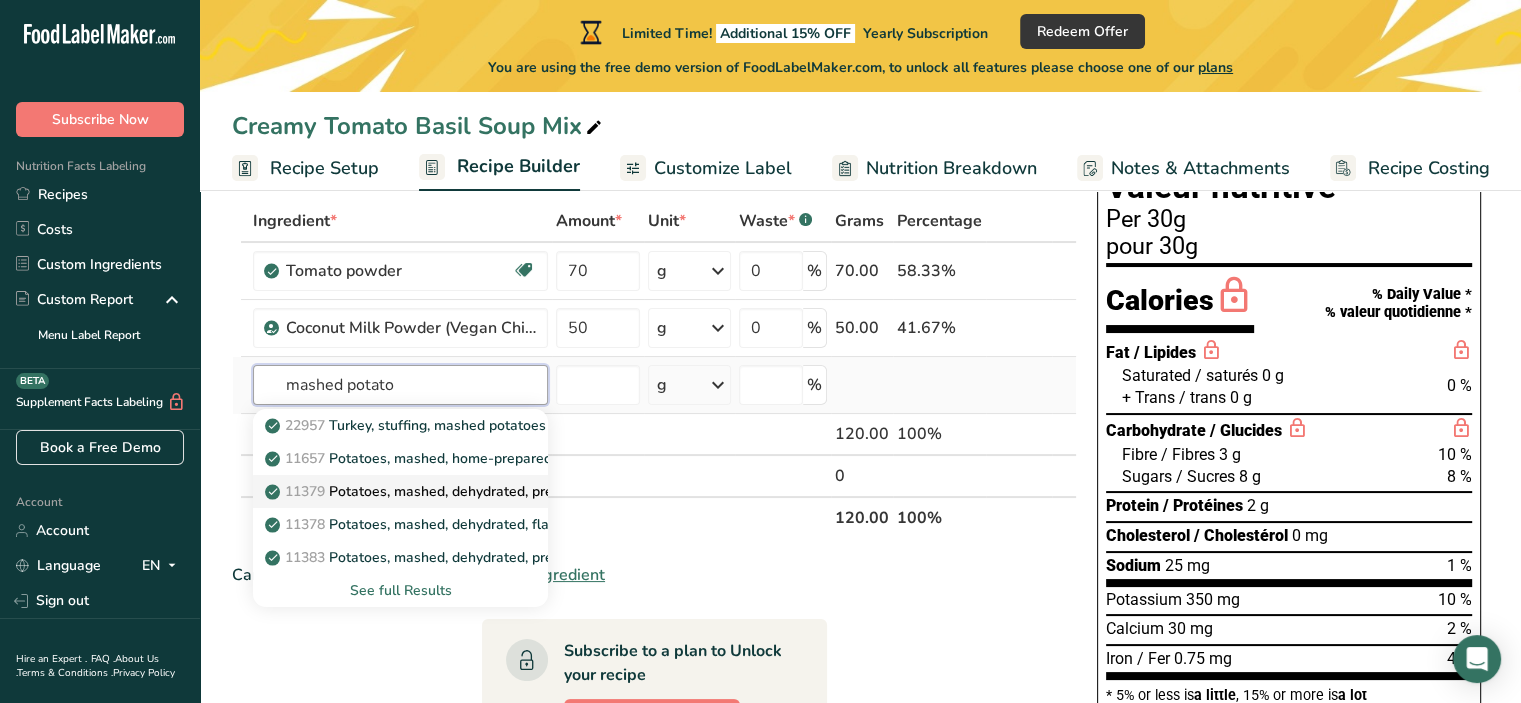 type on "mashed potato" 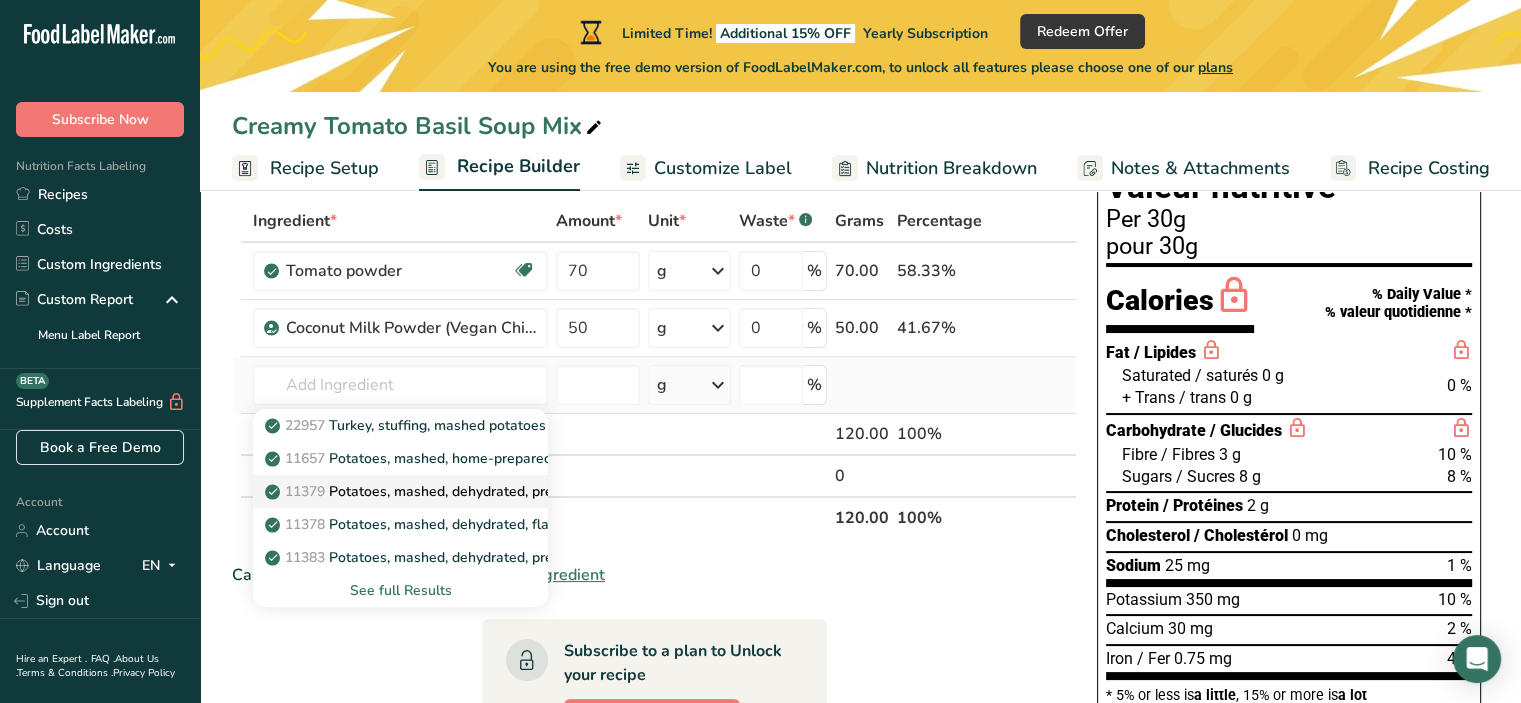 click on "[ZIP_CODE]
Potatoes, mashed, dehydrated, prepared from flakes without milk, whole milk and butter added" at bounding box center (605, 491) 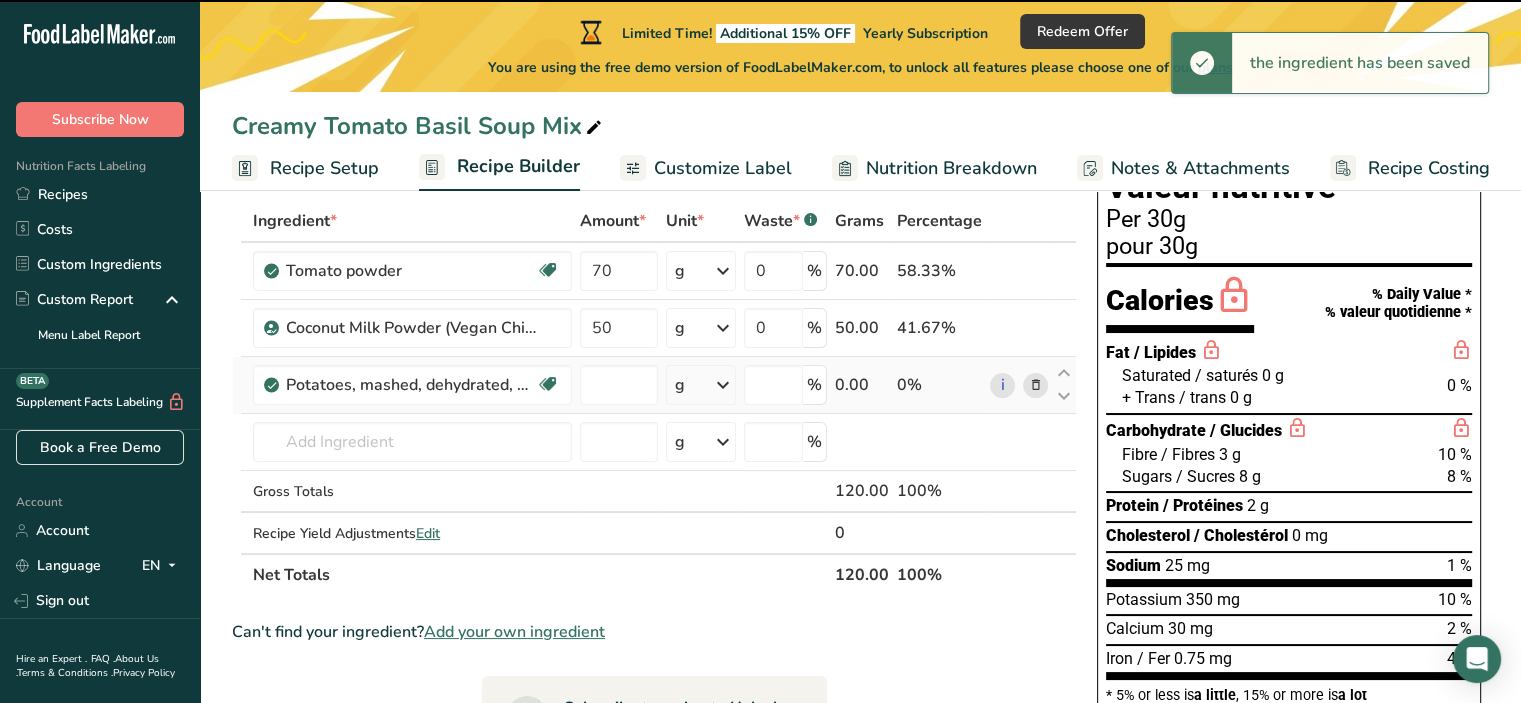 type on "0" 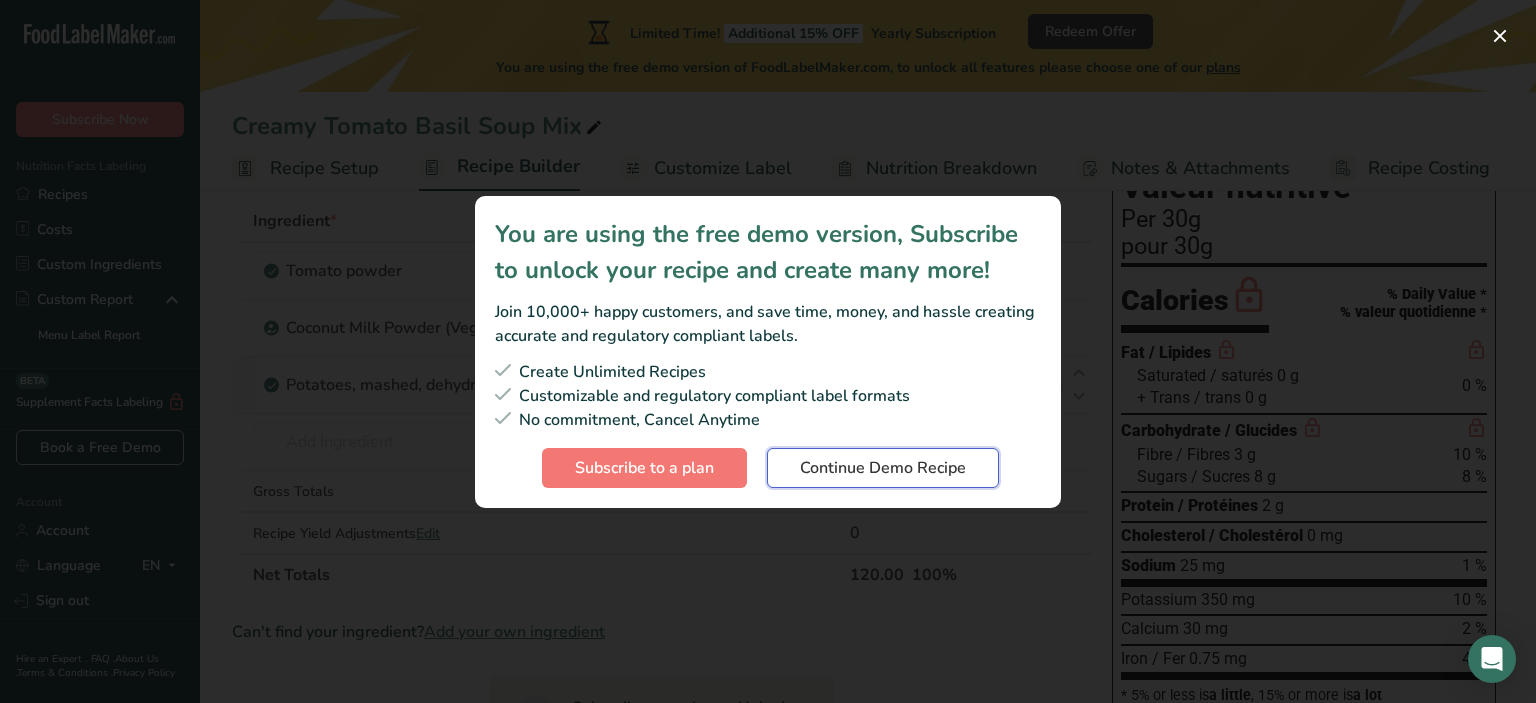 click on "Continue Demo Recipe" at bounding box center (883, 468) 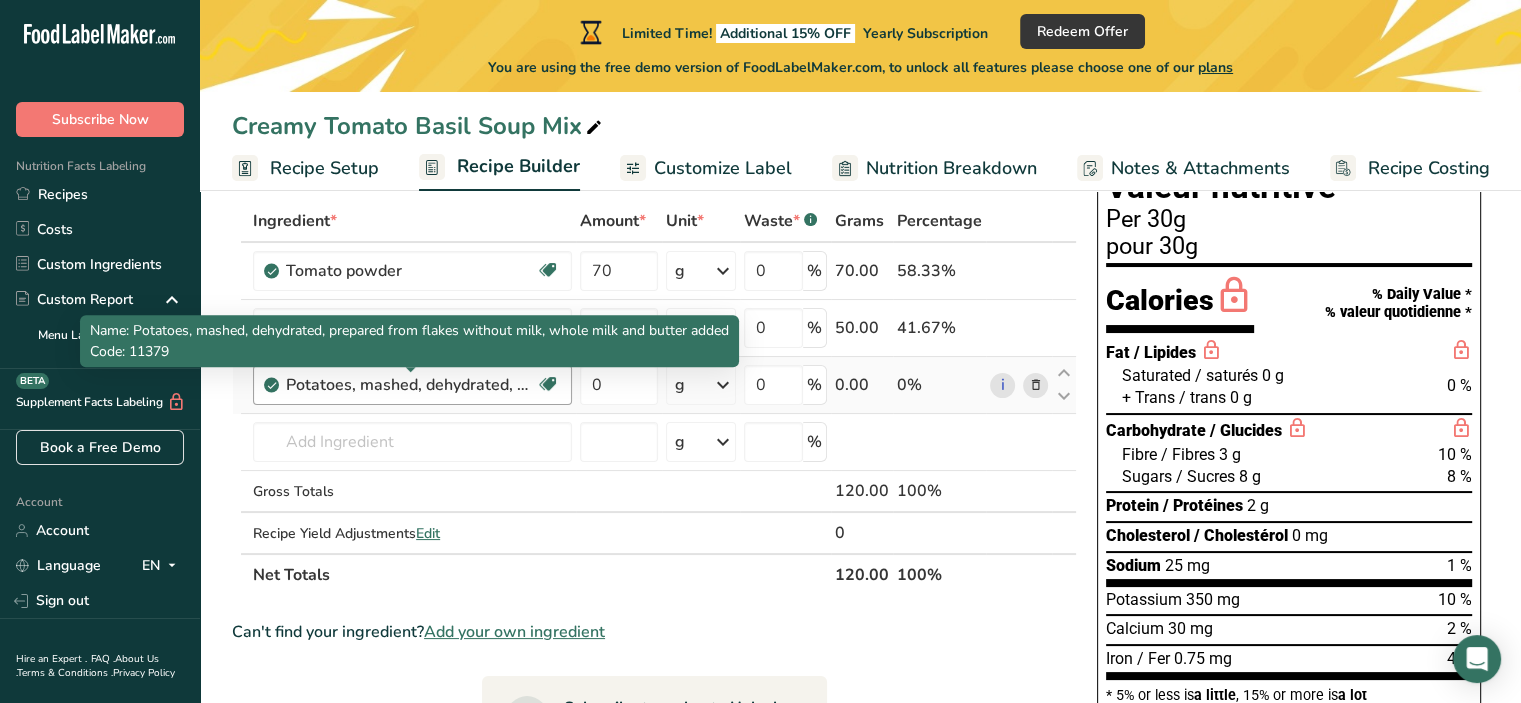 click on "Potatoes, mashed, dehydrated, prepared from flakes without milk, whole milk and butter added" at bounding box center [411, 385] 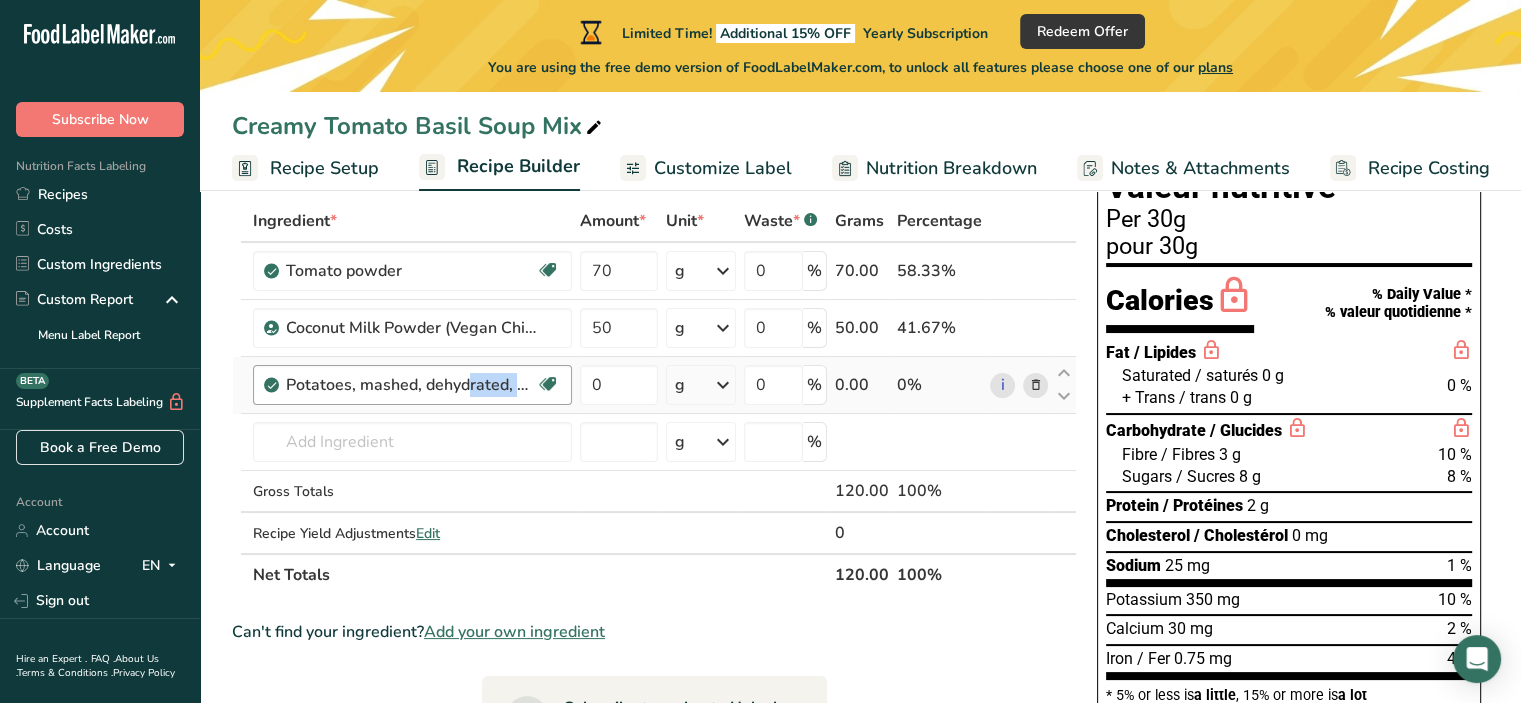 drag, startPoint x: 520, startPoint y: 380, endPoint x: 348, endPoint y: 373, distance: 172.14238 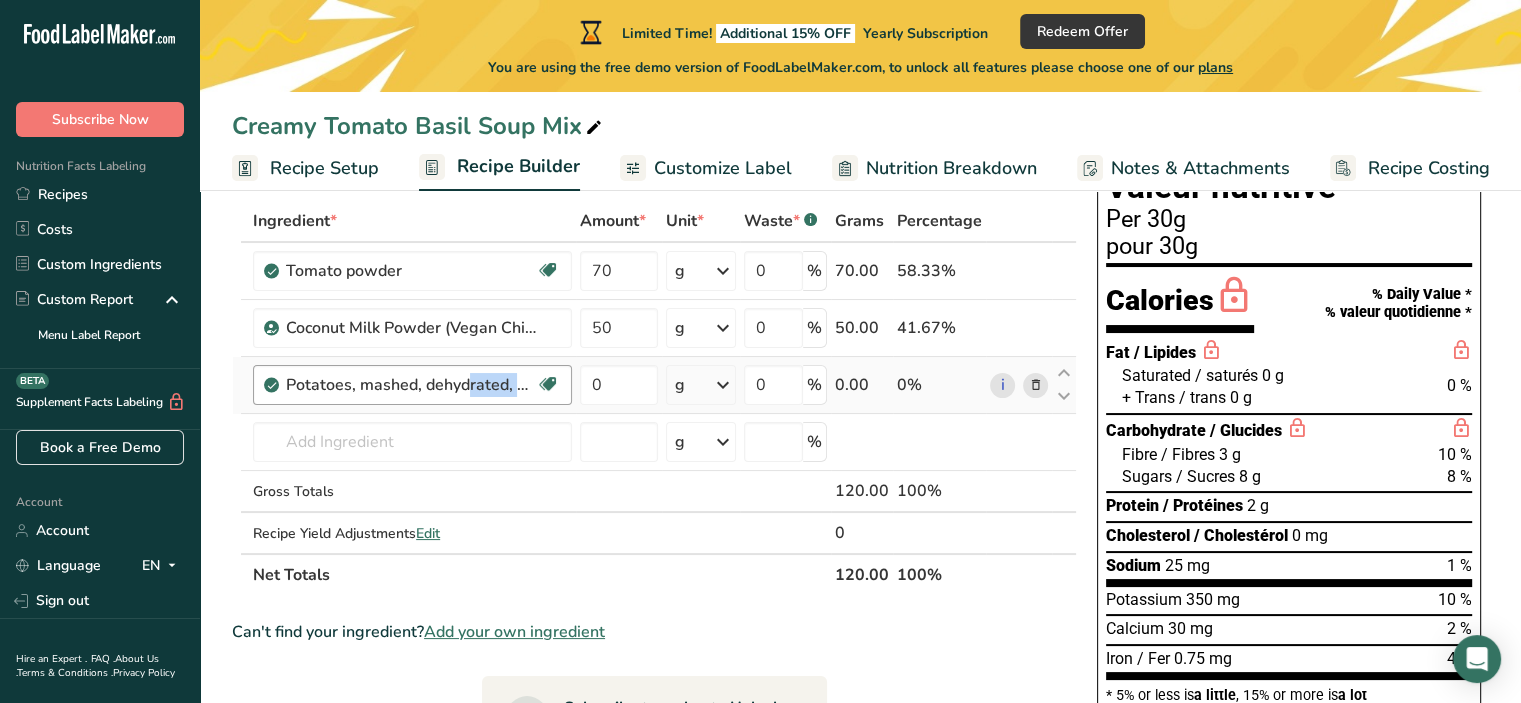 click on "Potatoes, mashed, dehydrated, prepared from flakes without milk, whole milk and butter added" at bounding box center [411, 385] 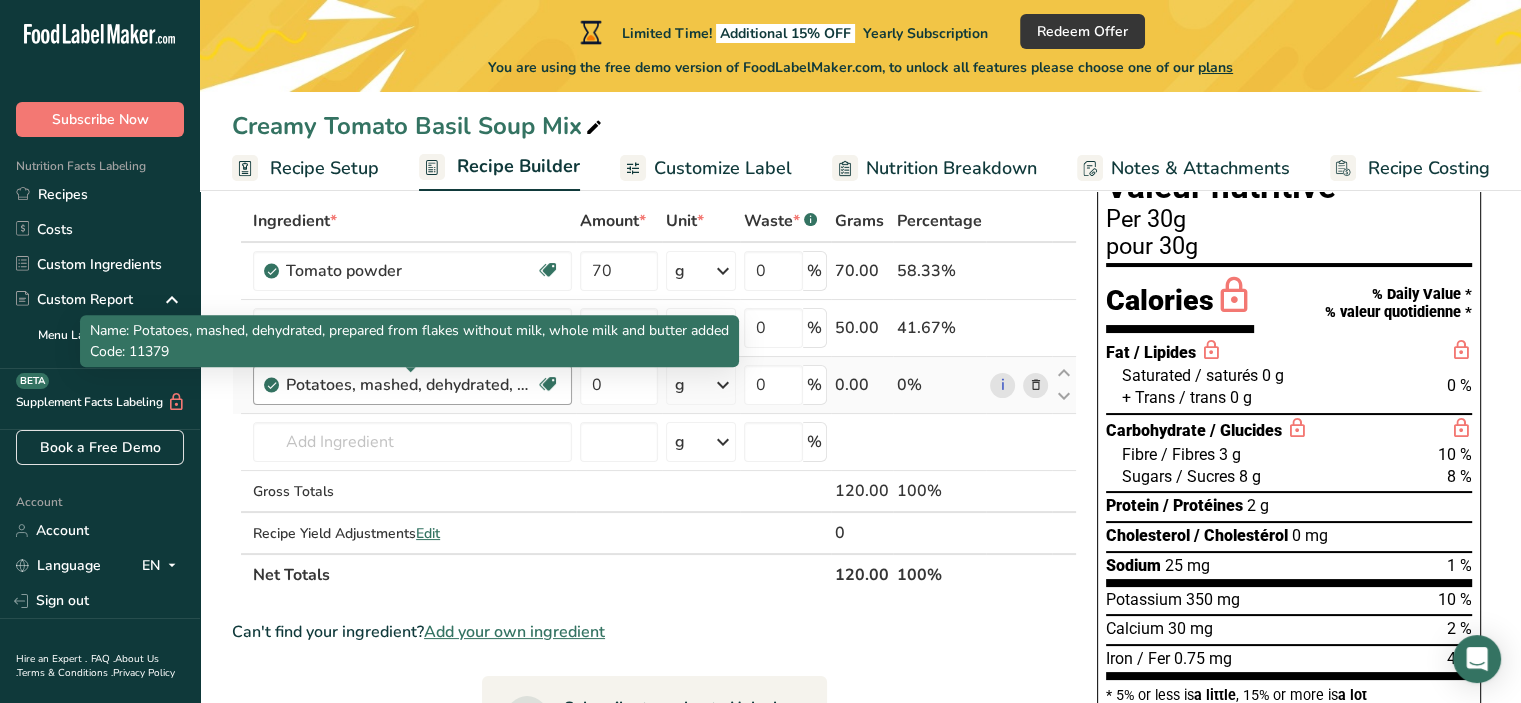 click on "Potatoes, mashed, dehydrated, prepared from flakes without milk, whole milk and butter added" at bounding box center [411, 385] 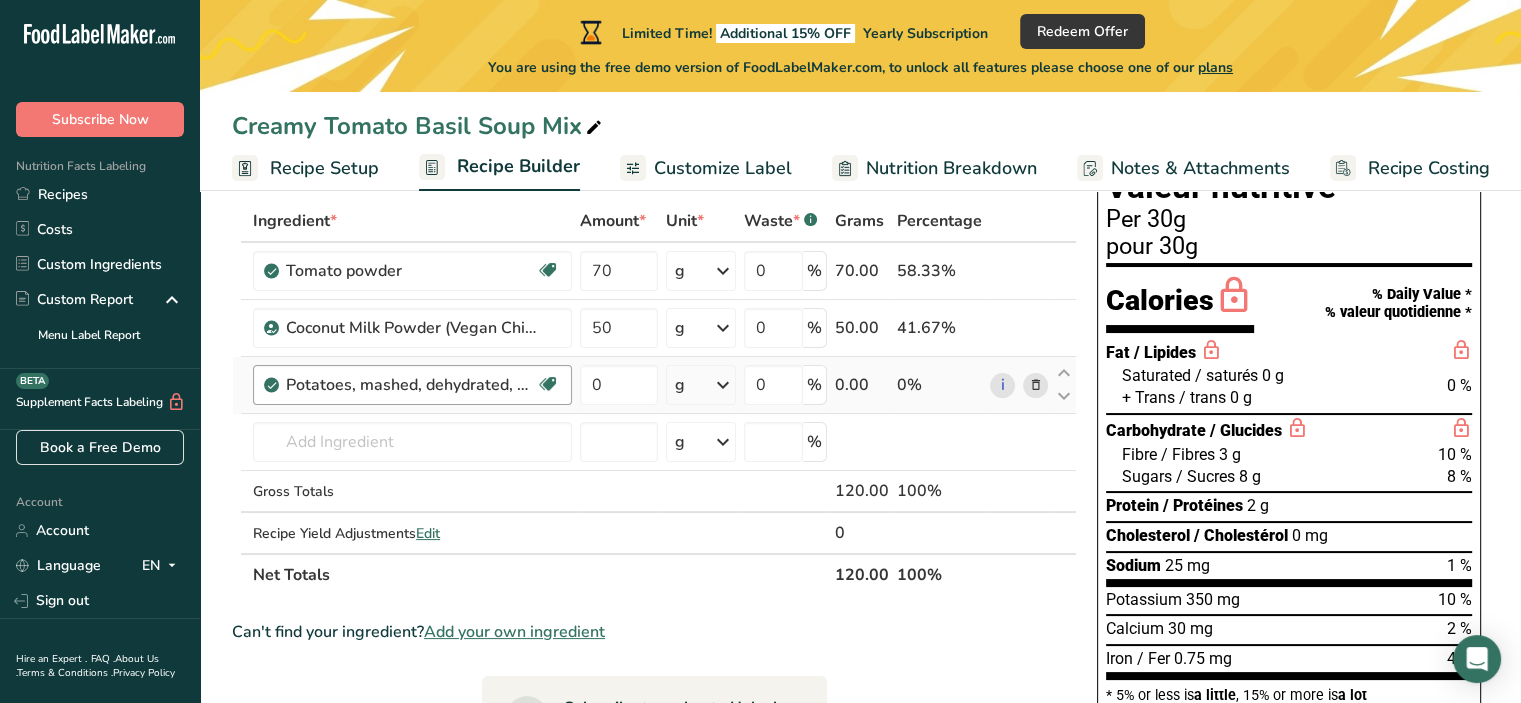 click on "Potatoes, mashed, dehydrated, prepared from flakes without milk, whole milk and butter added" at bounding box center (411, 385) 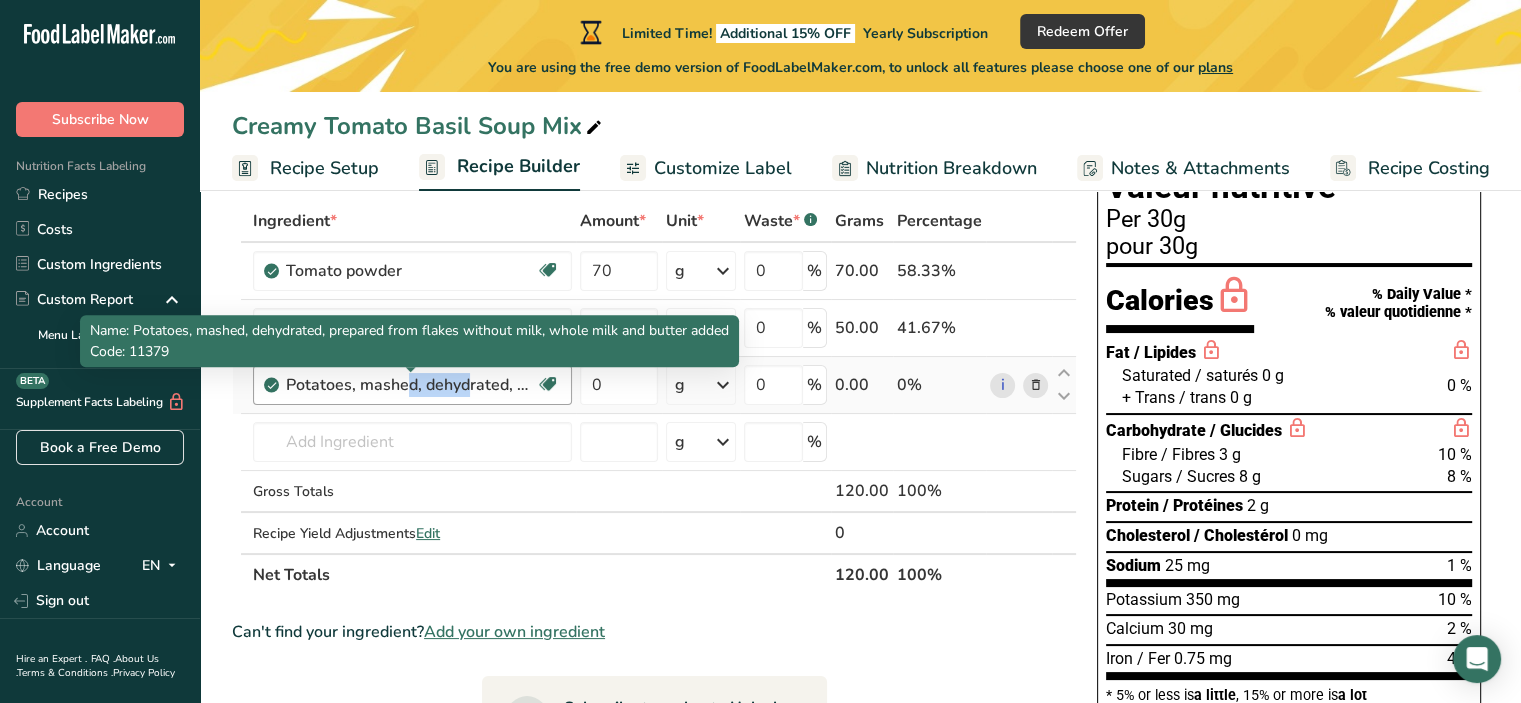 click on "Potatoes, mashed, dehydrated, prepared from flakes without milk, whole milk and butter added" at bounding box center [411, 385] 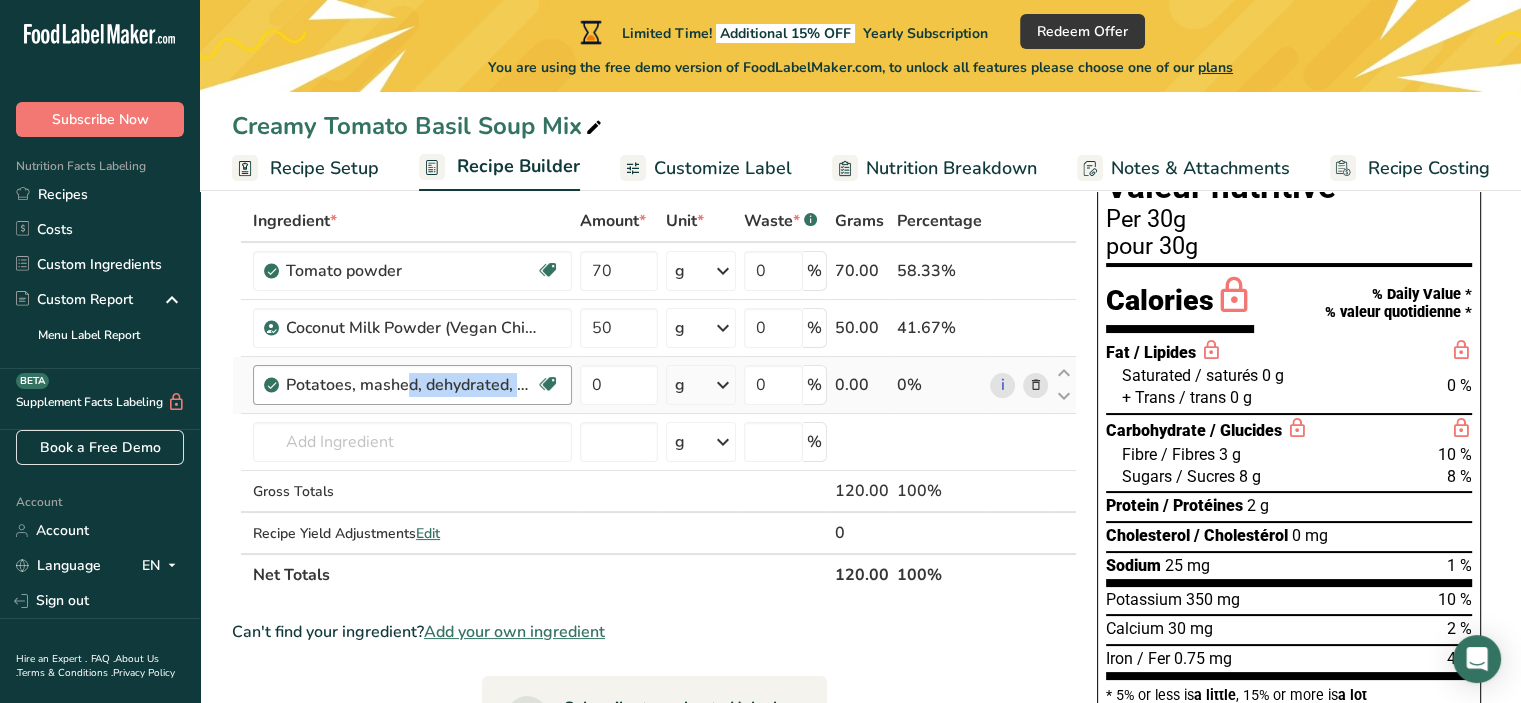 click on "Potatoes, mashed, dehydrated, prepared from flakes without milk, whole milk and butter added" at bounding box center (411, 385) 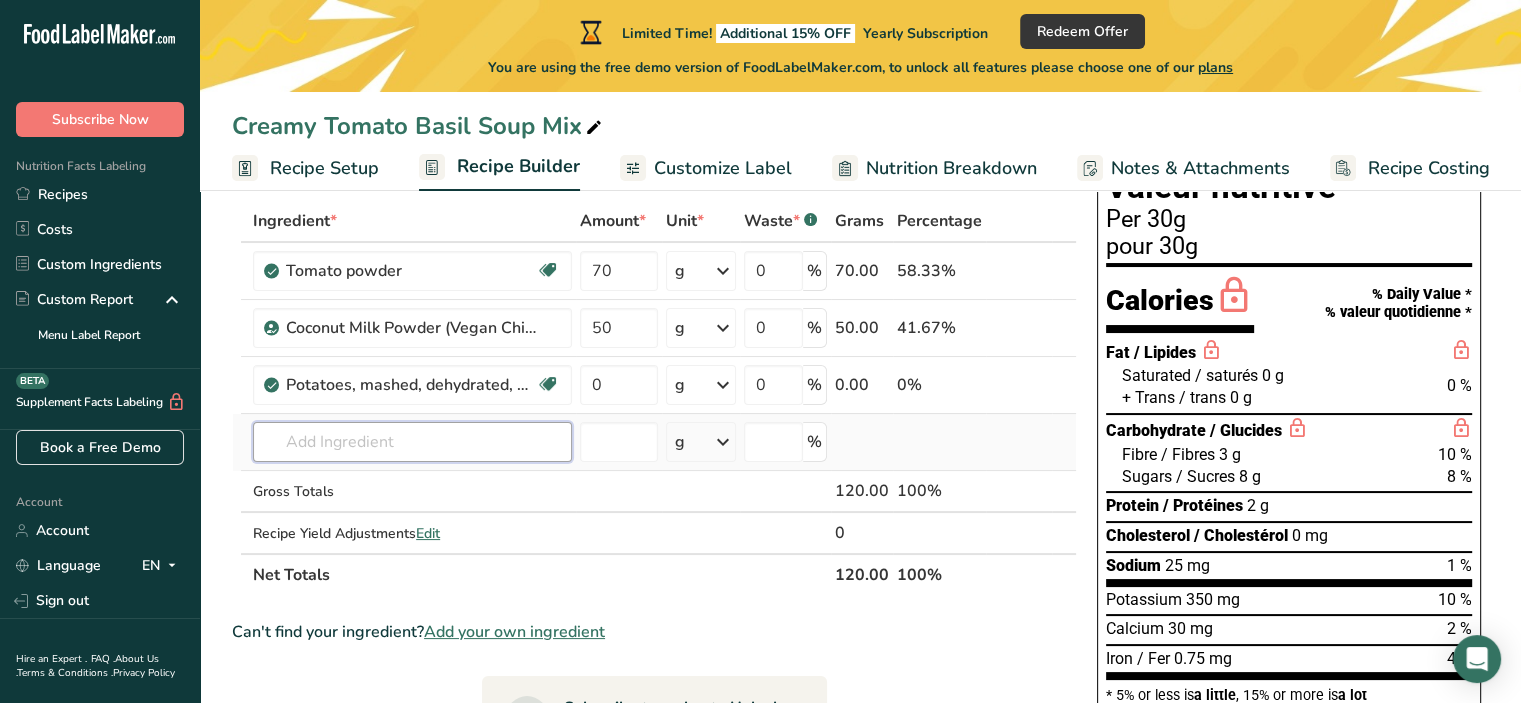 click at bounding box center [412, 442] 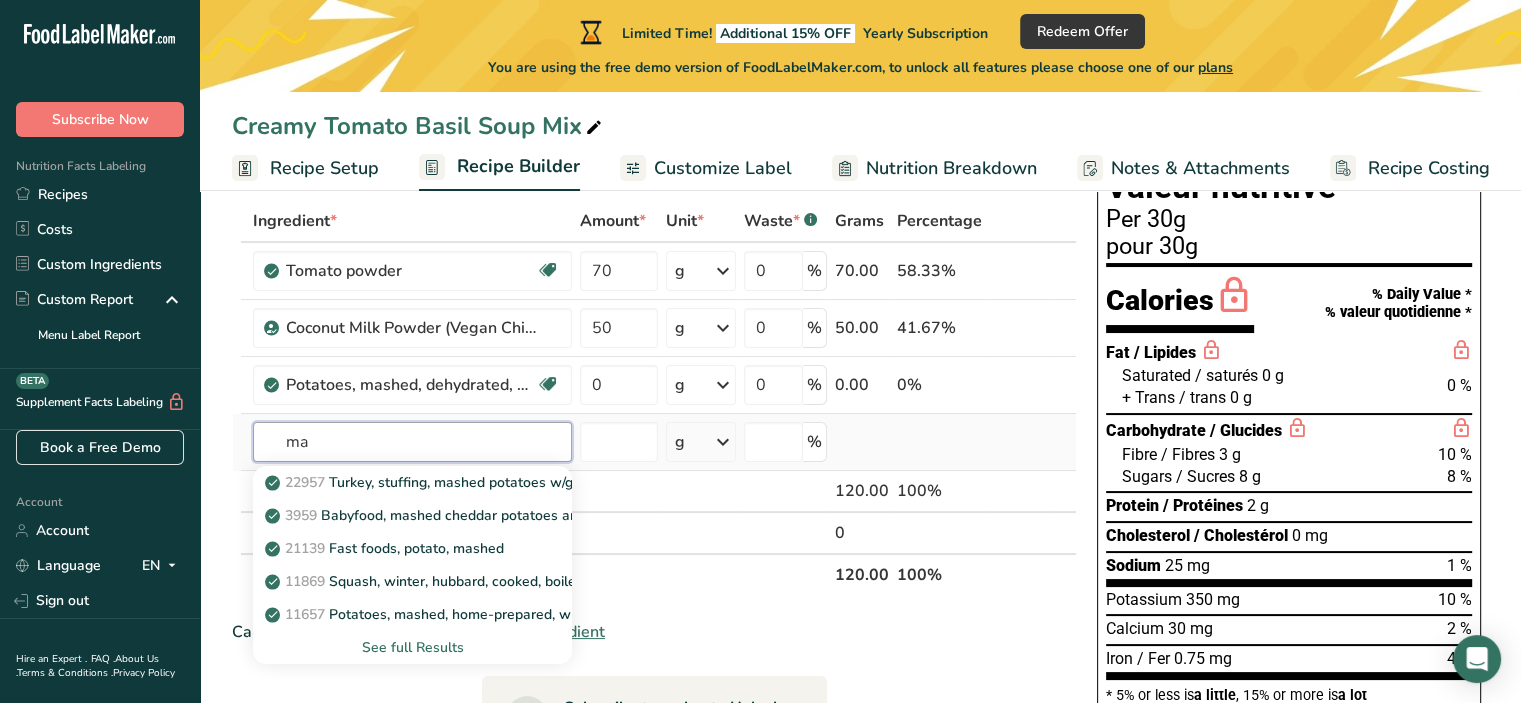 type on "m" 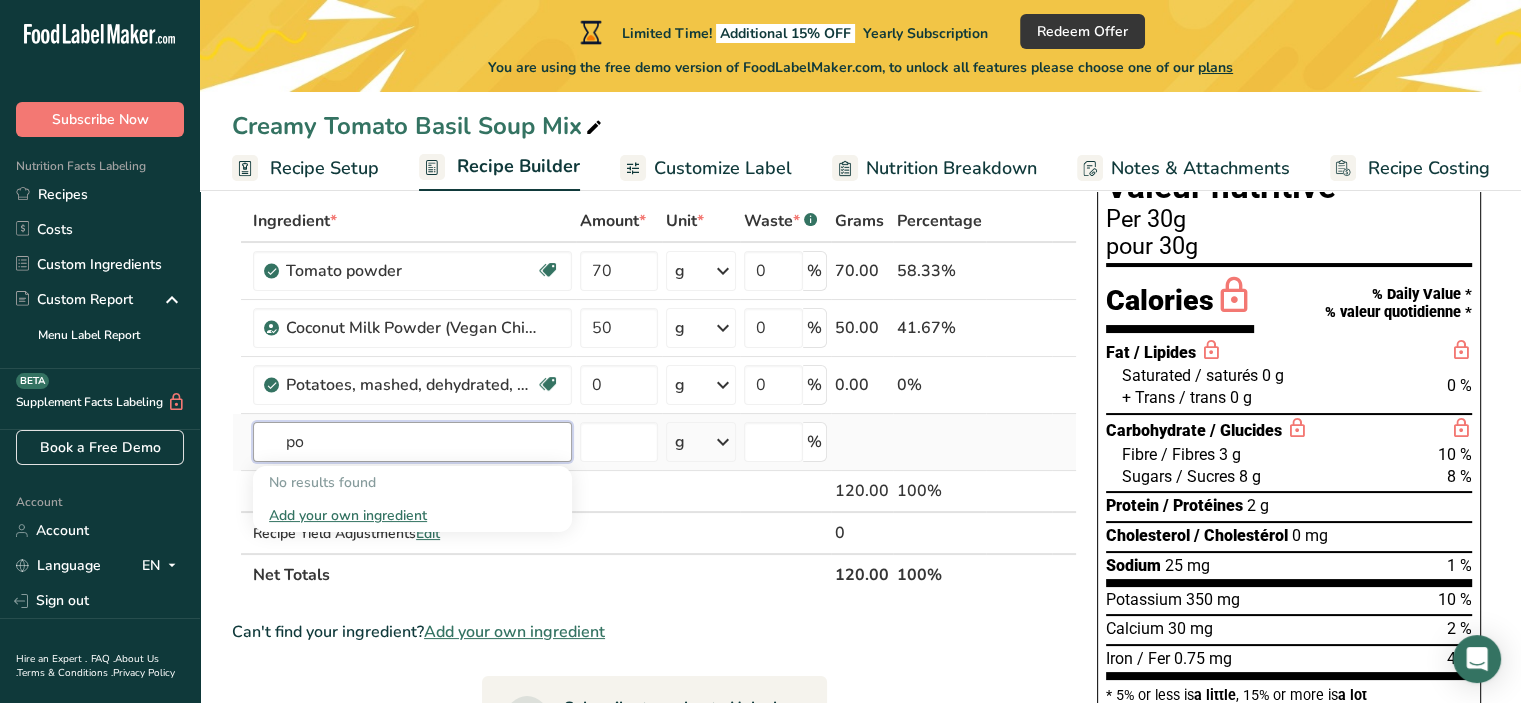 type on "p" 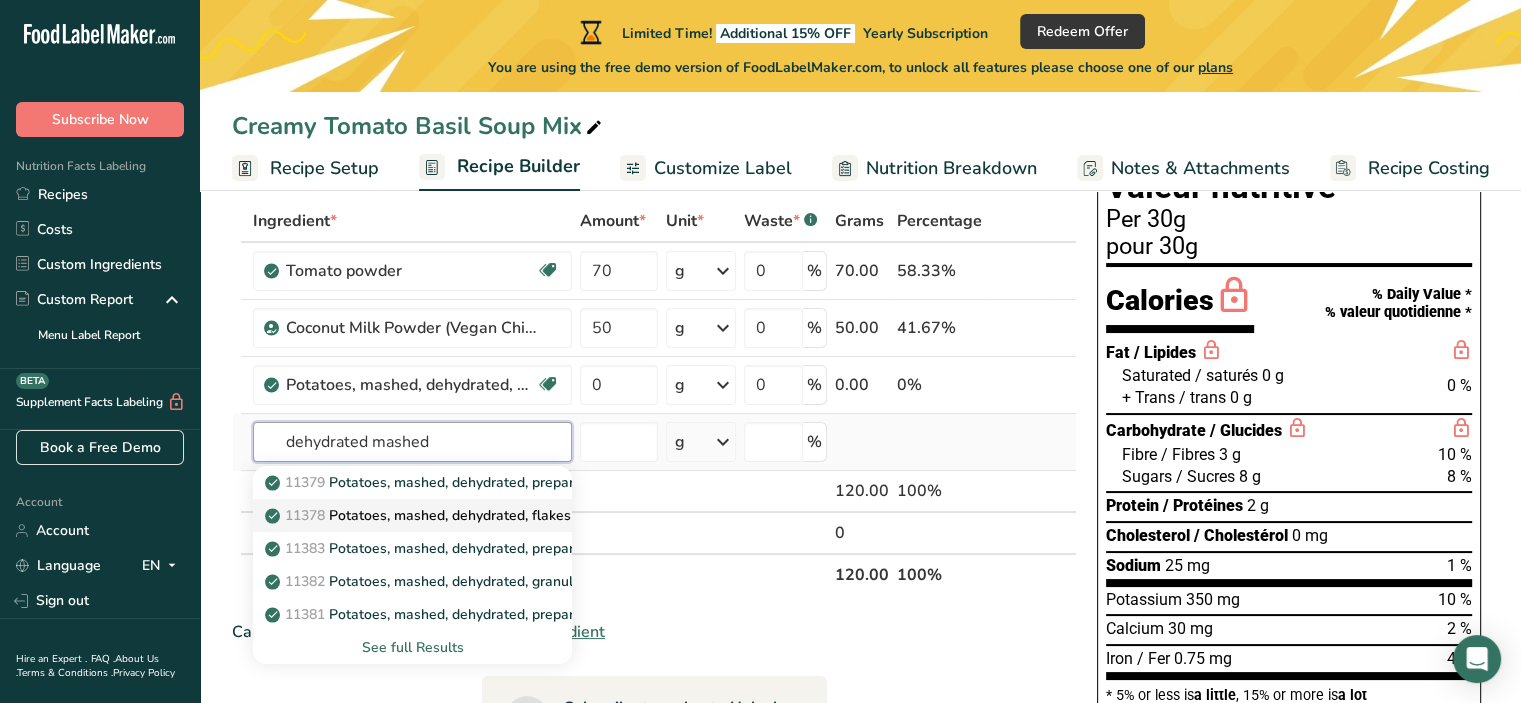 type on "dehydrated mashed" 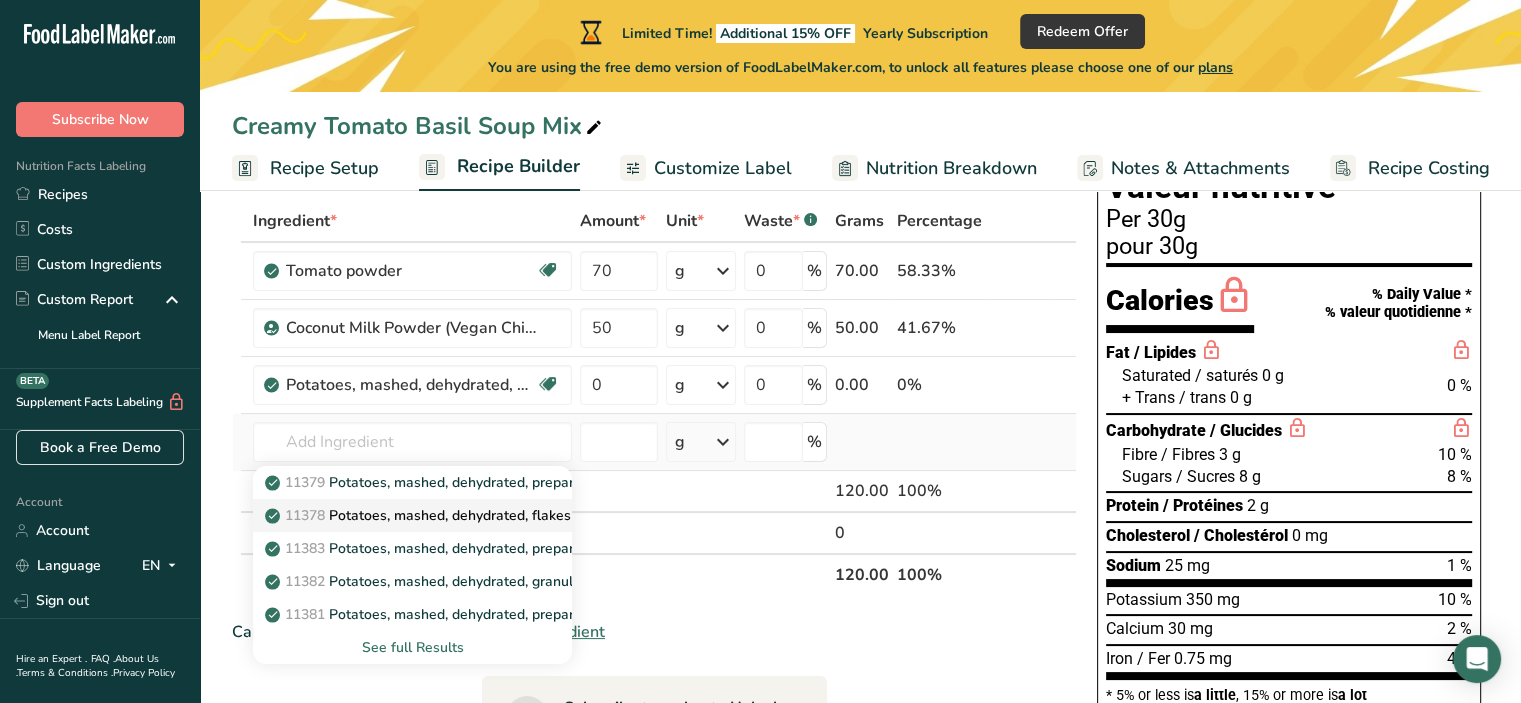 click on "Potatoes, mashed, dehydrated, flakes without milk, dry form" at bounding box center (492, 515) 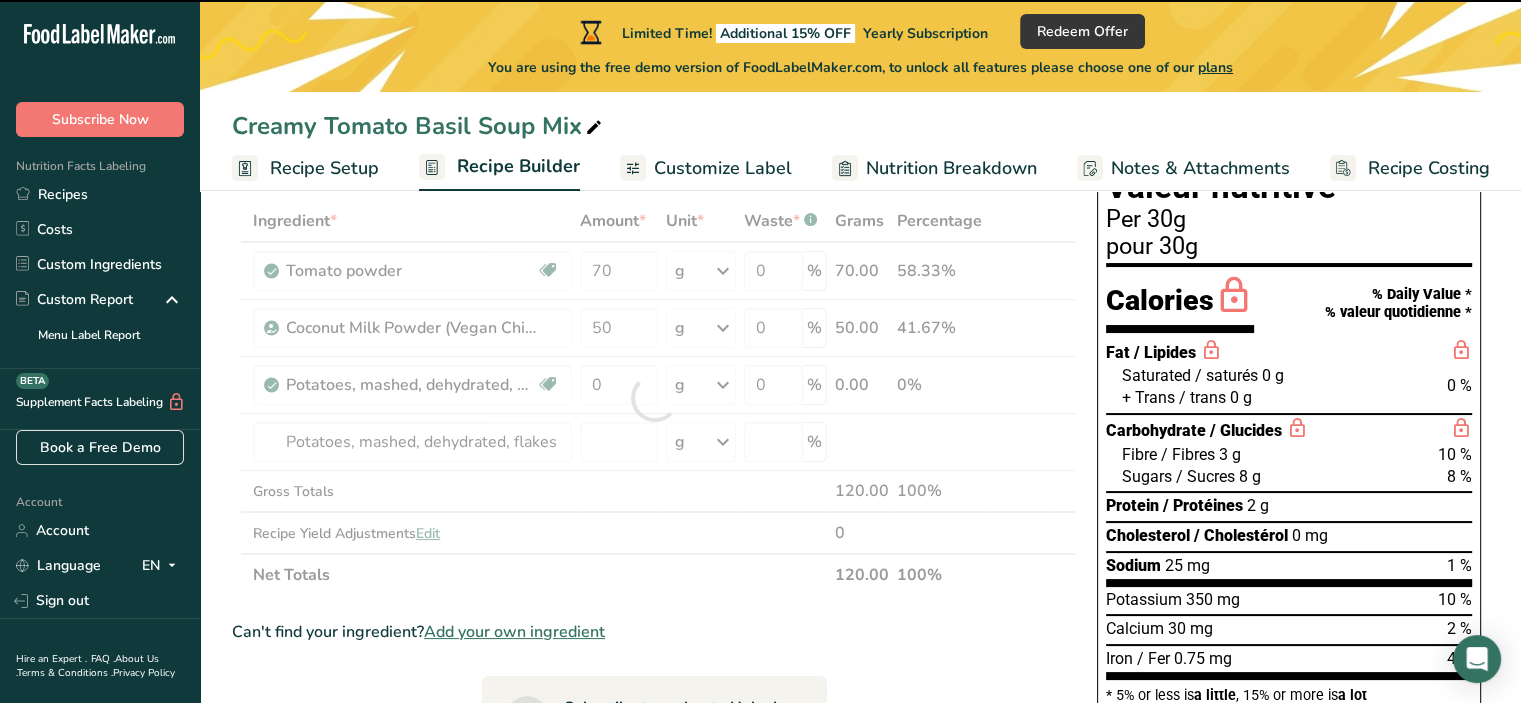 type on "0" 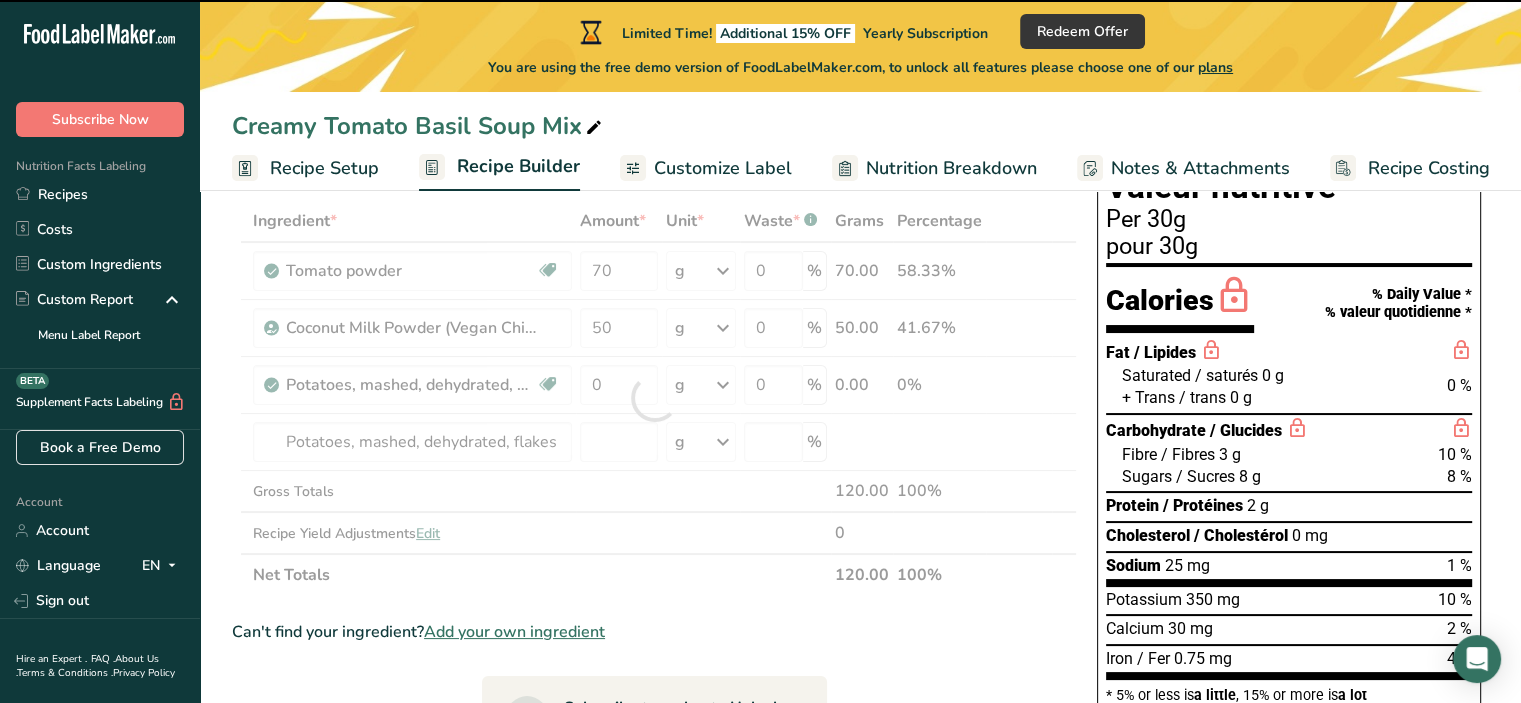 type on "0" 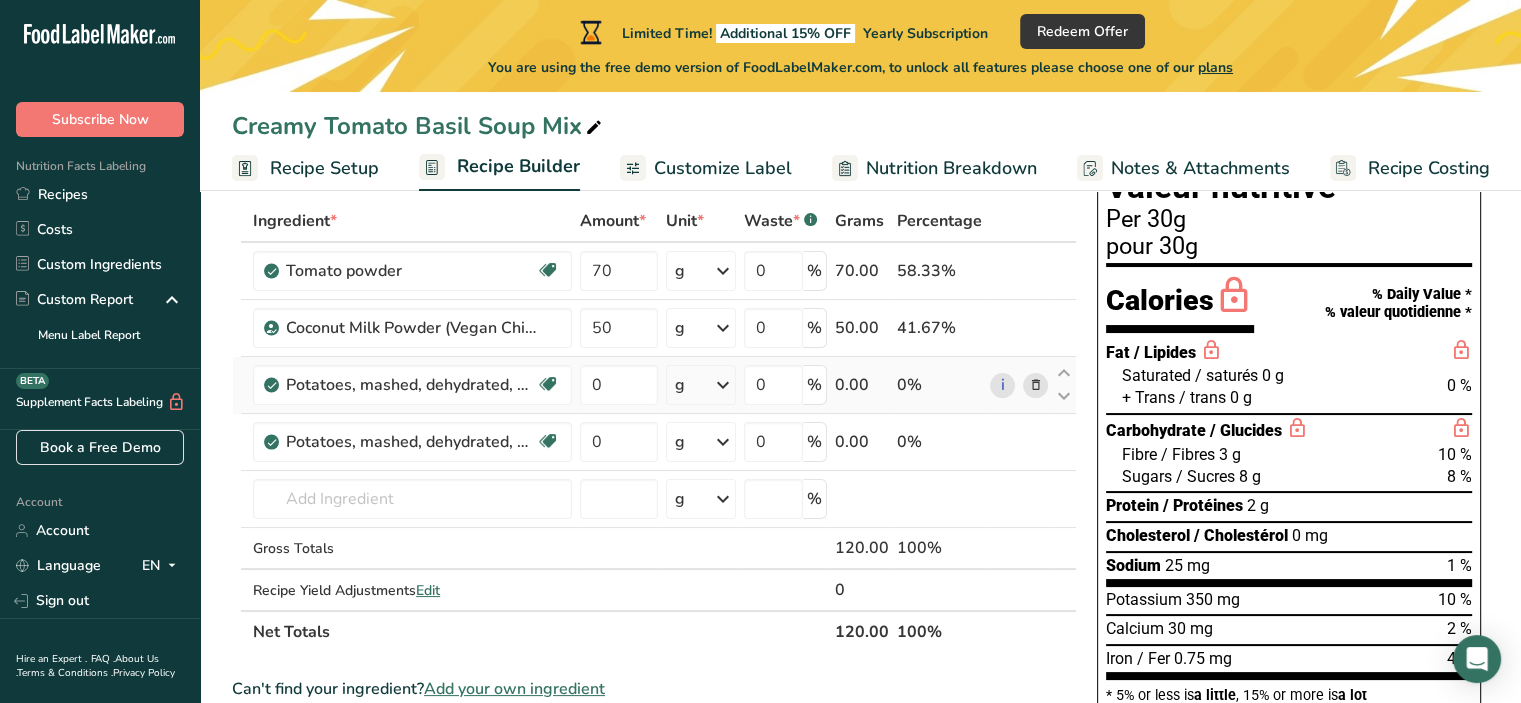 click at bounding box center [1035, 385] 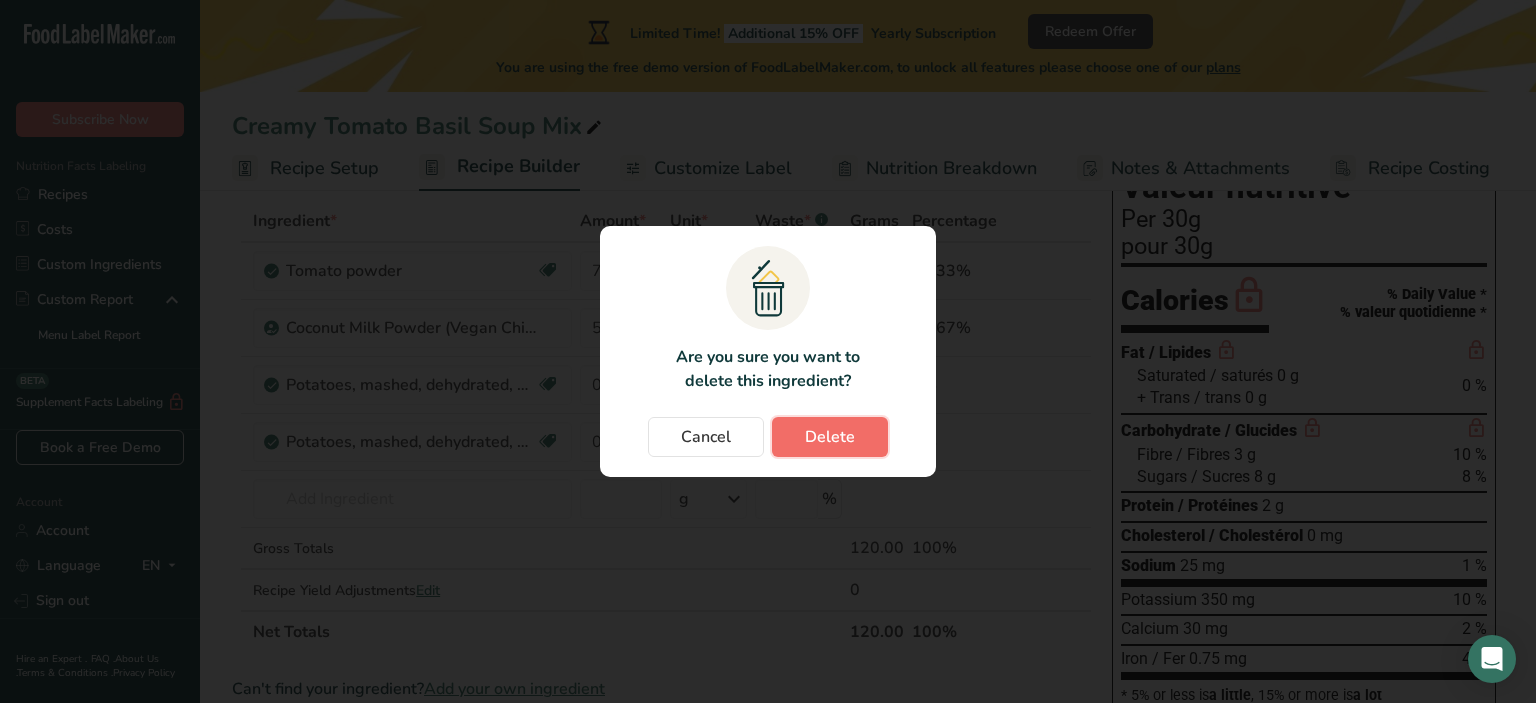 click on "Delete" at bounding box center [830, 437] 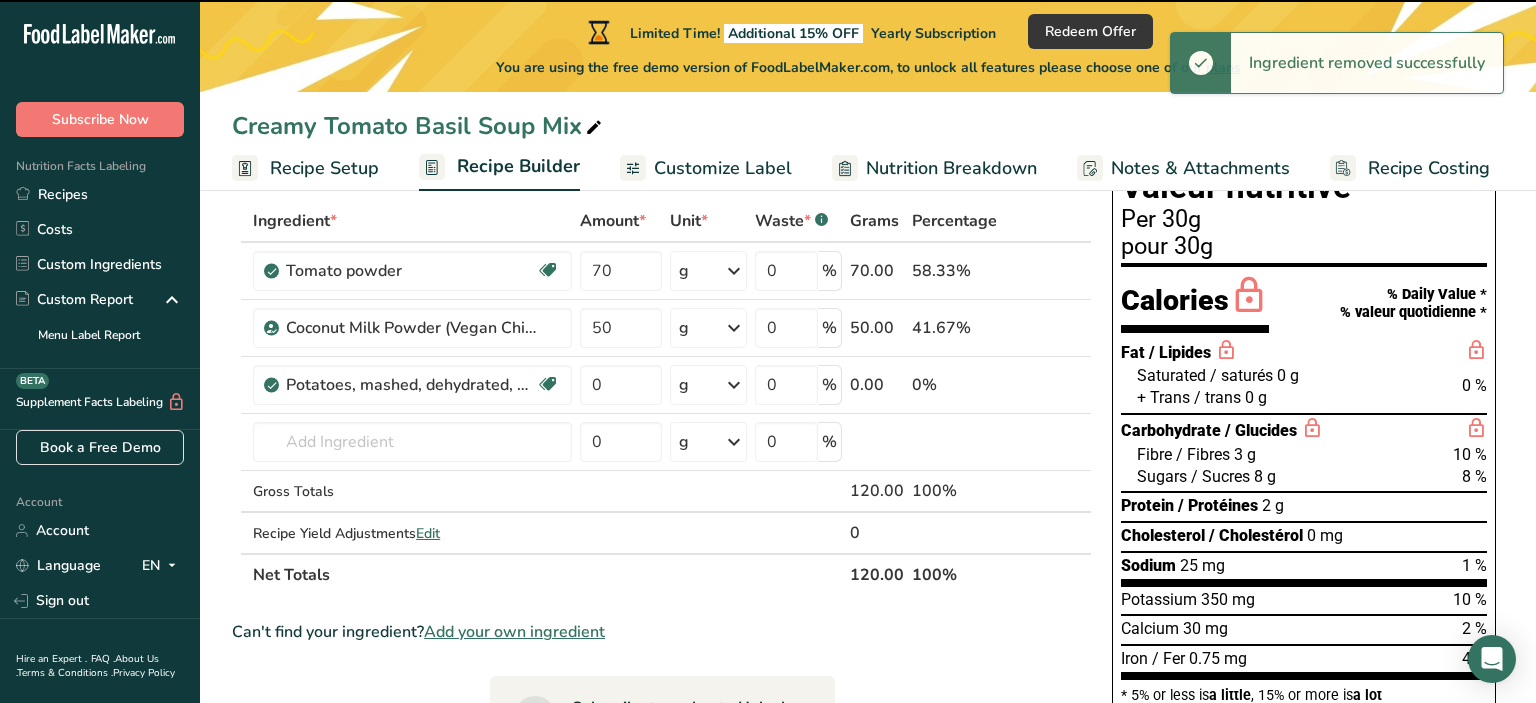 type 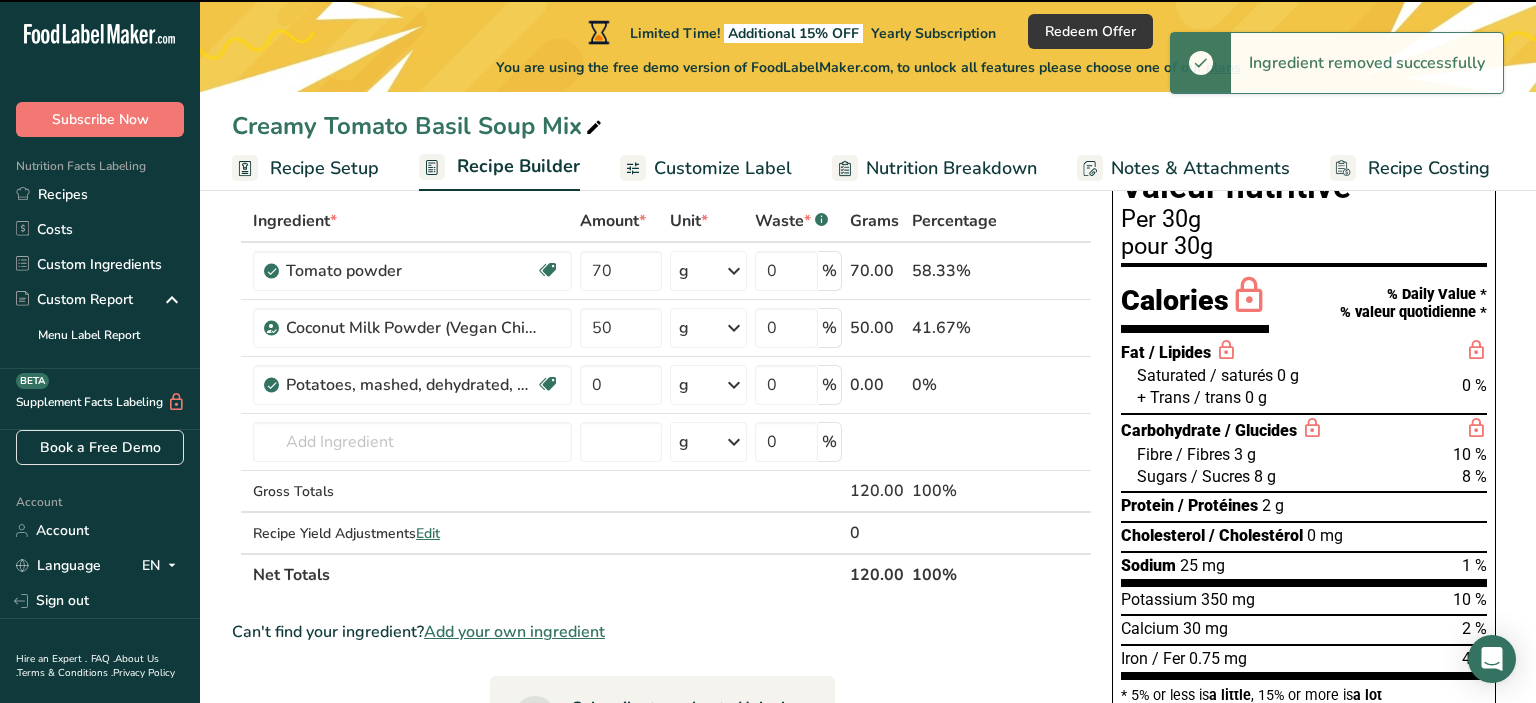 type 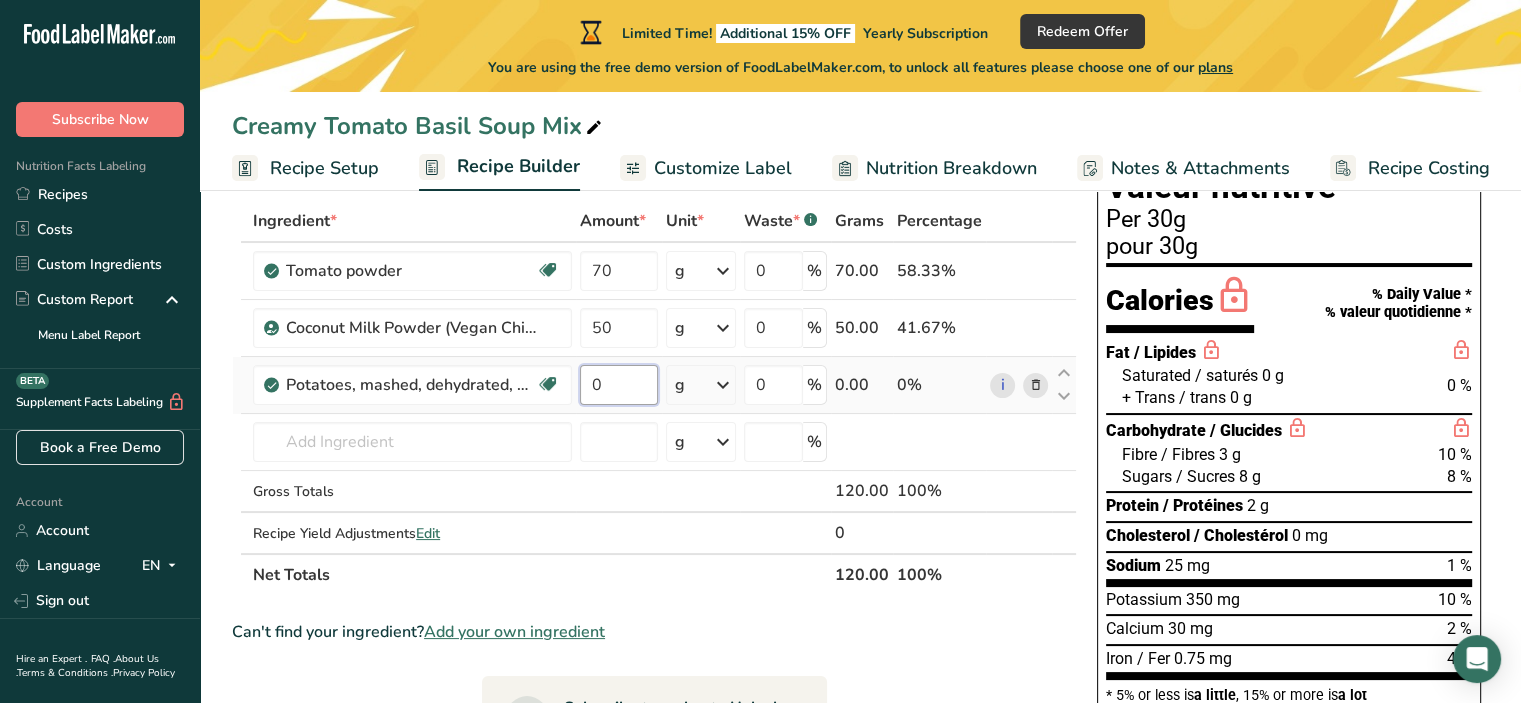drag, startPoint x: 610, startPoint y: 383, endPoint x: 591, endPoint y: 383, distance: 19 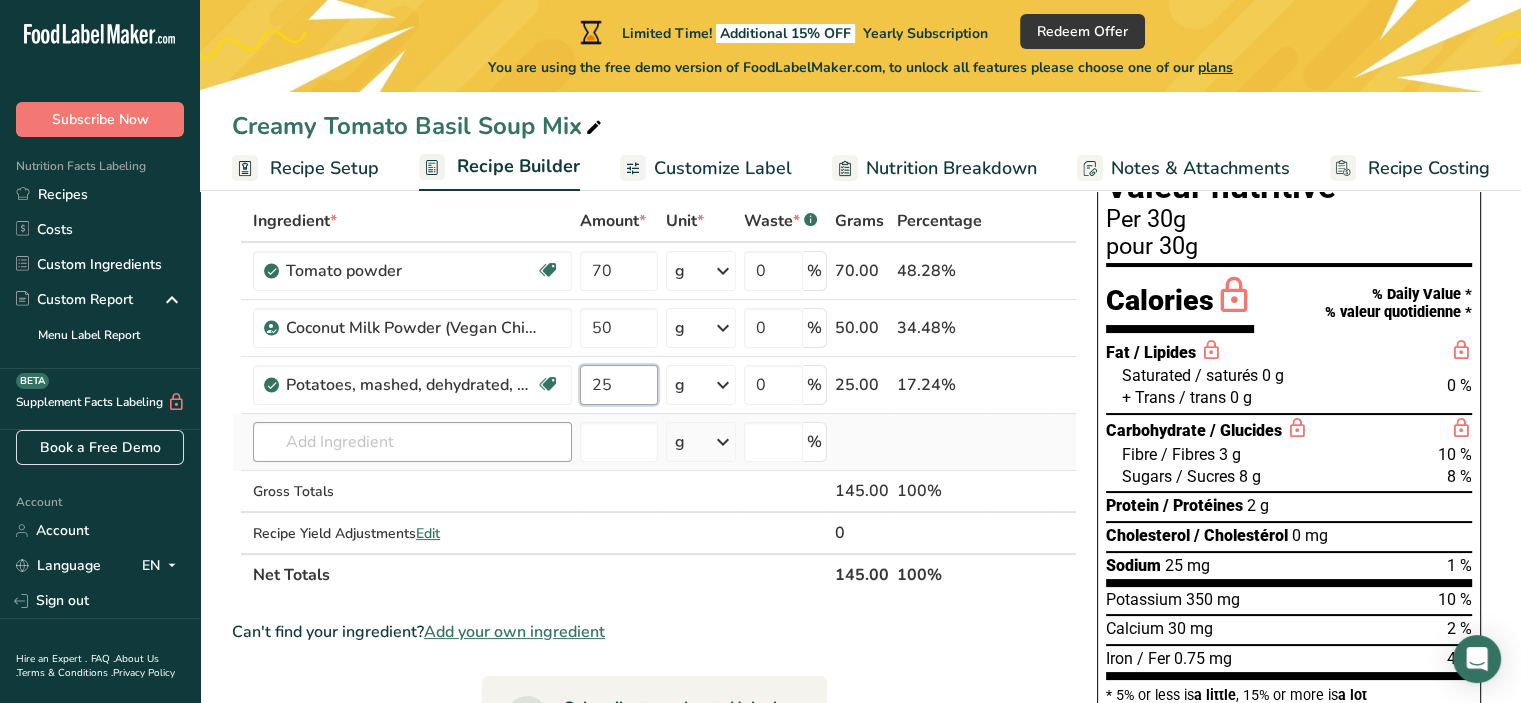 type on "25" 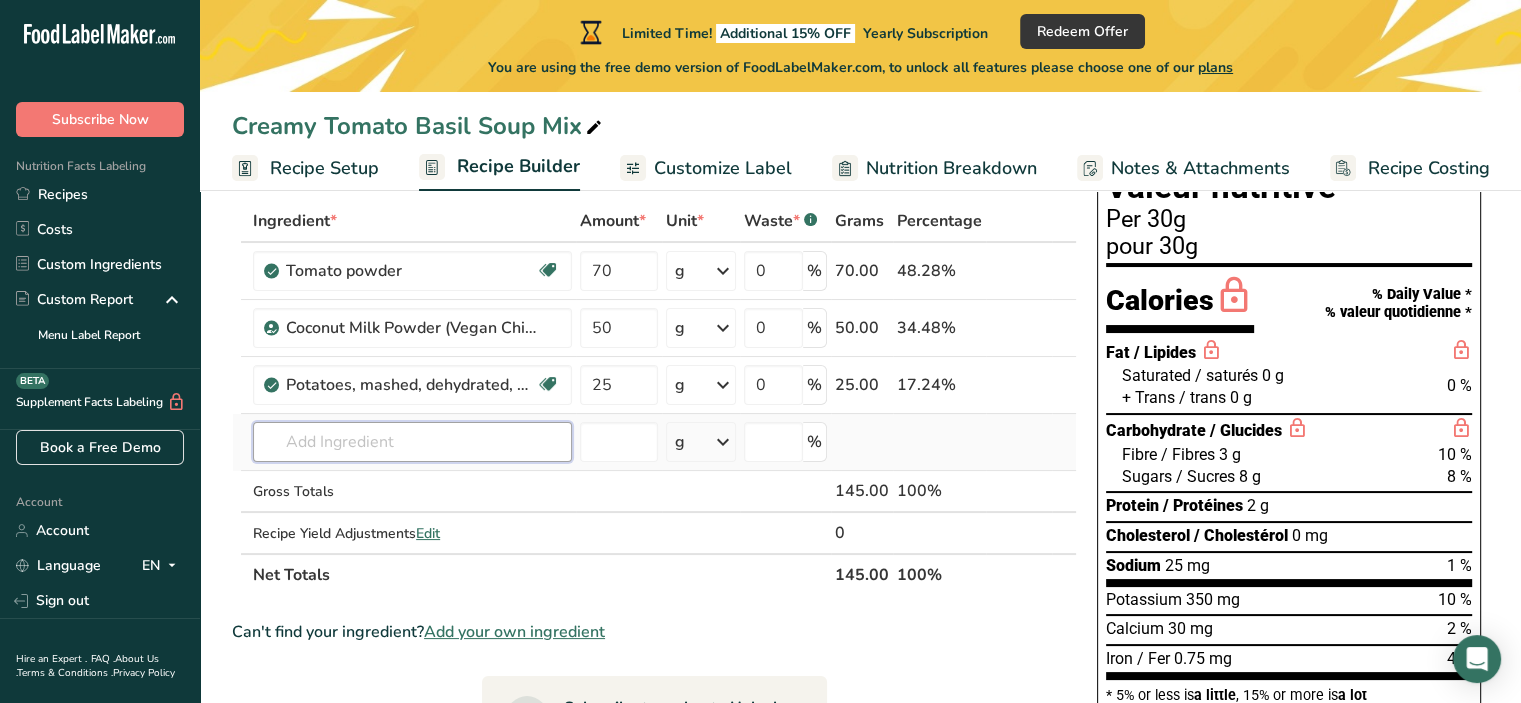click on "Choose your label style
Ingredient *
Amount *
Unit *
Waste *   .a-a{fill:#347362;}.b-a{fill:#fff;}          Grams
Percentage
Tomato powder
Dairy free
Gluten free
Vegan
Vegetarian
Soy free
70
g
Weight Units
g
kg
mg
See more
Volume Units
l
Volume units require a density conversion. If you know your ingredient's density enter it below. Otherwise, click on "RIA" our AI Regulatory bot - she will be able to help you
lb/ft3
g/cm3
Confirm
mL
lb/ft3
g/cm3
Confirm" at bounding box center [654, 398] 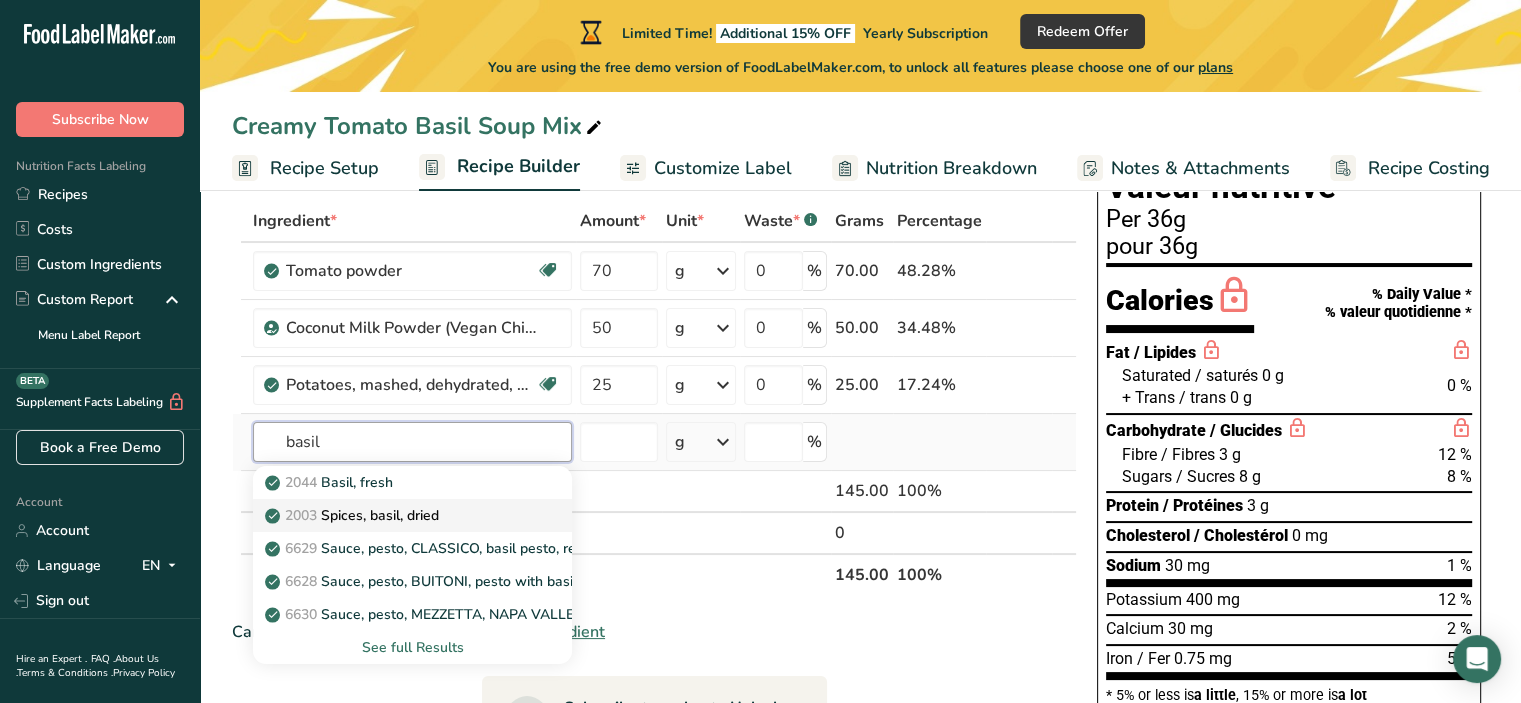 type on "basil" 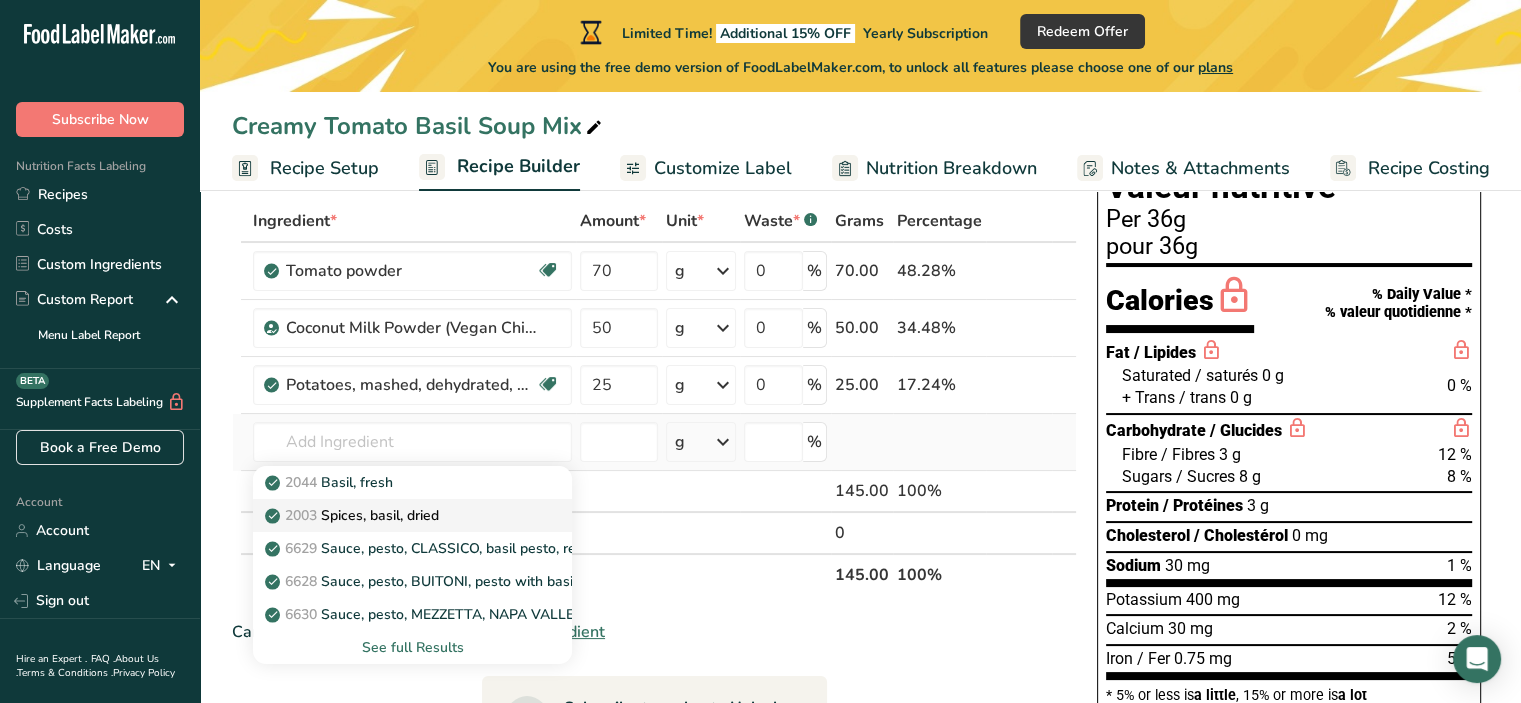 click on "2003
Spices, basil, dried" at bounding box center (354, 515) 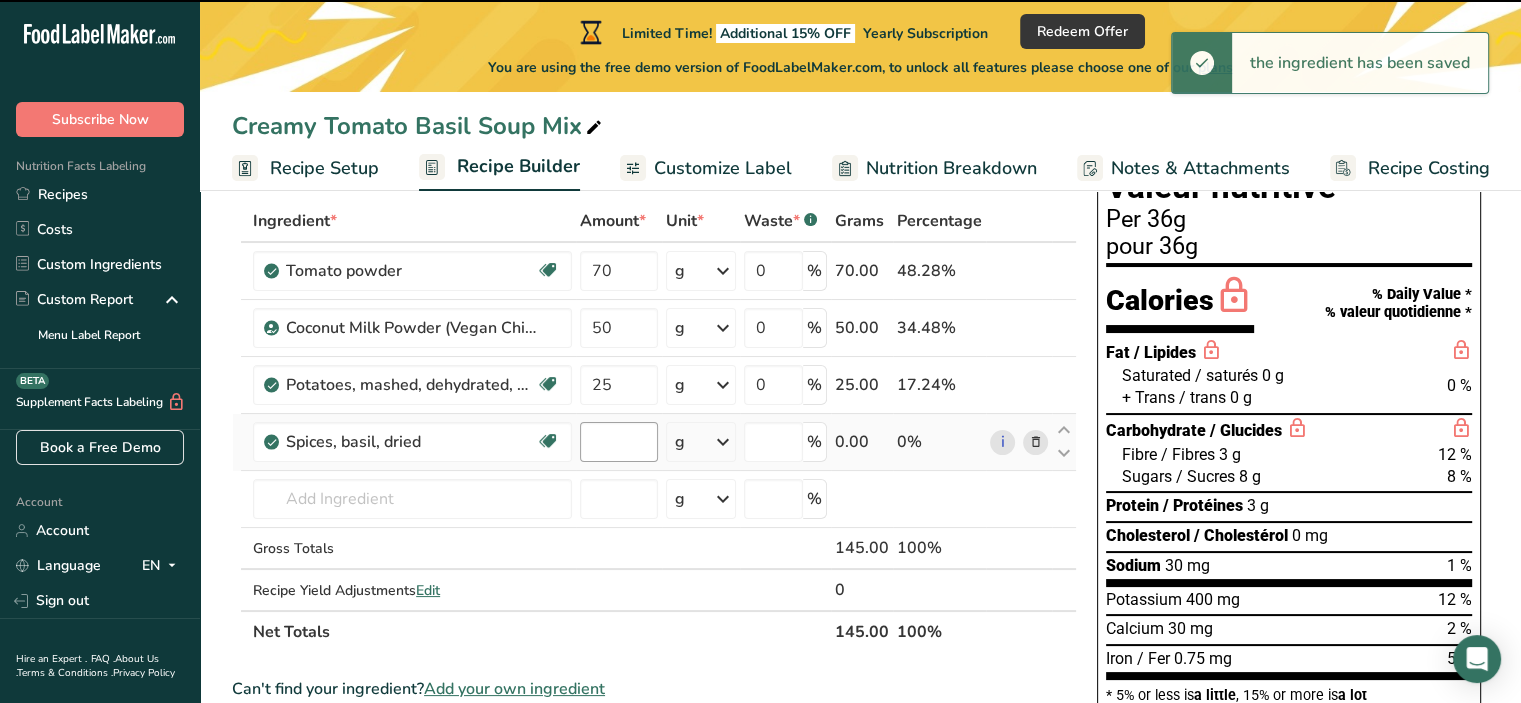 type on "0" 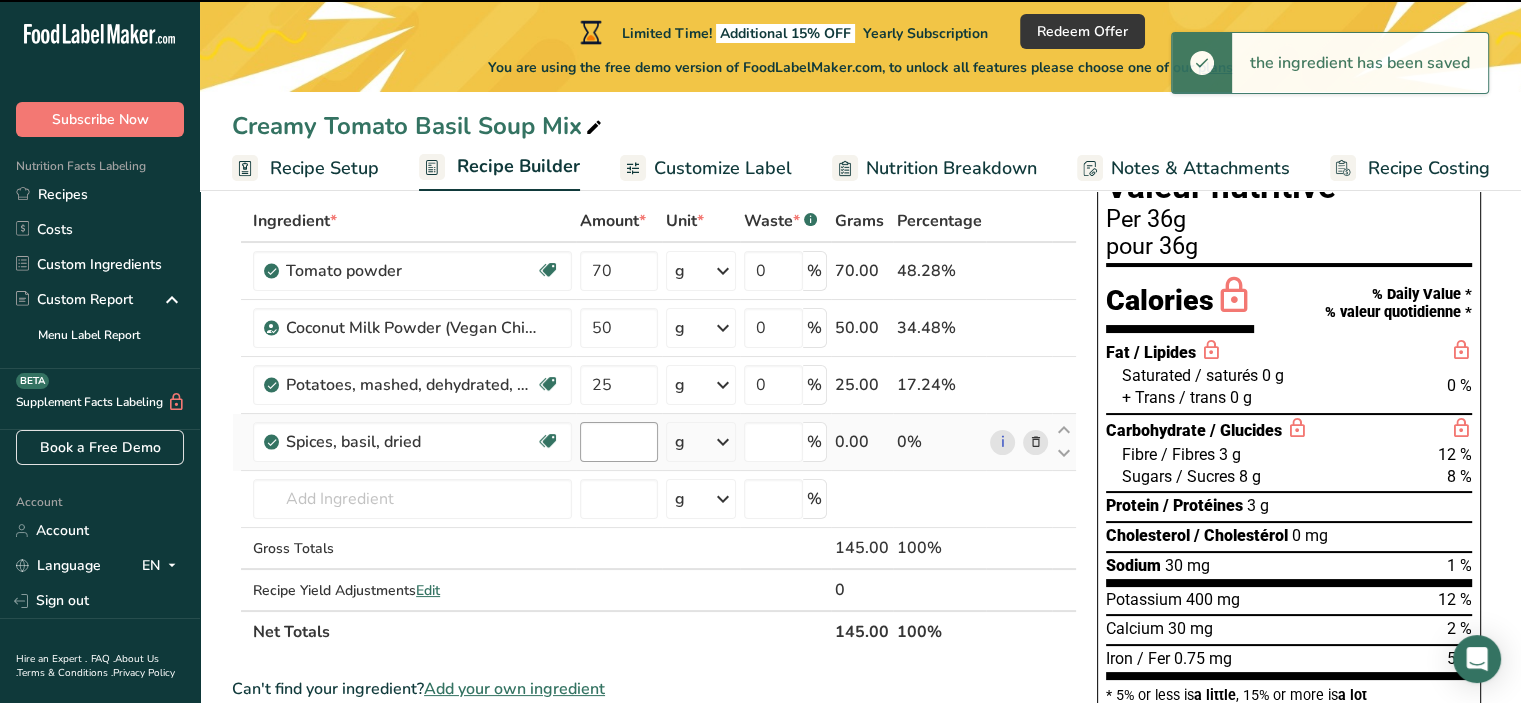 type on "0" 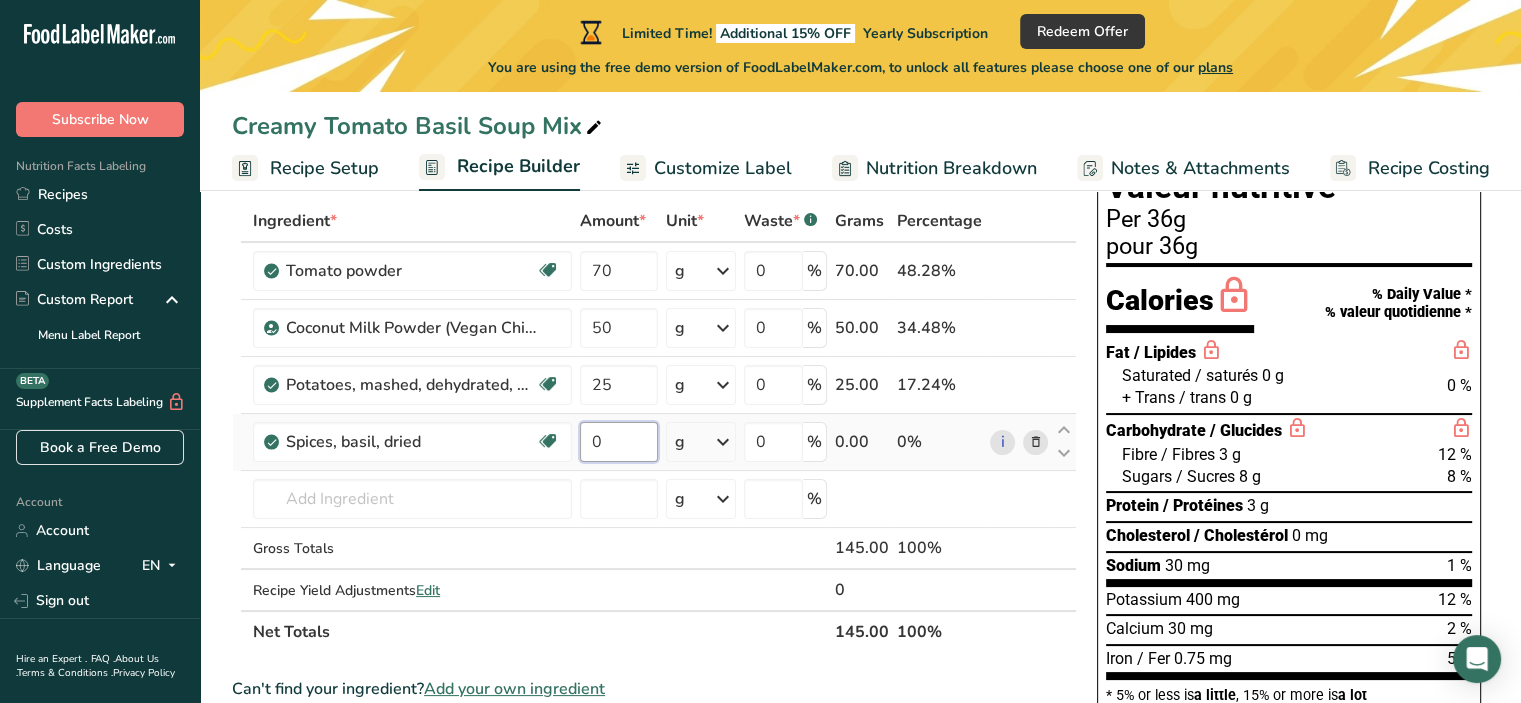 drag, startPoint x: 604, startPoint y: 439, endPoint x: 584, endPoint y: 440, distance: 20.024984 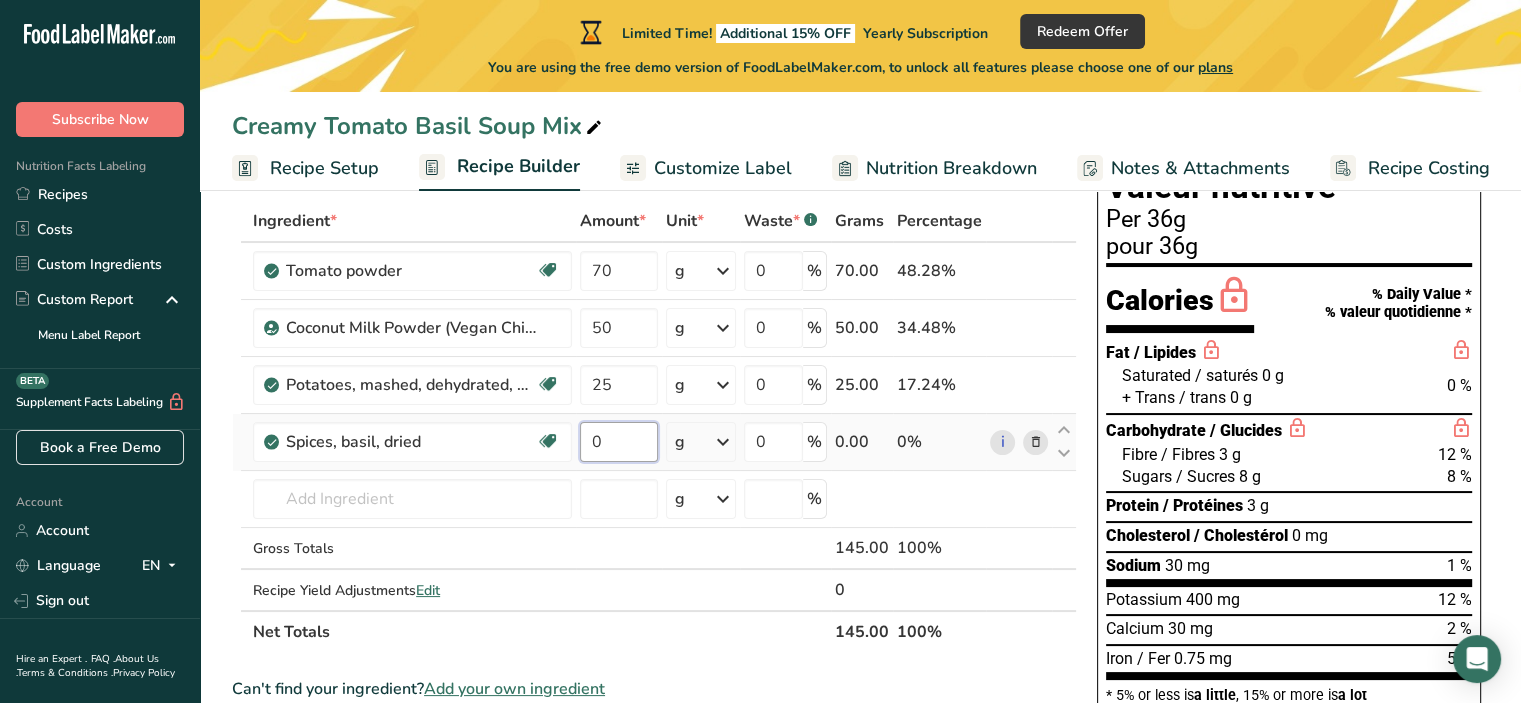 click on "0" at bounding box center [619, 442] 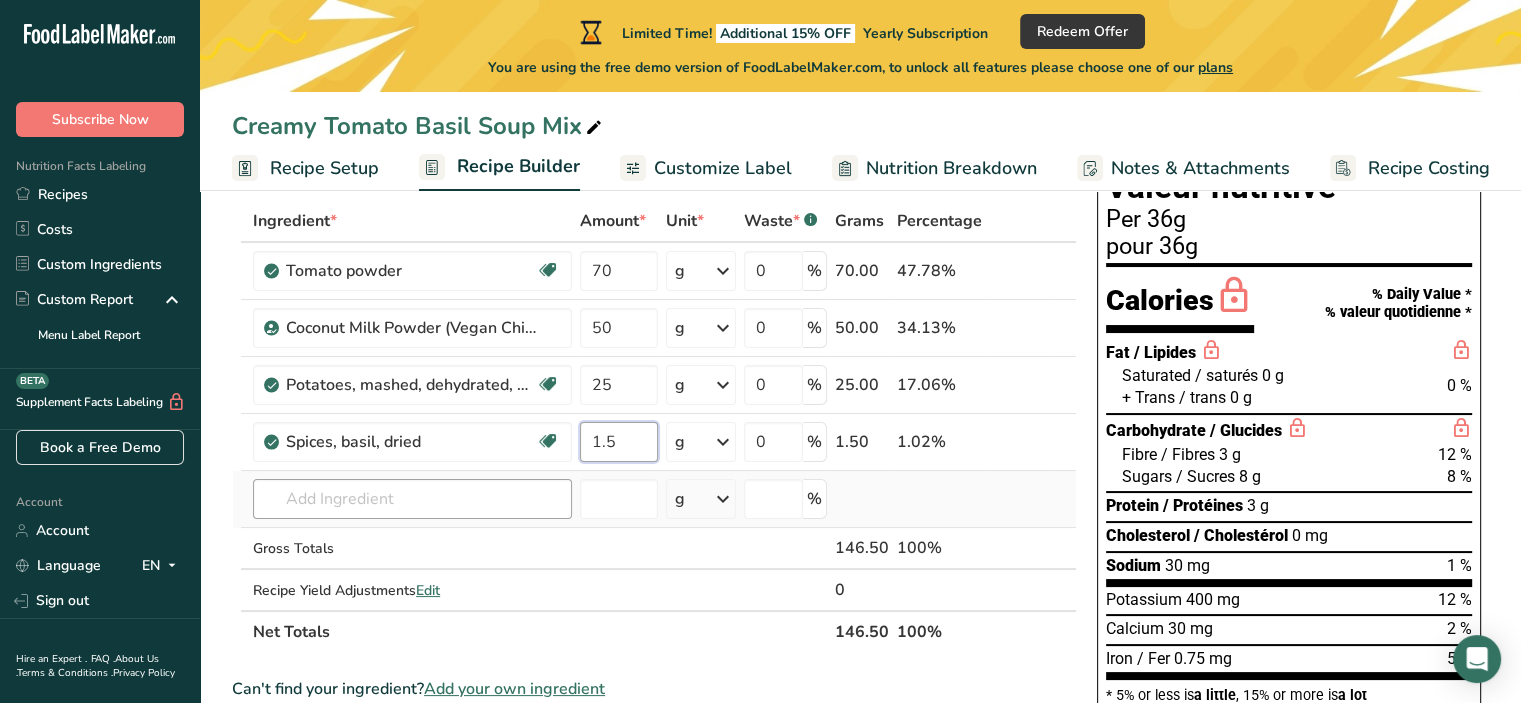 type on "1.5" 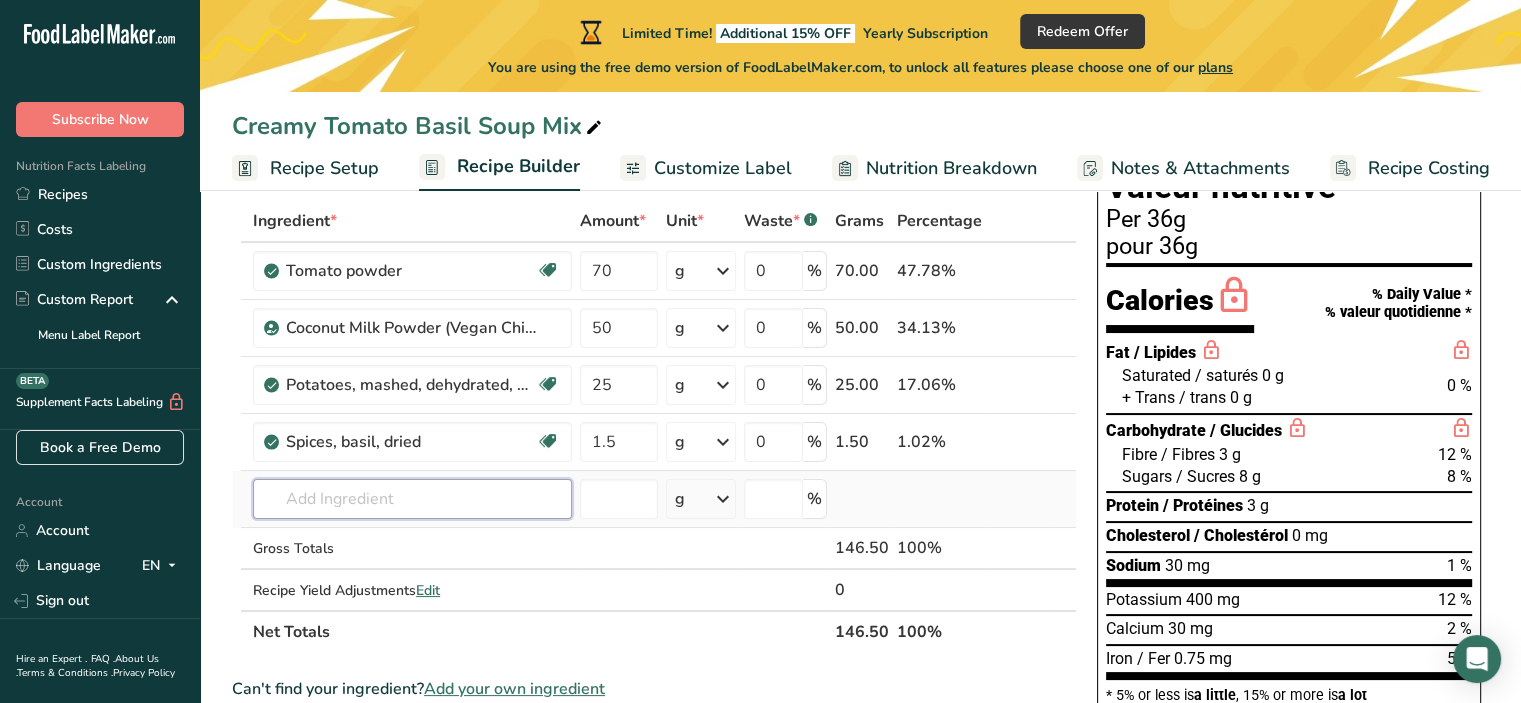 click on "Choose your label style
Ingredient *
Amount *
Unit *
Waste *   .a-a{fill:#347362;}.b-a{fill:#fff;}          Grams
Percentage
Tomato powder
Dairy free
Gluten free
Vegan
Vegetarian
Soy free
70
g
Weight Units
g
kg
mg
See more
Volume Units
l
Volume units require a density conversion. If you know your ingredient's density enter it below. Otherwise, click on "RIA" our AI Regulatory bot - she will be able to help you
lb/ft3
g/cm3
Confirm
mL
lb/ft3
g/cm3
Confirm" at bounding box center [654, 426] 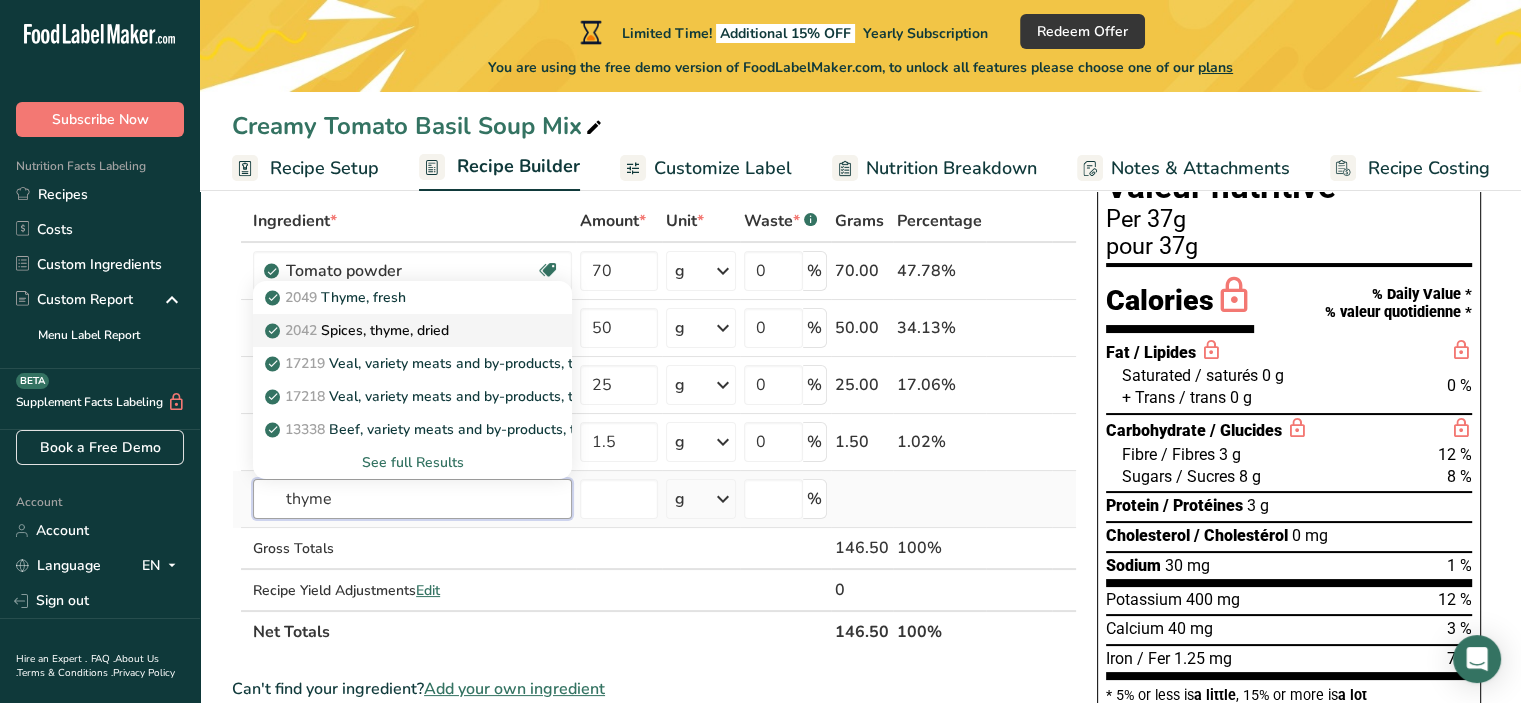 type on "thyme" 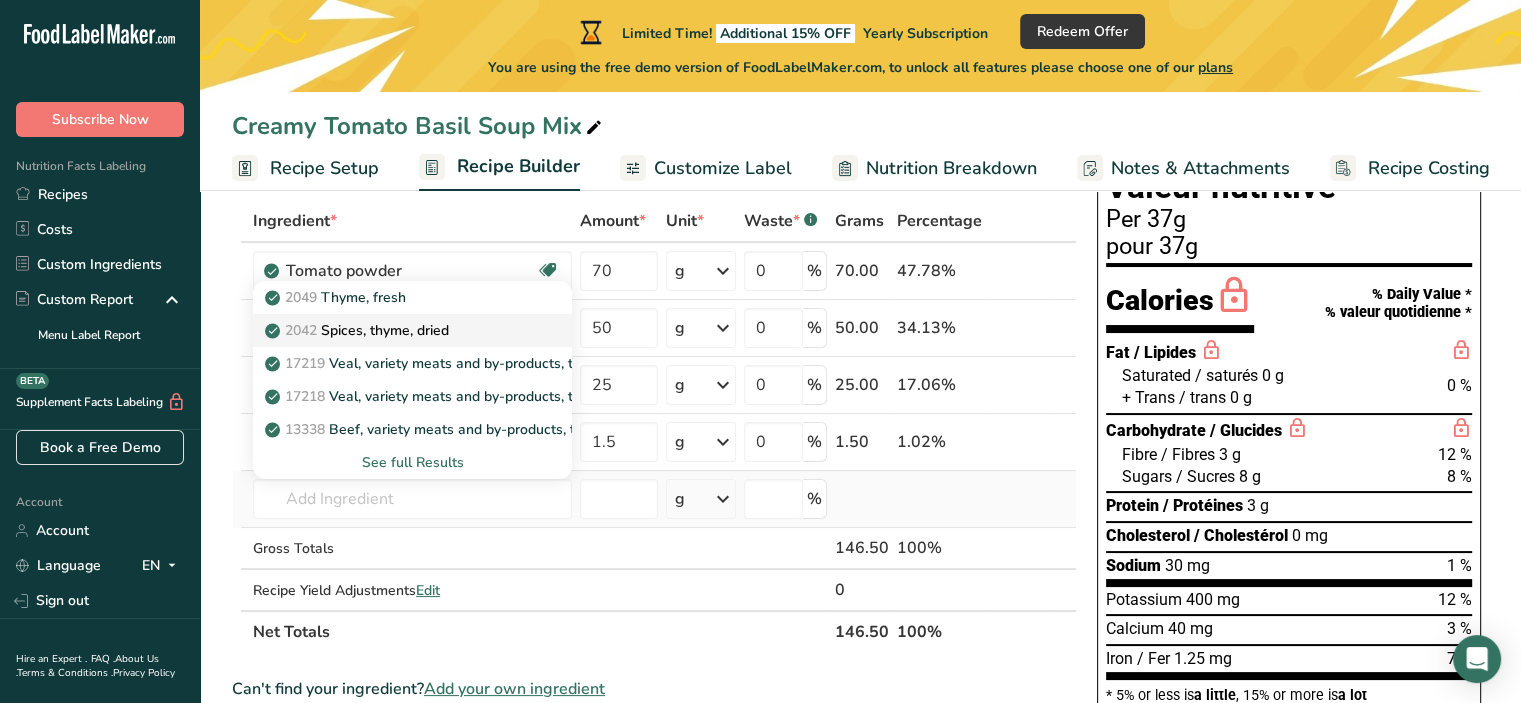 click on "[ZIP_CODE]
Spices, thyme, dried" at bounding box center (359, 330) 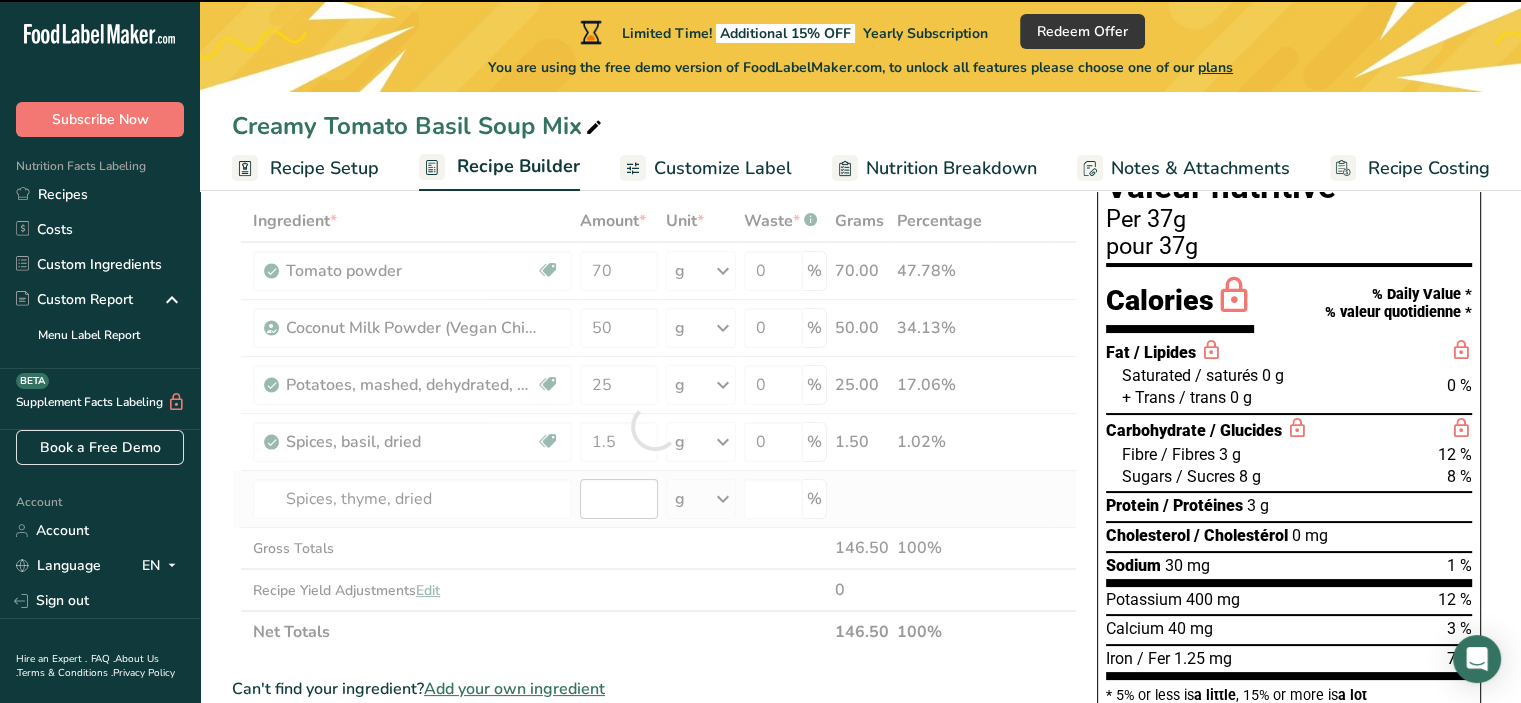 type on "0" 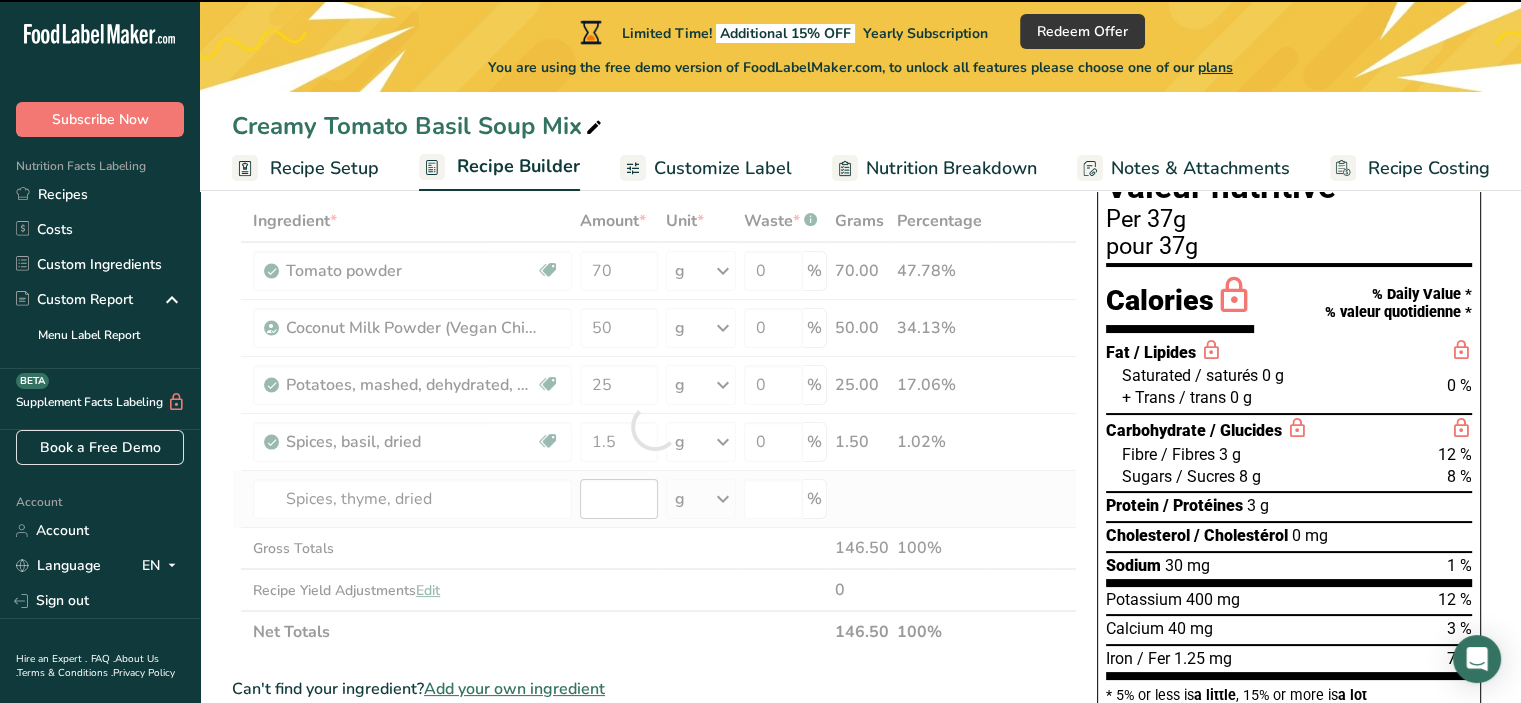 type on "0" 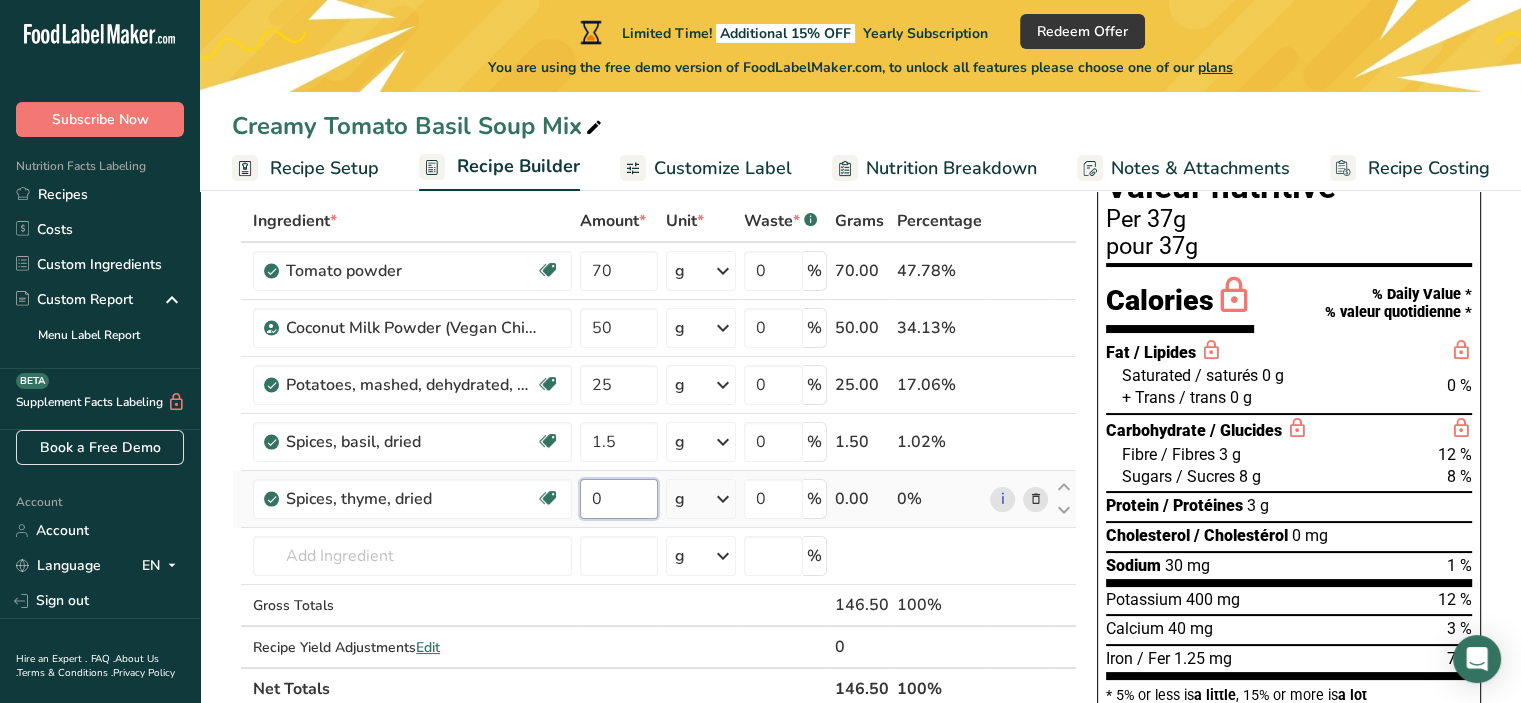 click on "0" at bounding box center [619, 499] 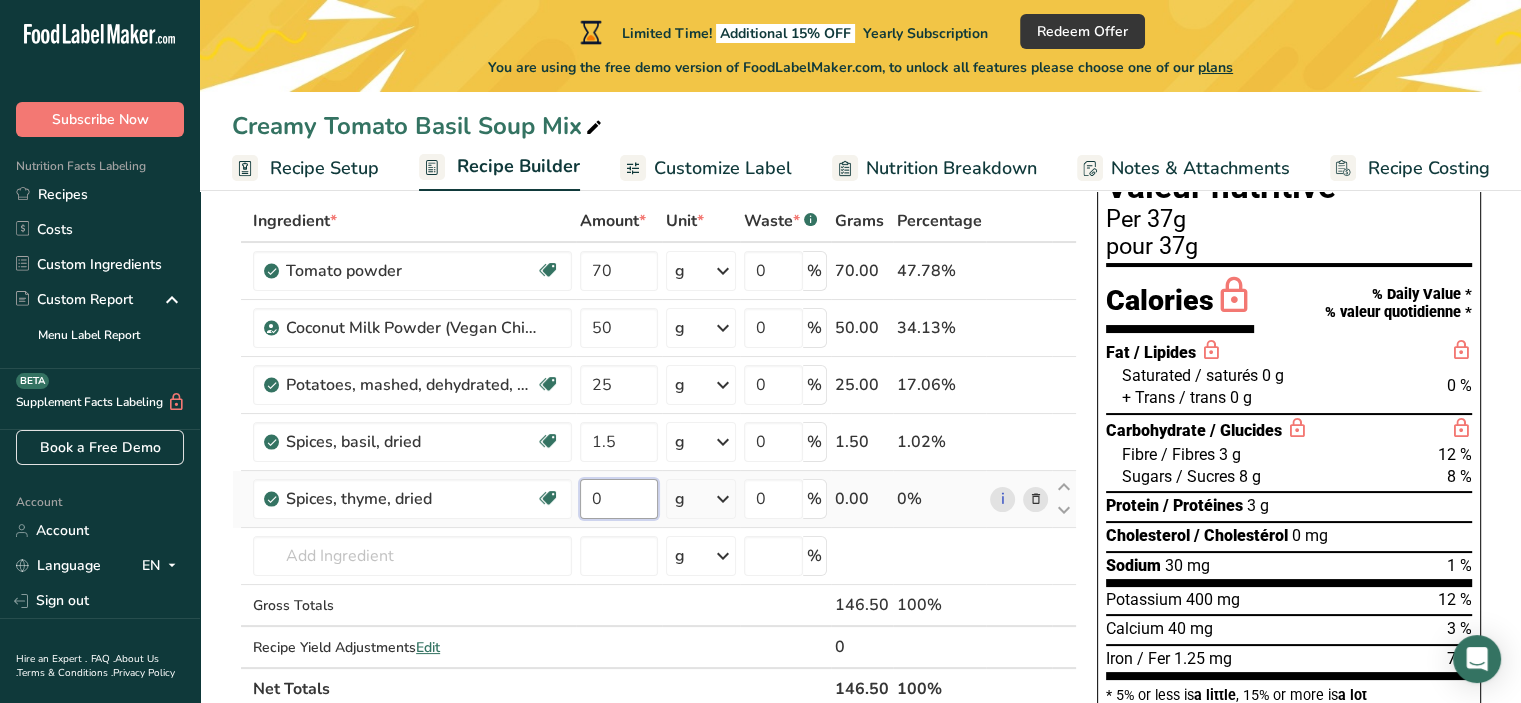 drag, startPoint x: 608, startPoint y: 490, endPoint x: 586, endPoint y: 487, distance: 22.203604 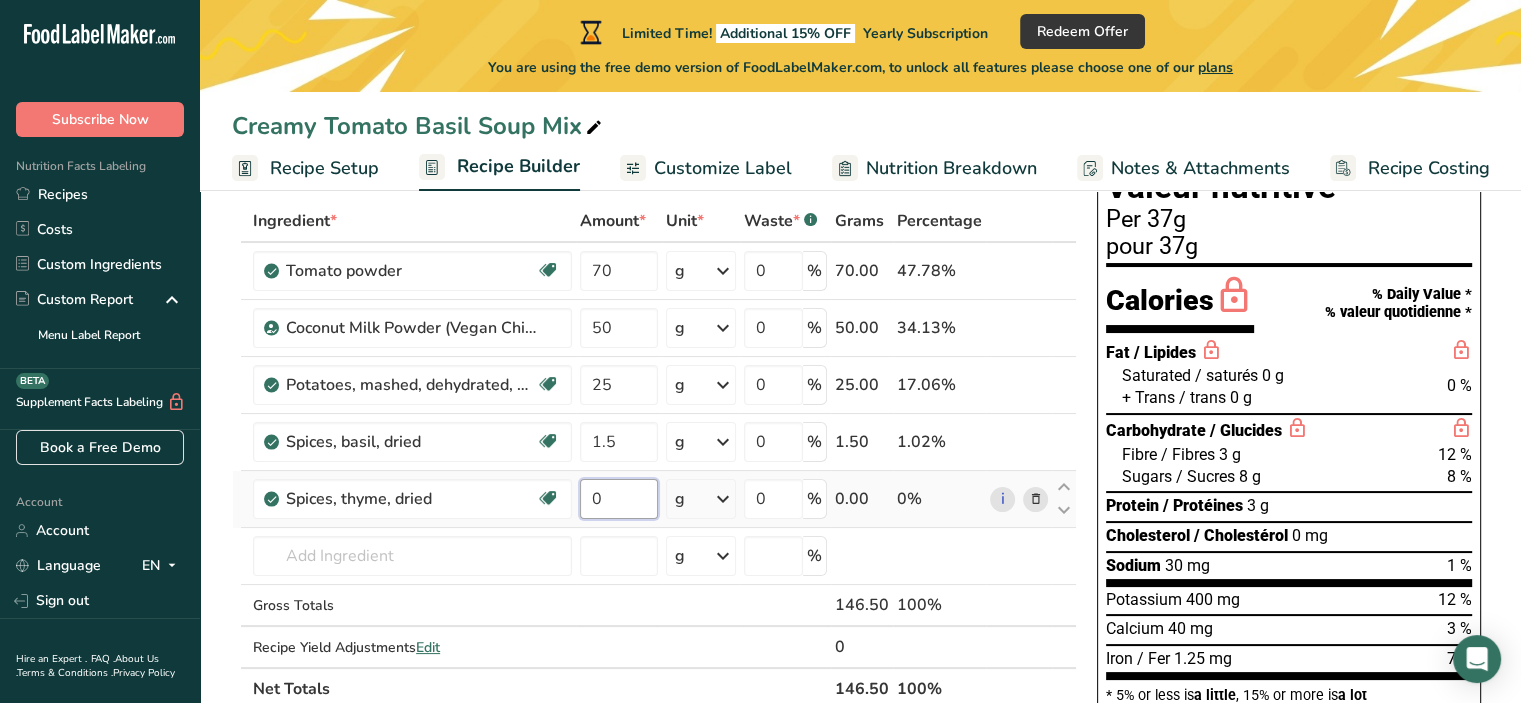 click on "0" at bounding box center [619, 499] 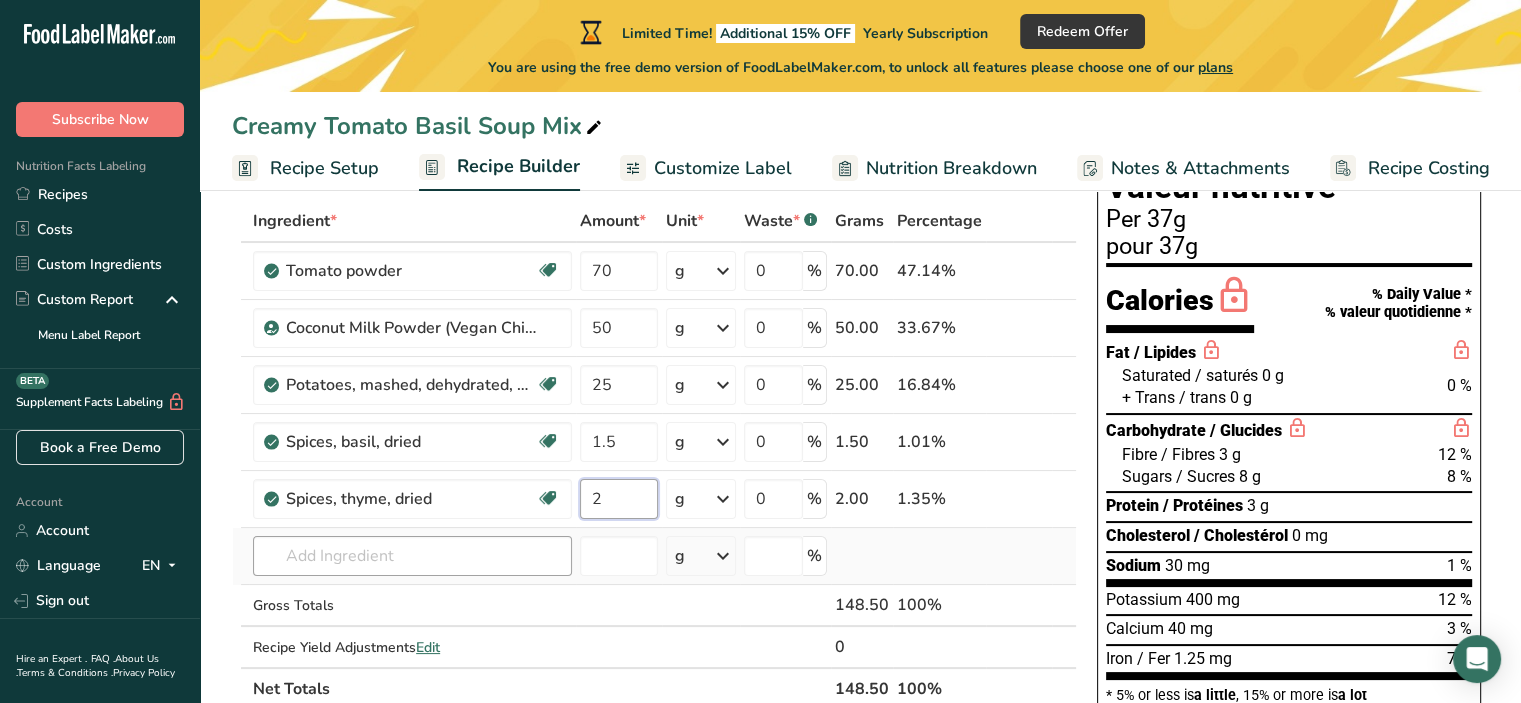 type on "2" 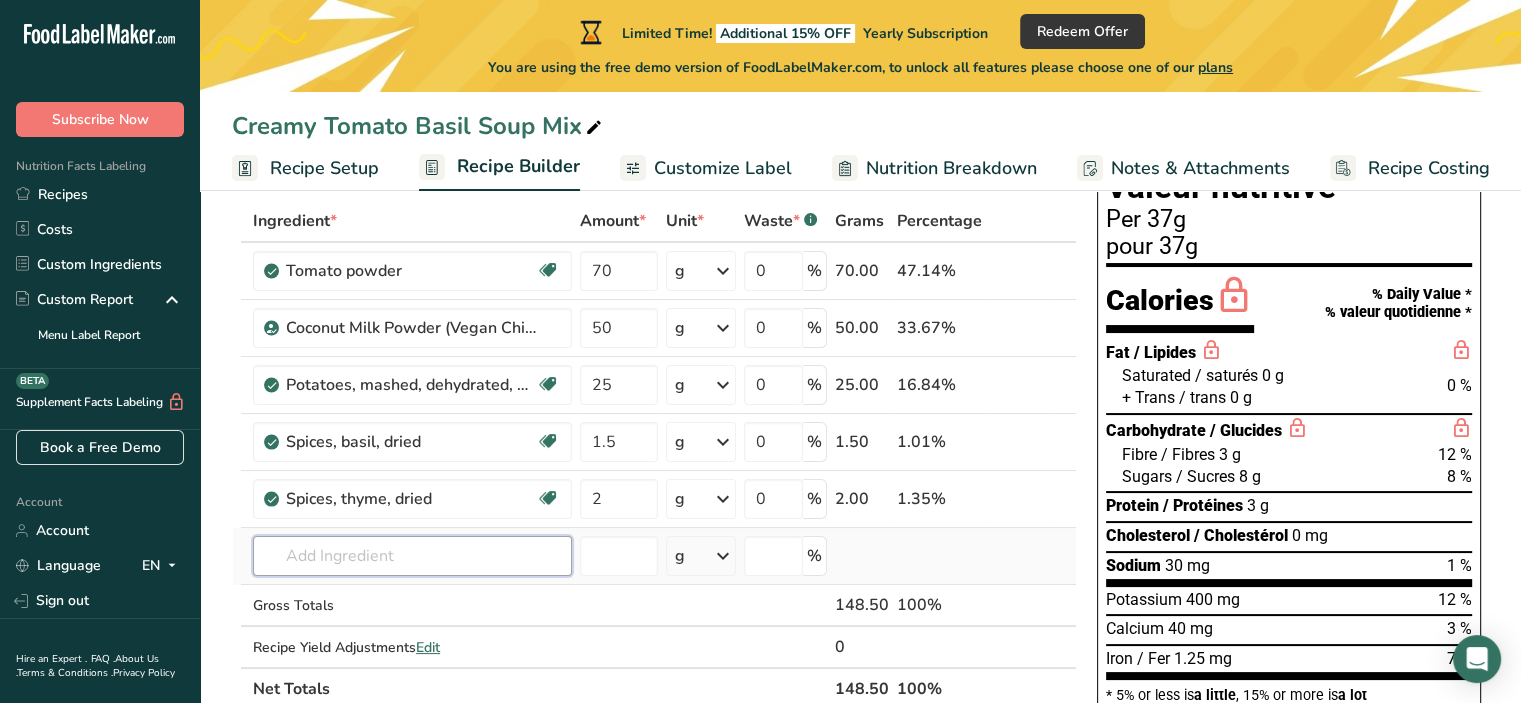 click on "Choose your label style
Ingredient *
Amount *
Unit *
Waste *   .a-a{fill:#347362;}.b-a{fill:#fff;}          Grams
Percentage
Tomato powder
Dairy free
Gluten free
Vegan
Vegetarian
Soy free
70
g
Weight Units
g
kg
mg
See more
Volume Units
l
Volume units require a density conversion. If you know your ingredient's density enter it below. Otherwise, click on "RIA" our AI Regulatory bot - she will be able to help you
lb/ft3
g/cm3
Confirm
mL
lb/ft3
g/cm3
Confirm" at bounding box center [654, 455] 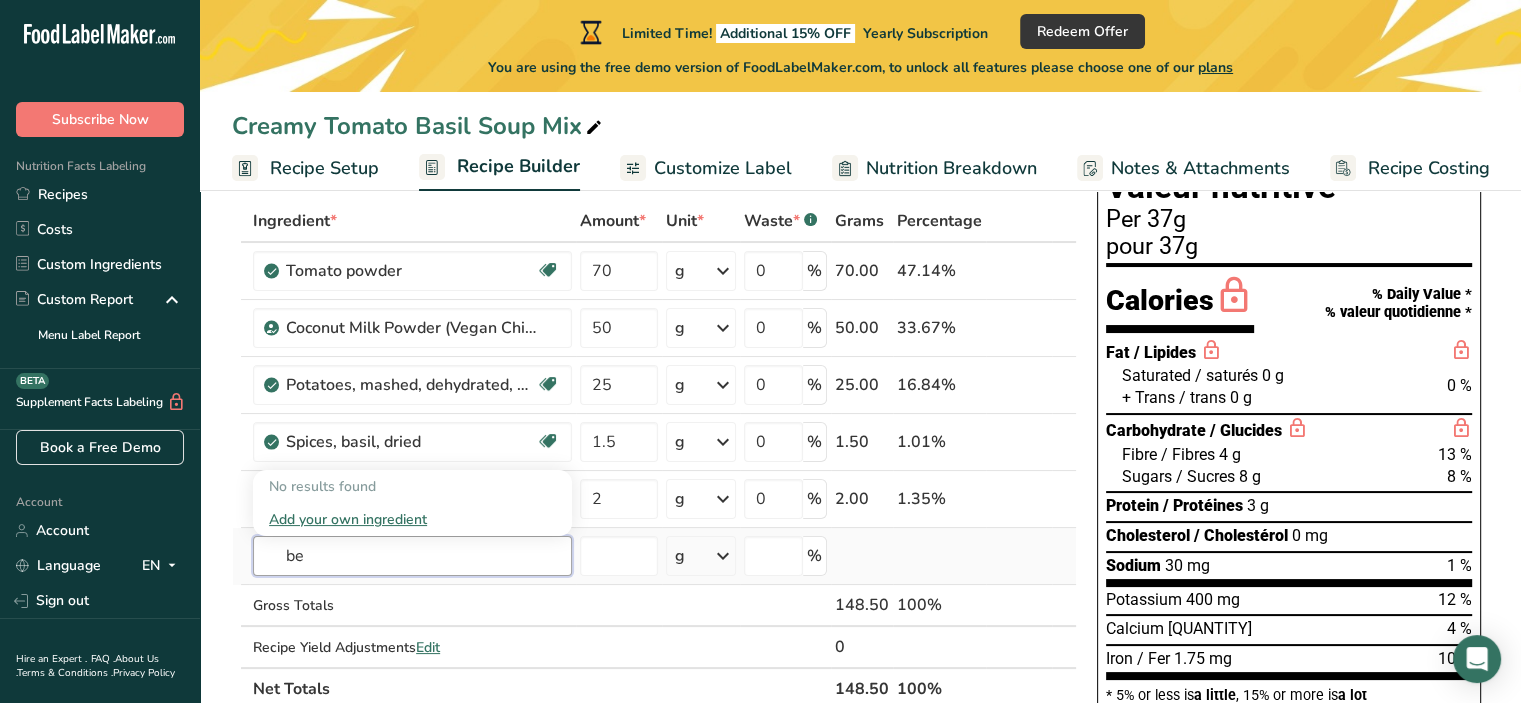 type on "b" 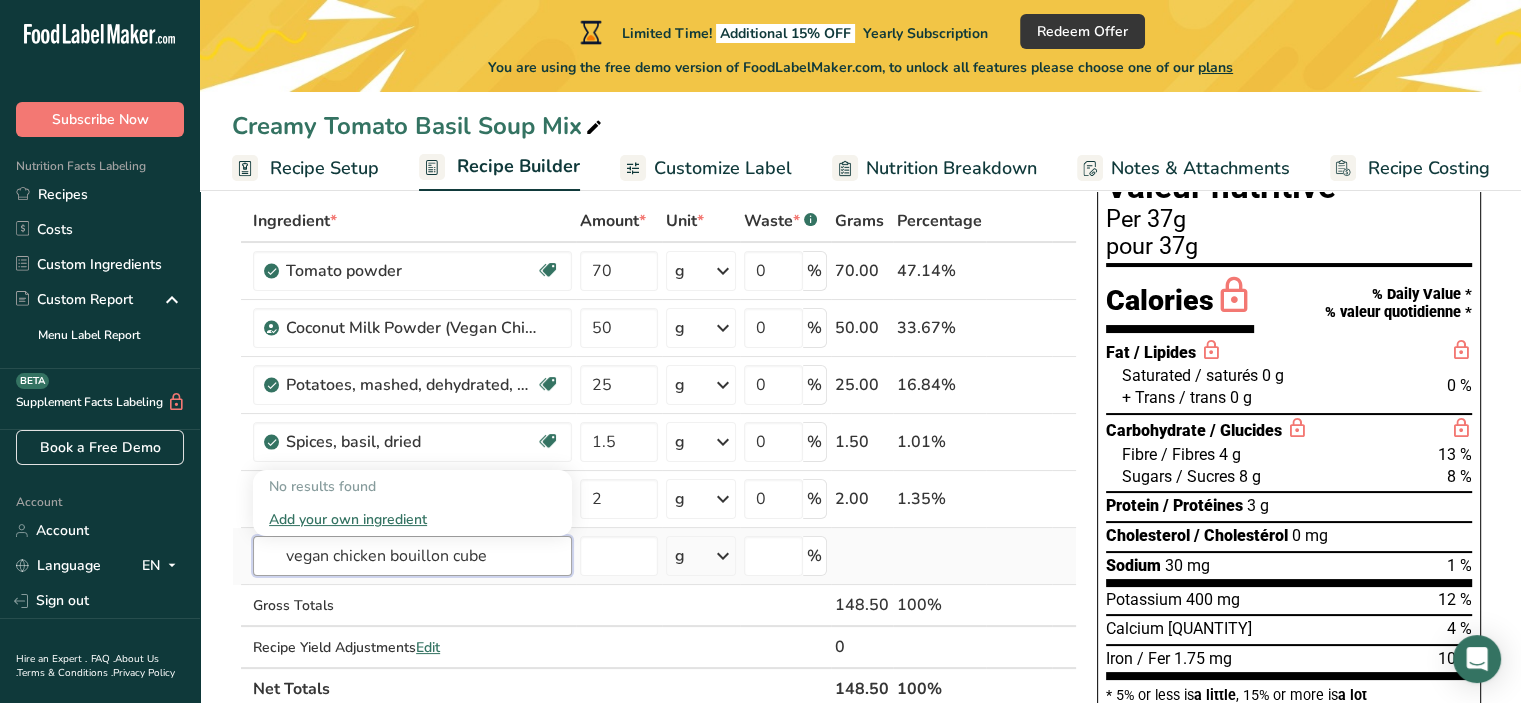drag, startPoint x: 498, startPoint y: 557, endPoint x: 248, endPoint y: 564, distance: 250.09798 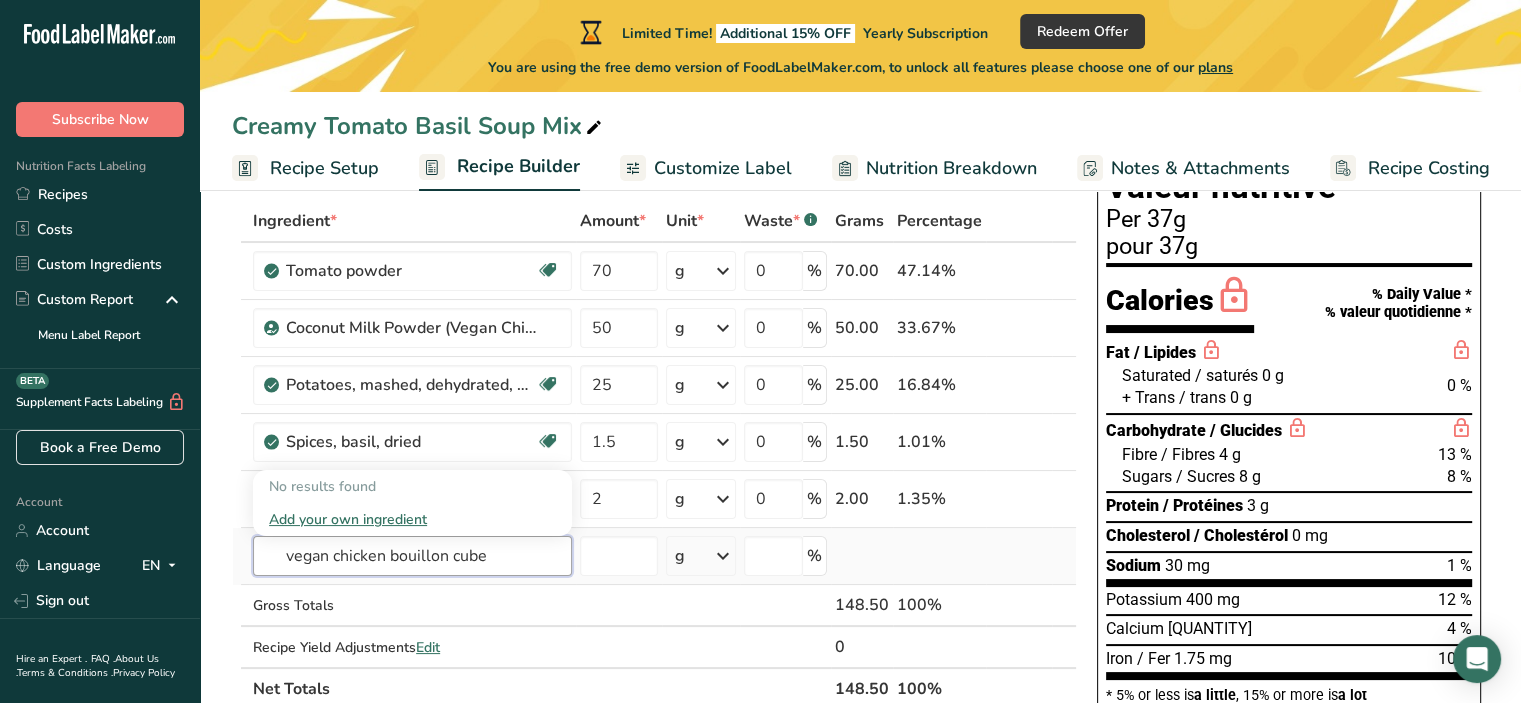 click on "vegan chicken bouillon cube
No results found
Add your own ingredient" at bounding box center (412, 556) 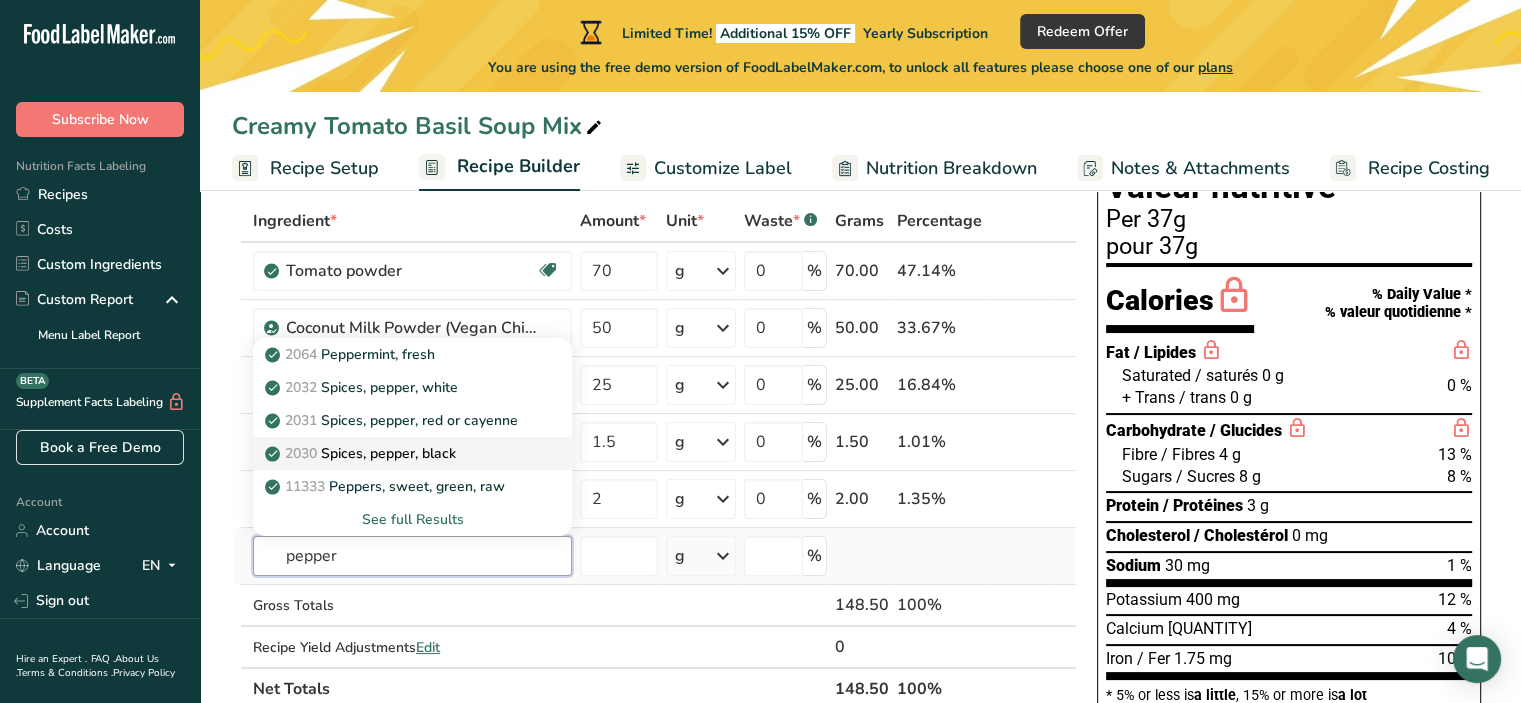 type on "pepper" 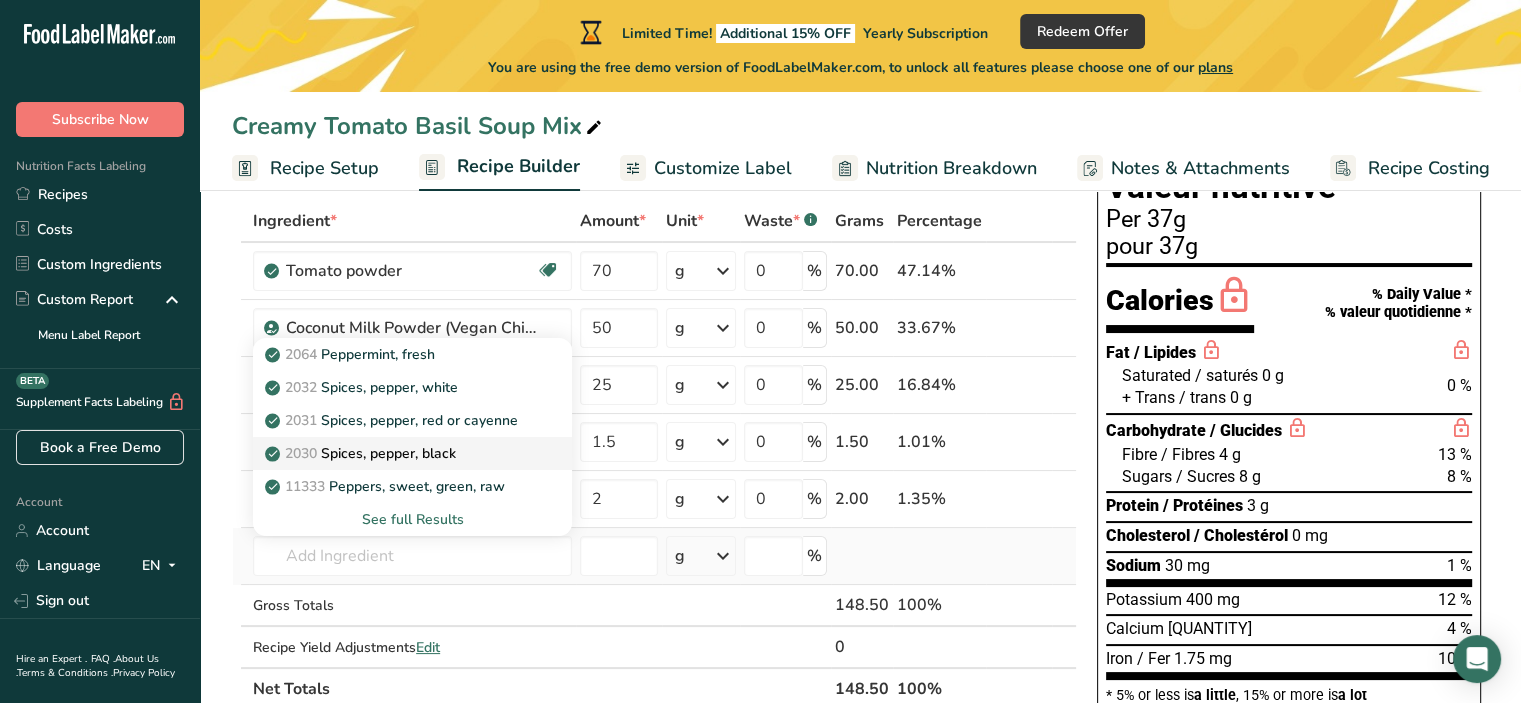 click on "[NUMBER]
Spices, pepper, black" at bounding box center (362, 453) 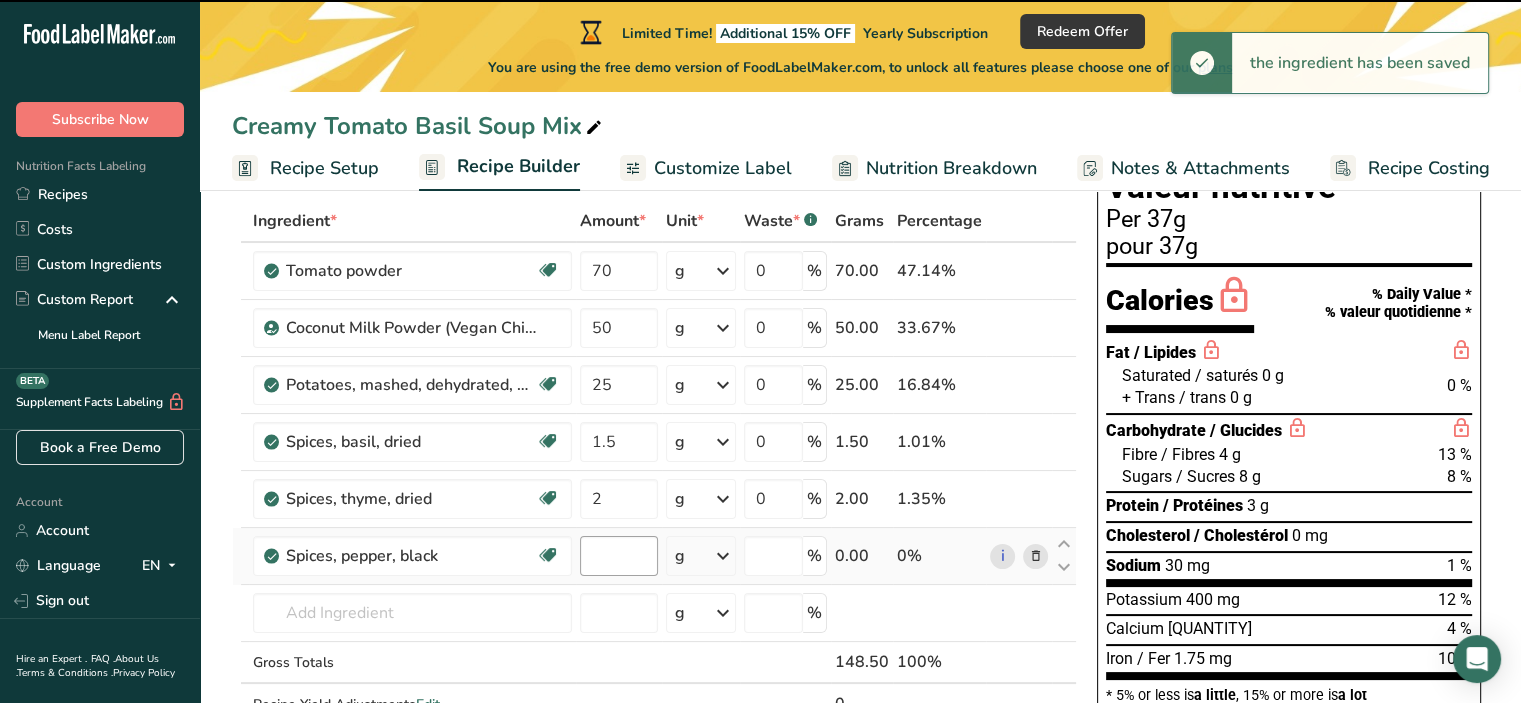 type on "0" 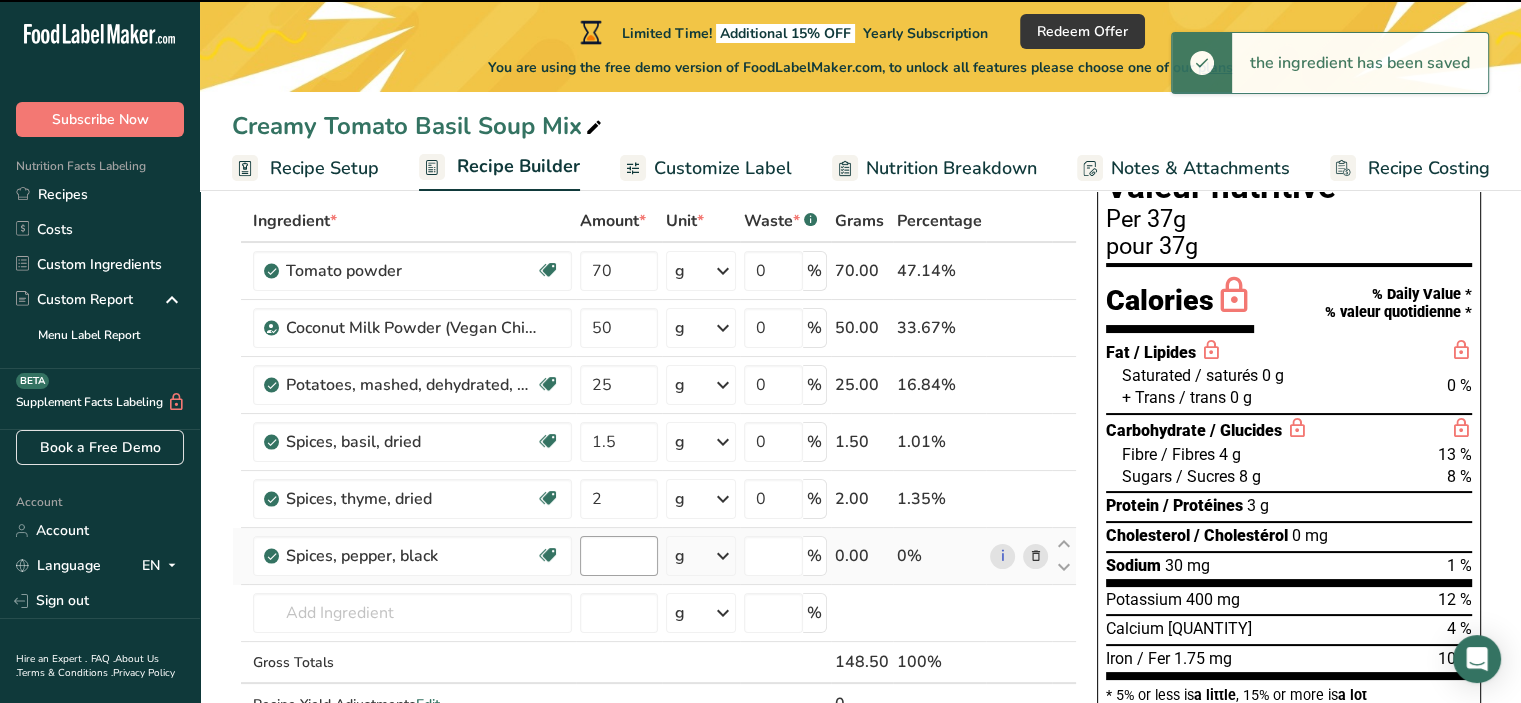 type on "0" 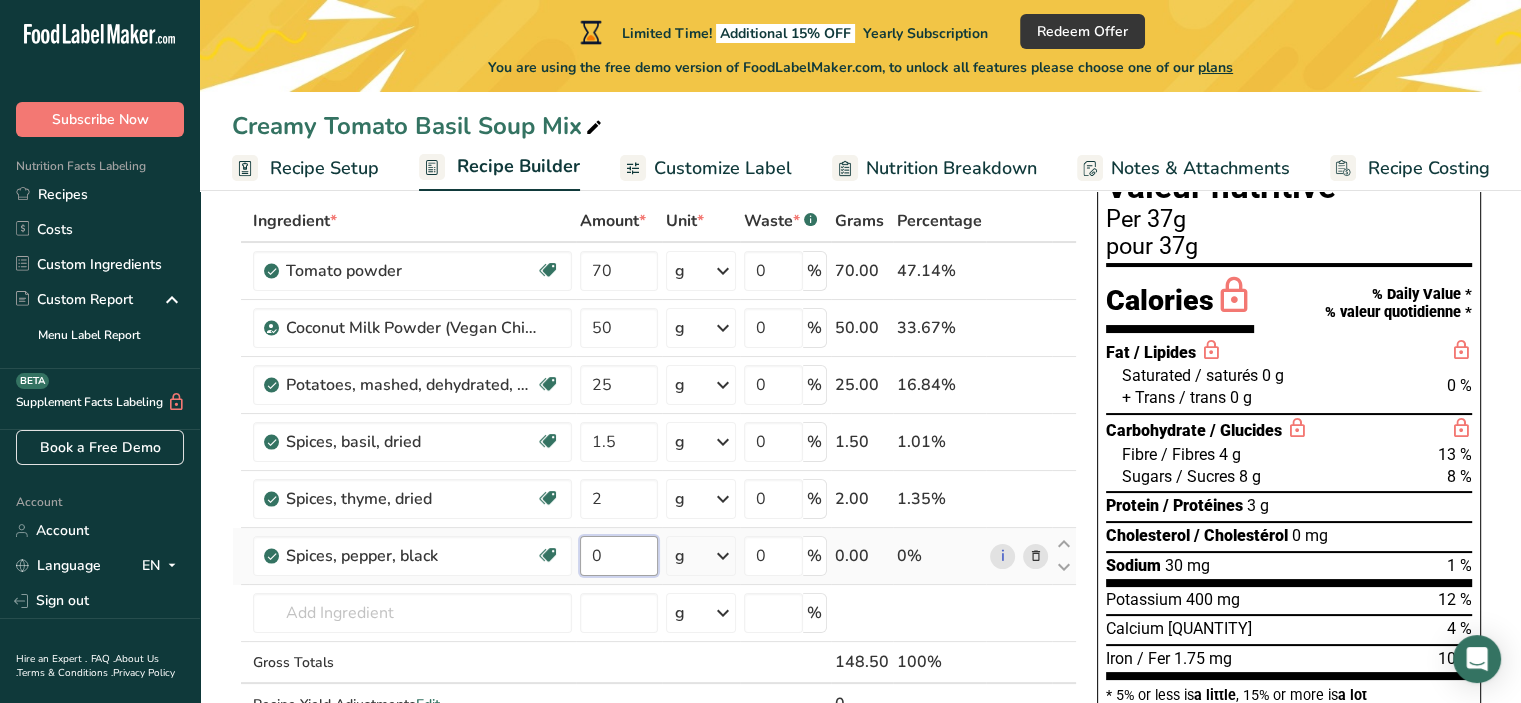 drag, startPoint x: 602, startPoint y: 551, endPoint x: 587, endPoint y: 552, distance: 15.033297 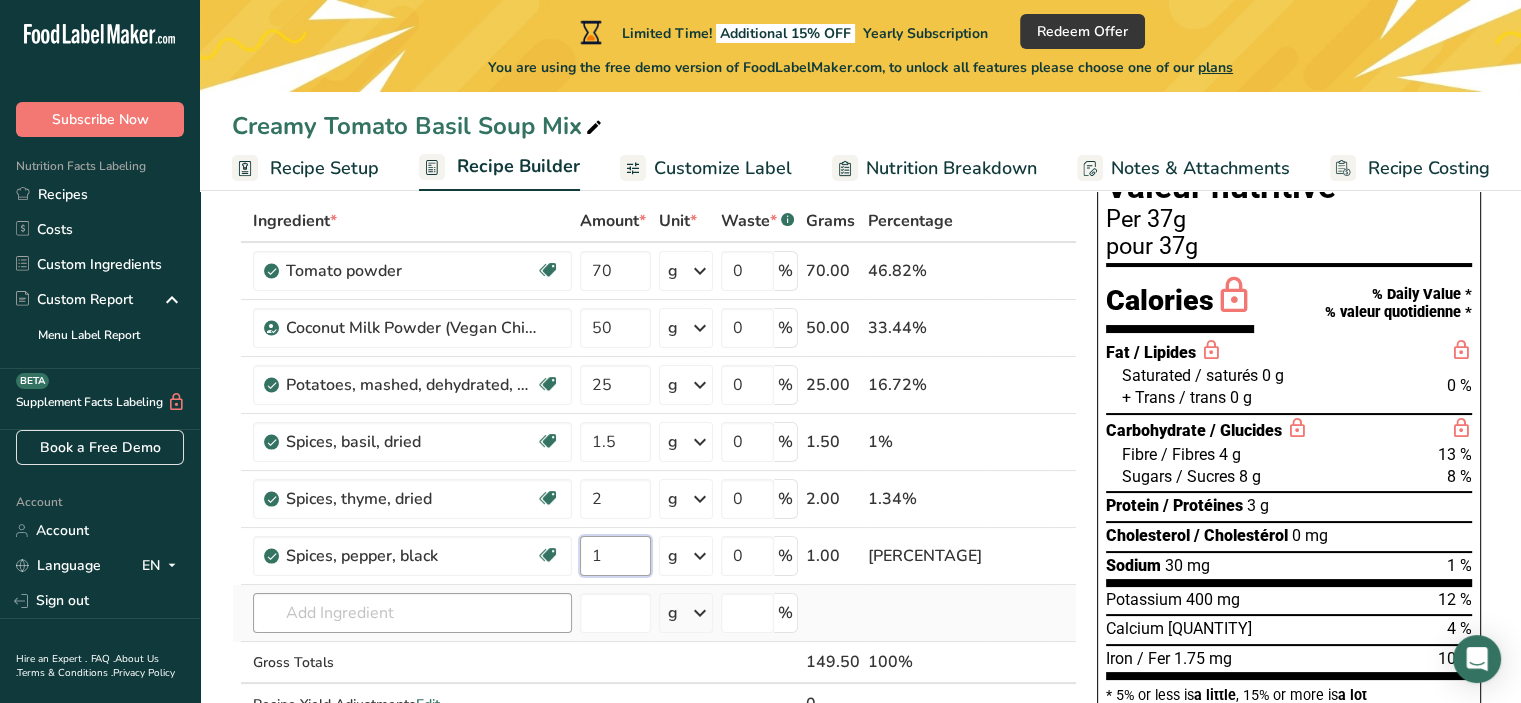 type on "1" 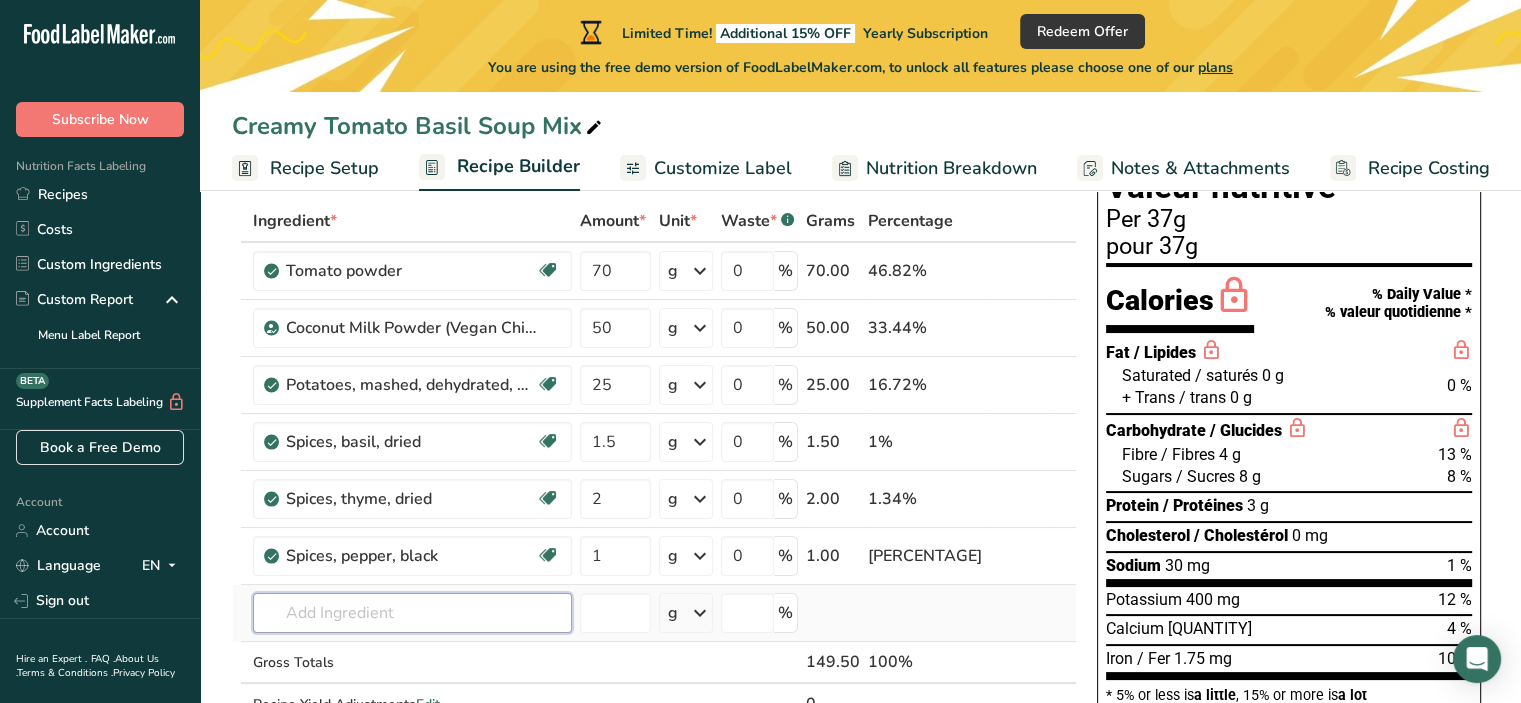 click on "Choose your label style
Ingredient *
Amount *
Unit *
Waste *   .a-a{fill:#347362;}.b-a{fill:#fff;}          Grams
Percentage
Tomato powder
Dairy free
Gluten free
Vegan
Vegetarian
Soy free
70
g
Weight Units
g
kg
mg
See more
Volume Units
l
Volume units require a density conversion. If you know your ingredient's density enter it below. Otherwise, click on "RIA" our AI Regulatory bot - she will be able to help you
lb/ft3
g/cm3
Confirm
mL
lb/ft3
g/cm3
Confirm" at bounding box center [654, 483] 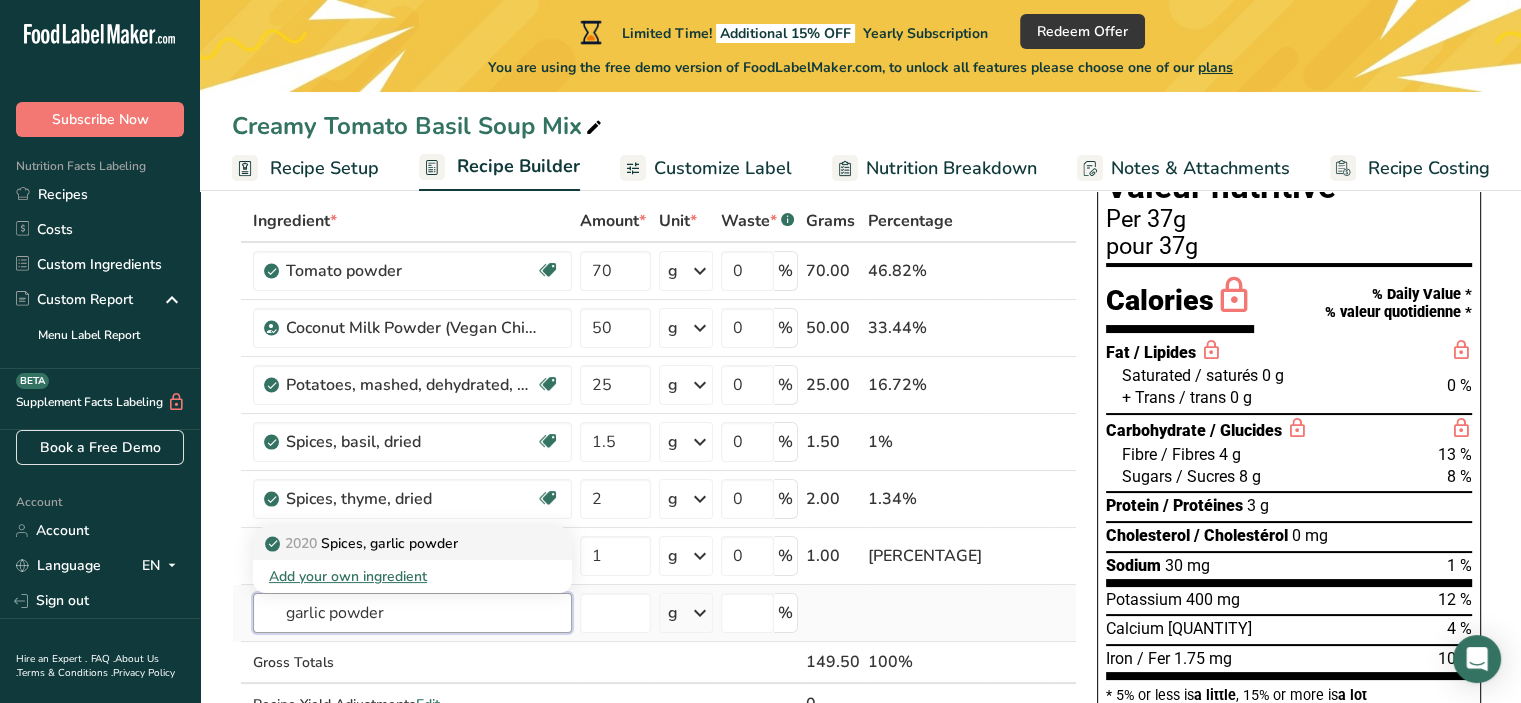 type on "garlic powder" 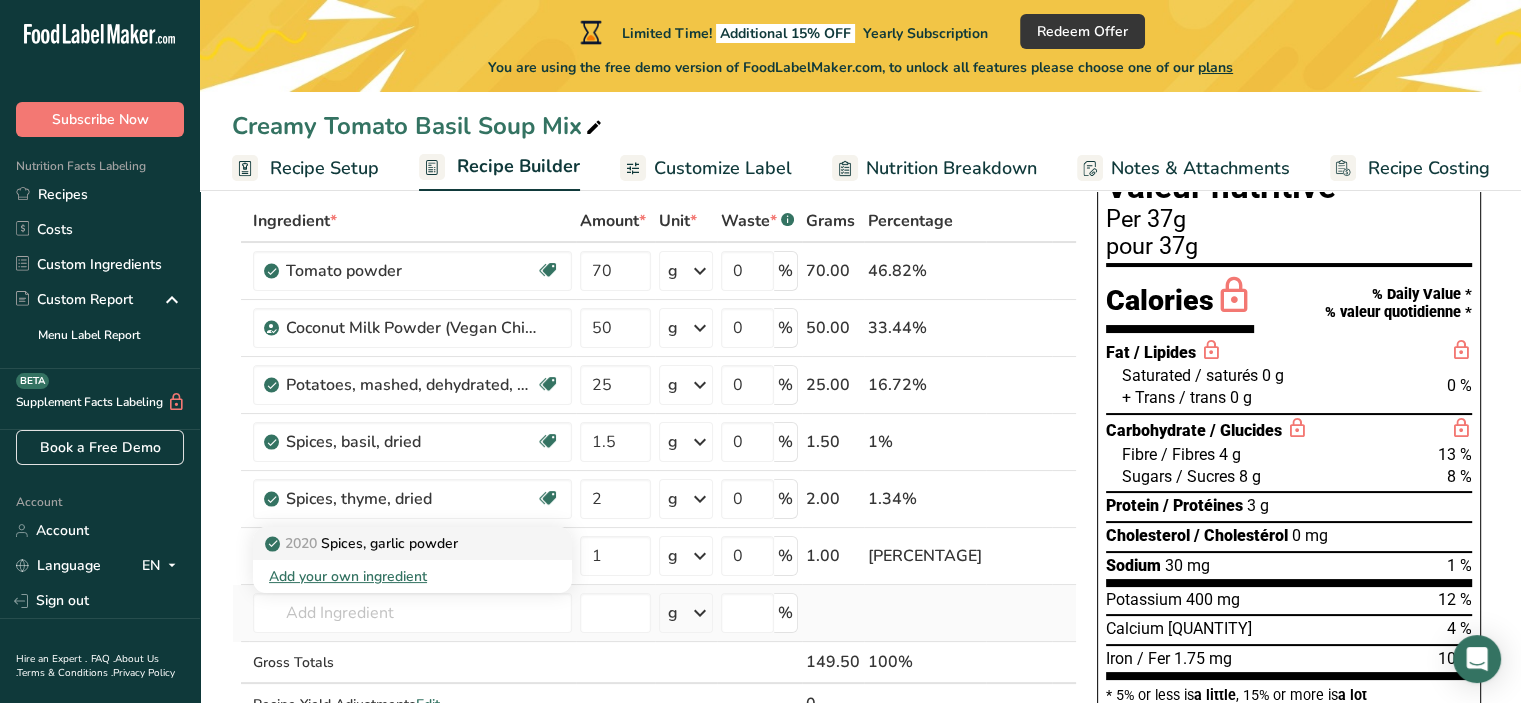 click on "[ZIP_CODE]
Spices, garlic powder" at bounding box center (363, 543) 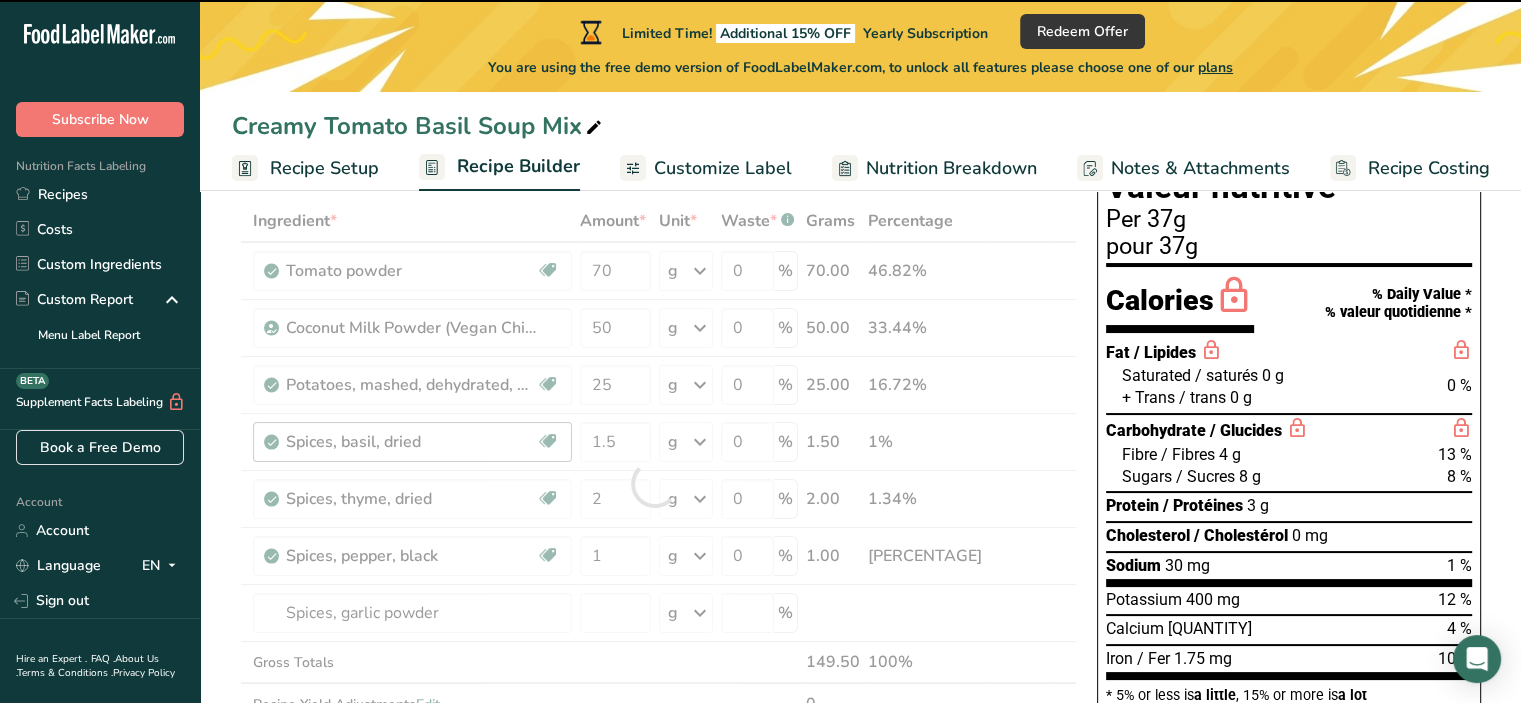 click on "Spices, basil, dried
Dairy free
Gluten free
Vegan
Vegetarian
Soy free" at bounding box center [412, 442] 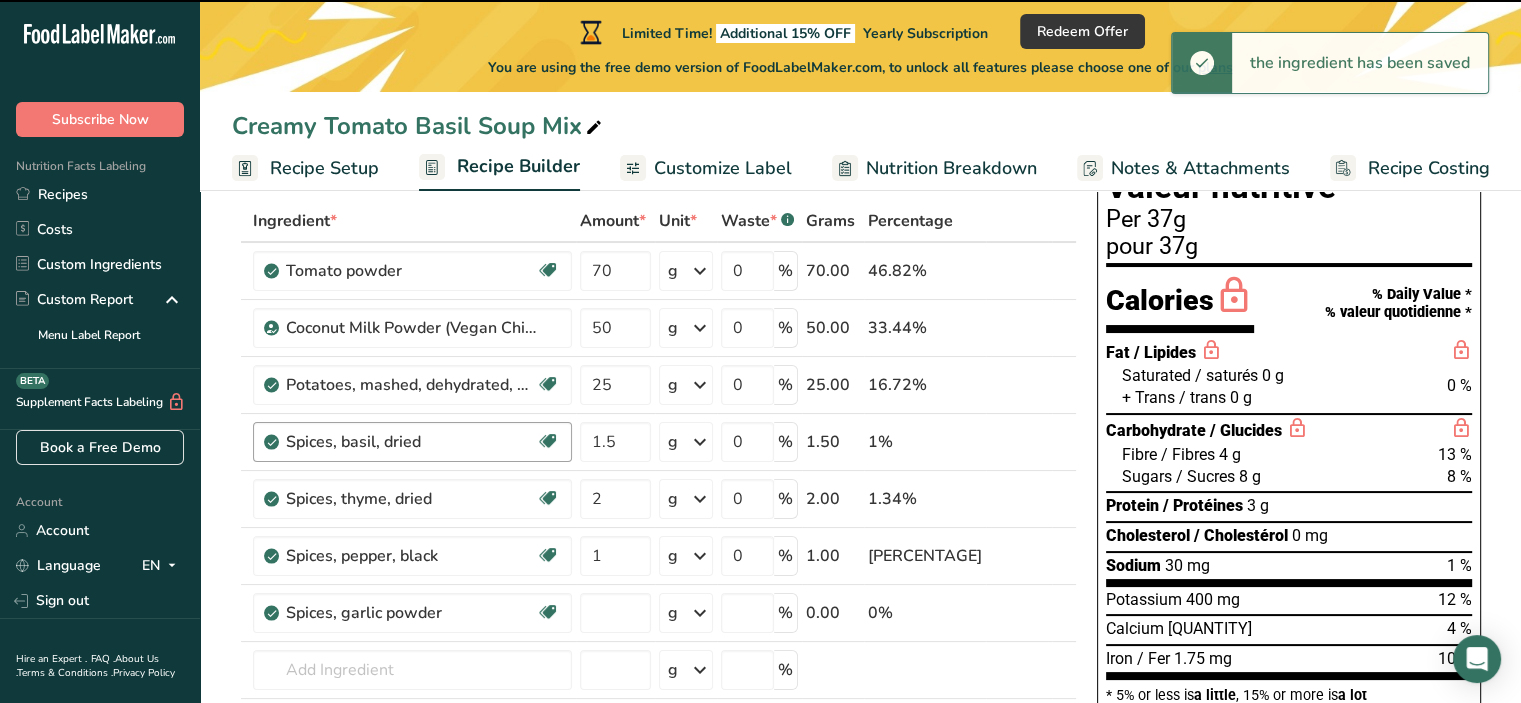 type on "0" 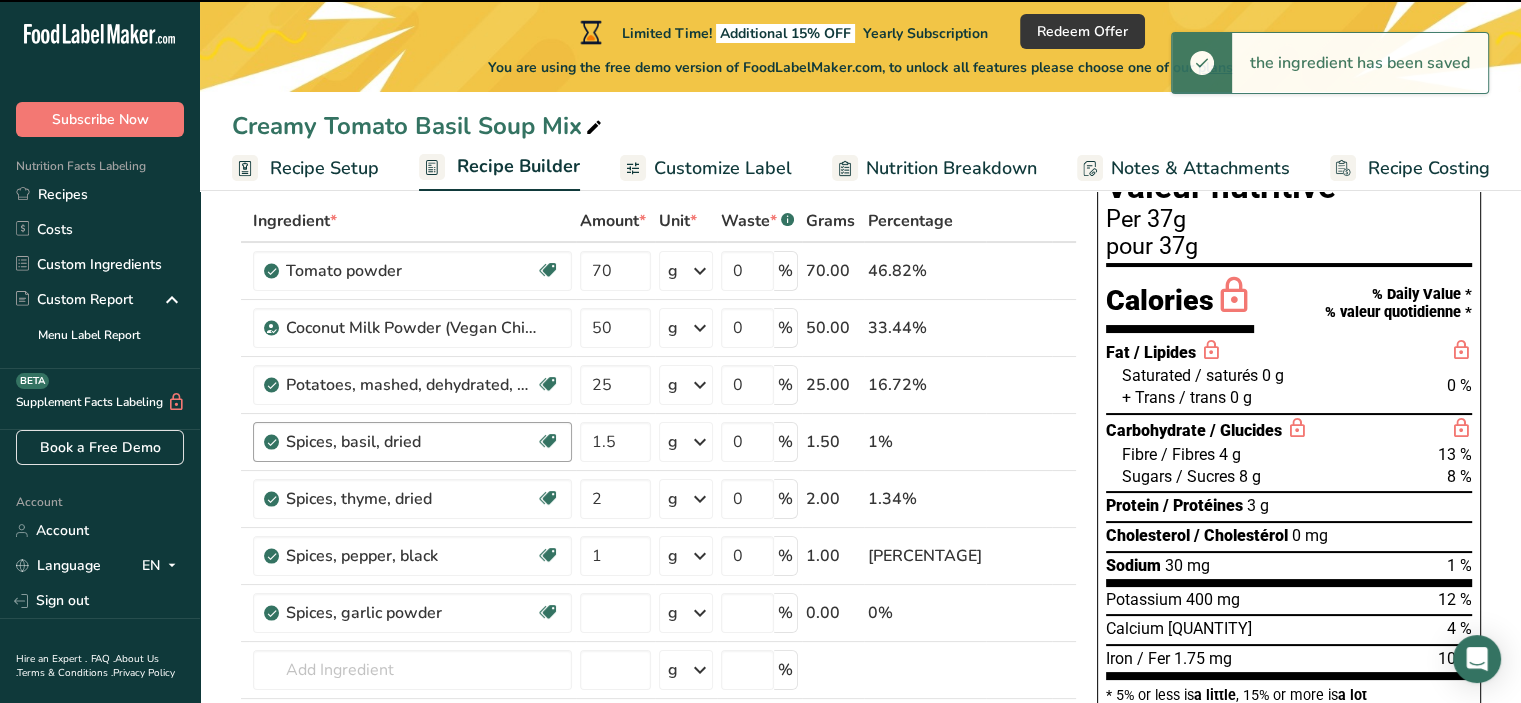 type on "0" 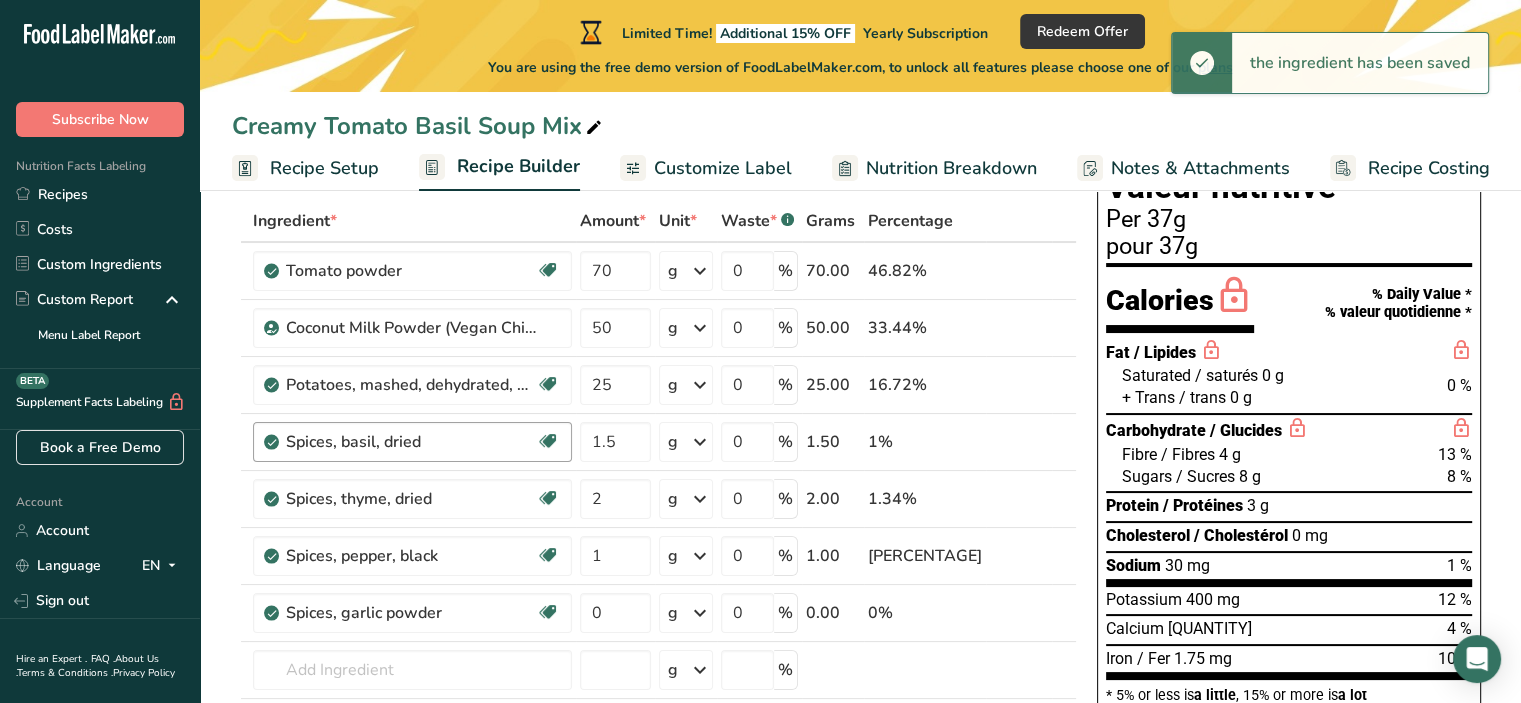 scroll, scrollTop: 295, scrollLeft: 0, axis: vertical 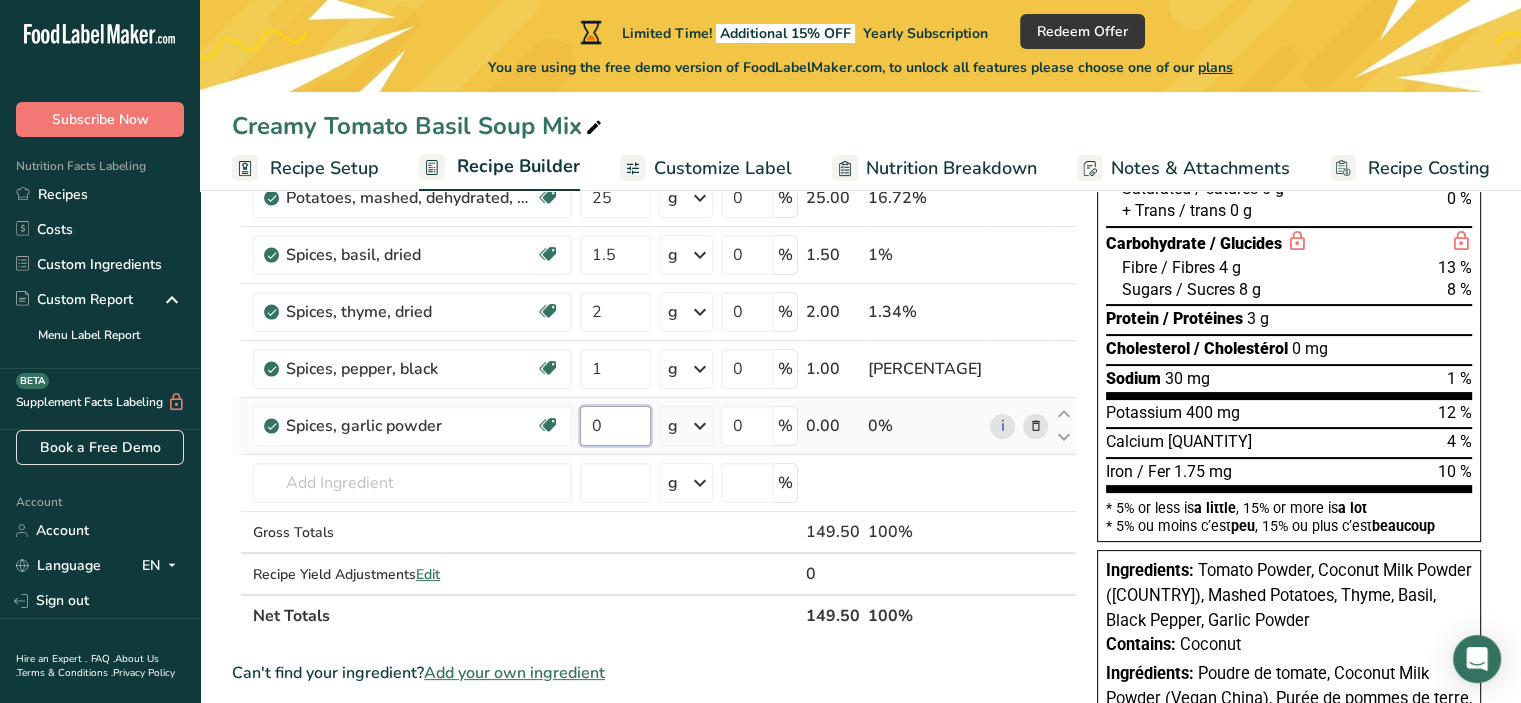 drag, startPoint x: 596, startPoint y: 427, endPoint x: 585, endPoint y: 427, distance: 11 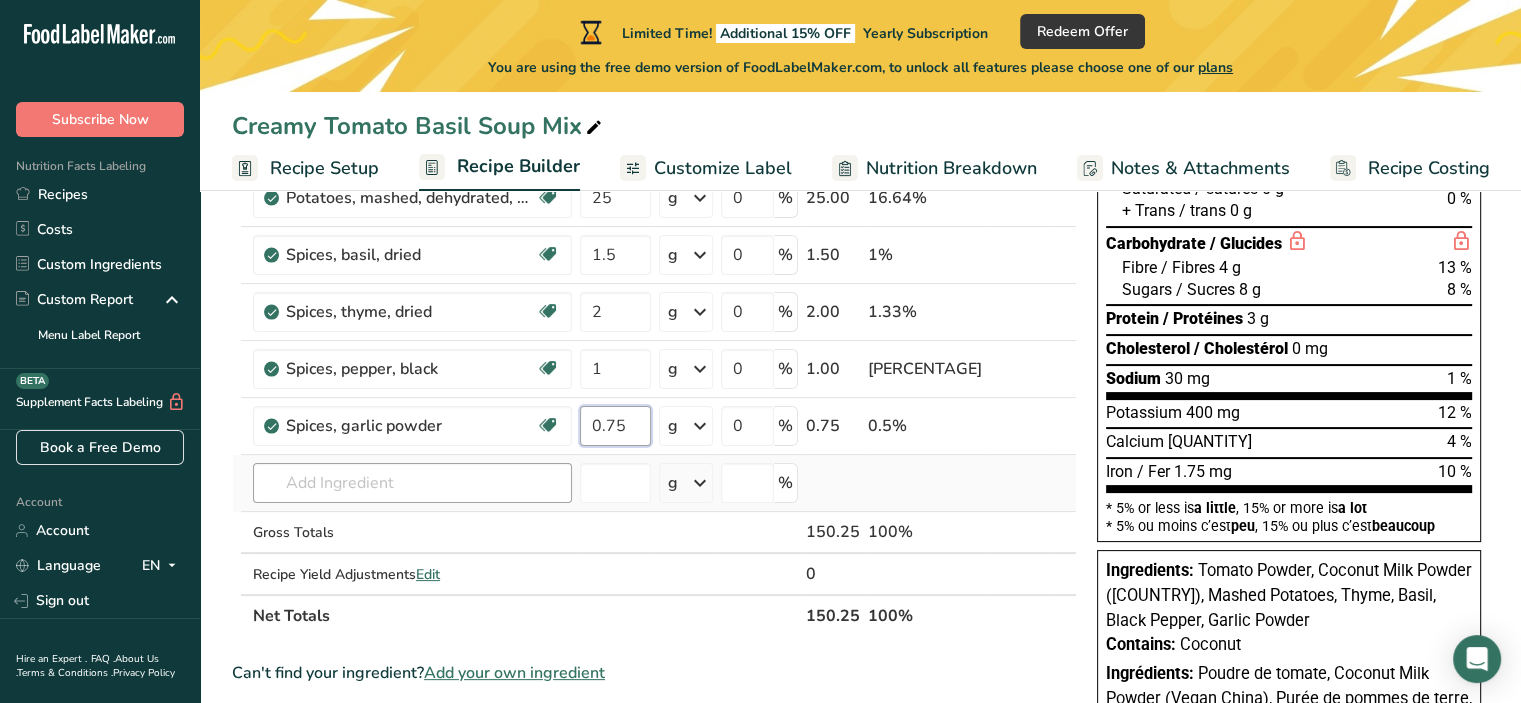 type on "0.75" 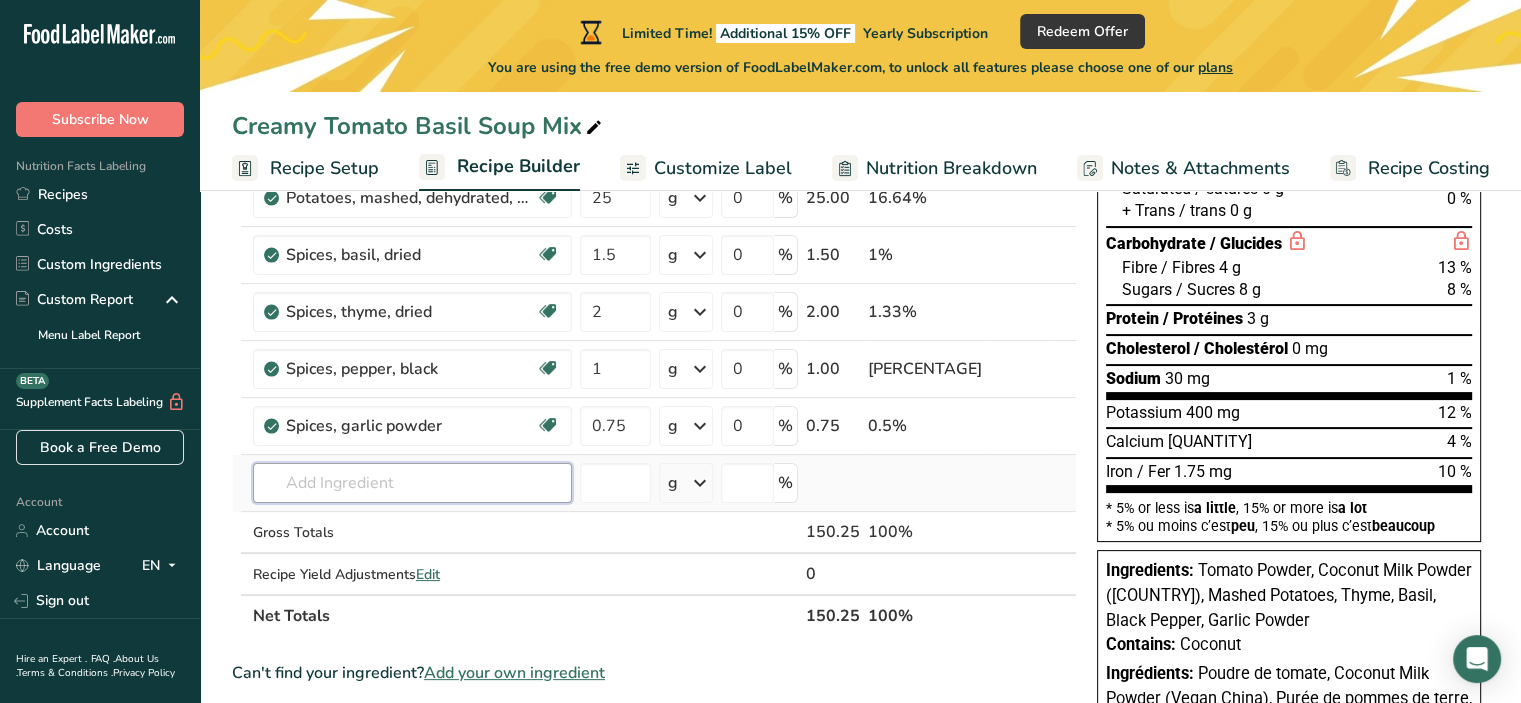 click on "Choose your label style
Ingredient *
Amount *
Unit *
Waste *   .a-a{fill:#347362;}.b-a{fill:#fff;}          Grams
Percentage
Tomato powder
Dairy free
Gluten free
Vegan
Vegetarian
Soy free
70
g
Weight Units
g
kg
mg
See more
Volume Units
l
Volume units require a density conversion. If you know your ingredient's density enter it below. Otherwise, click on "RIA" our AI Regulatory bot - she will be able to help you
lb/ft3
g/cm3
Confirm
mL
lb/ft3
g/cm3
Confirm" at bounding box center [654, 325] 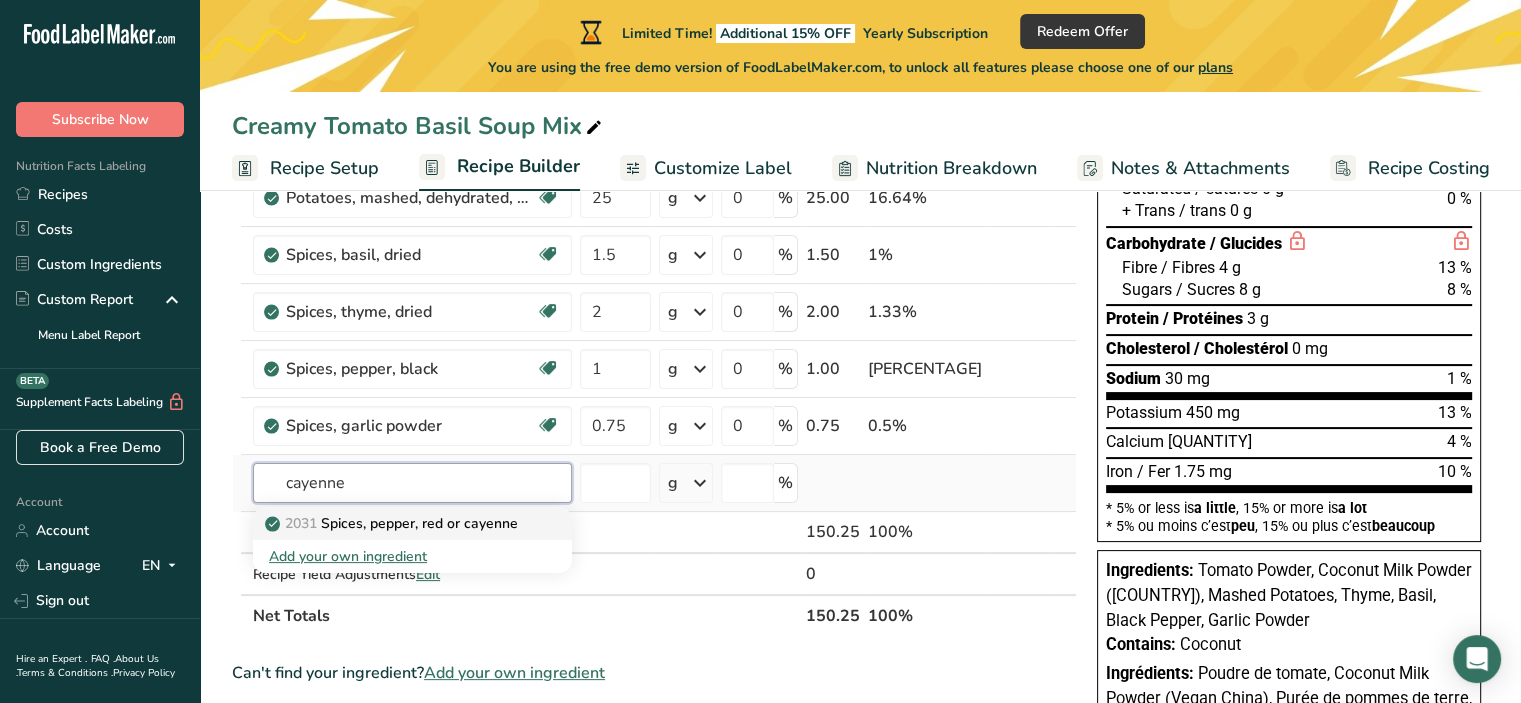 type on "cayenne" 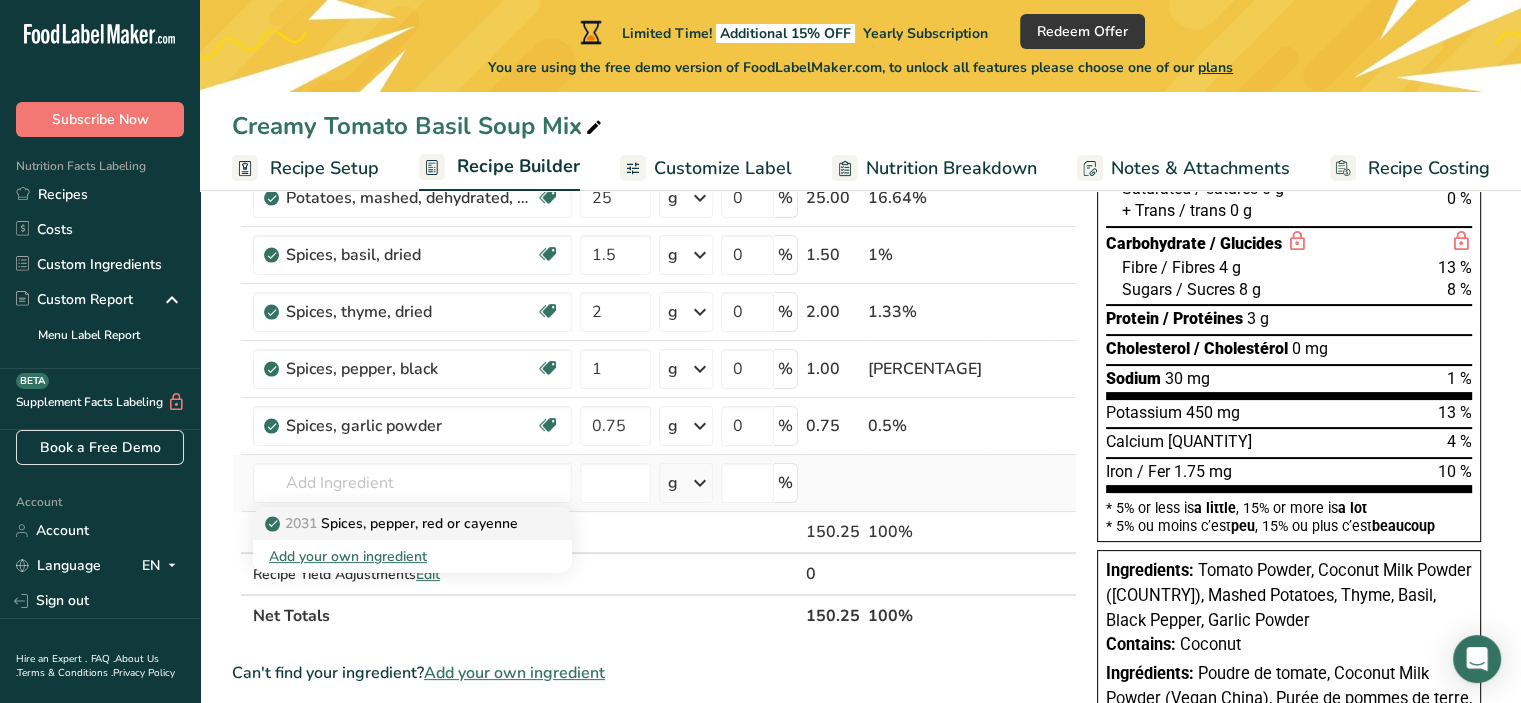 click on "2031
Spices, pepper, red or cayenne" at bounding box center [393, 523] 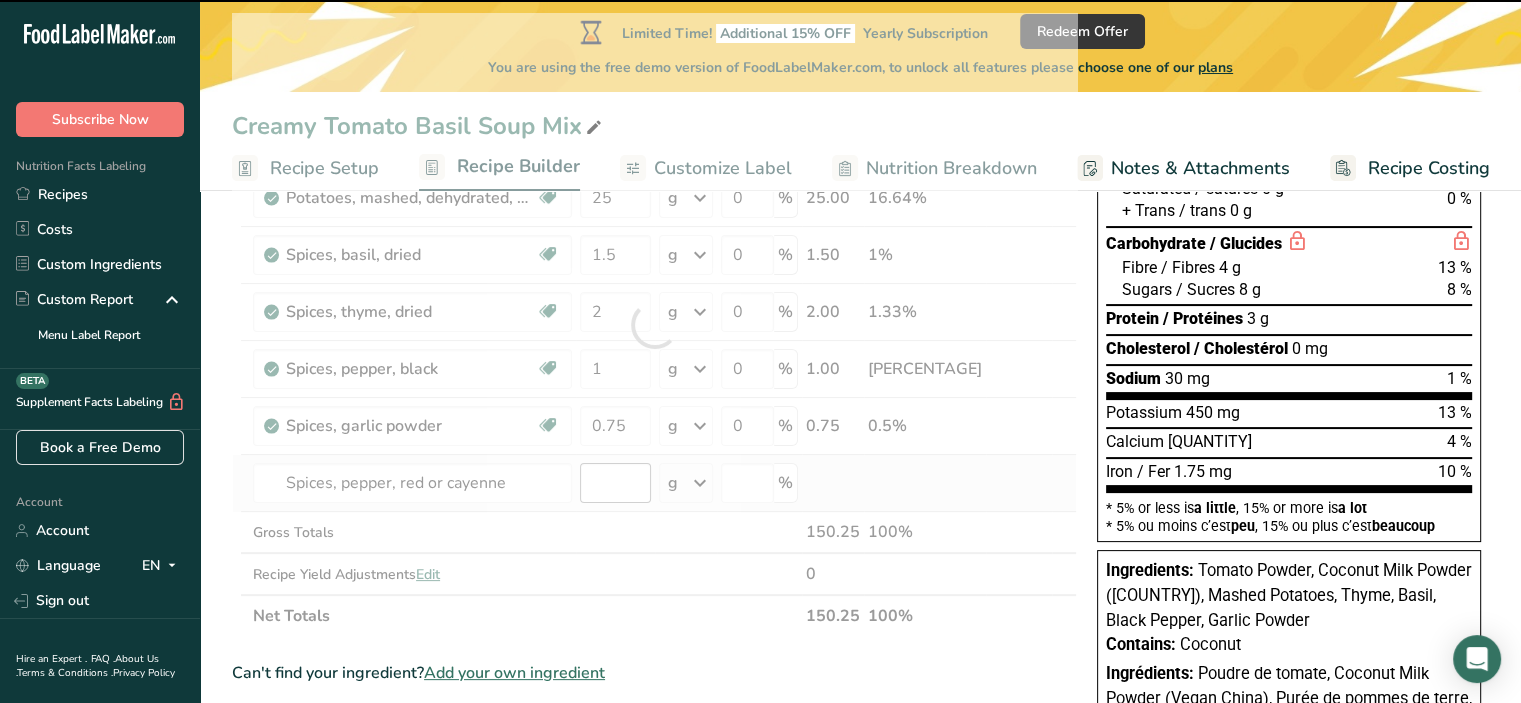 type on "0" 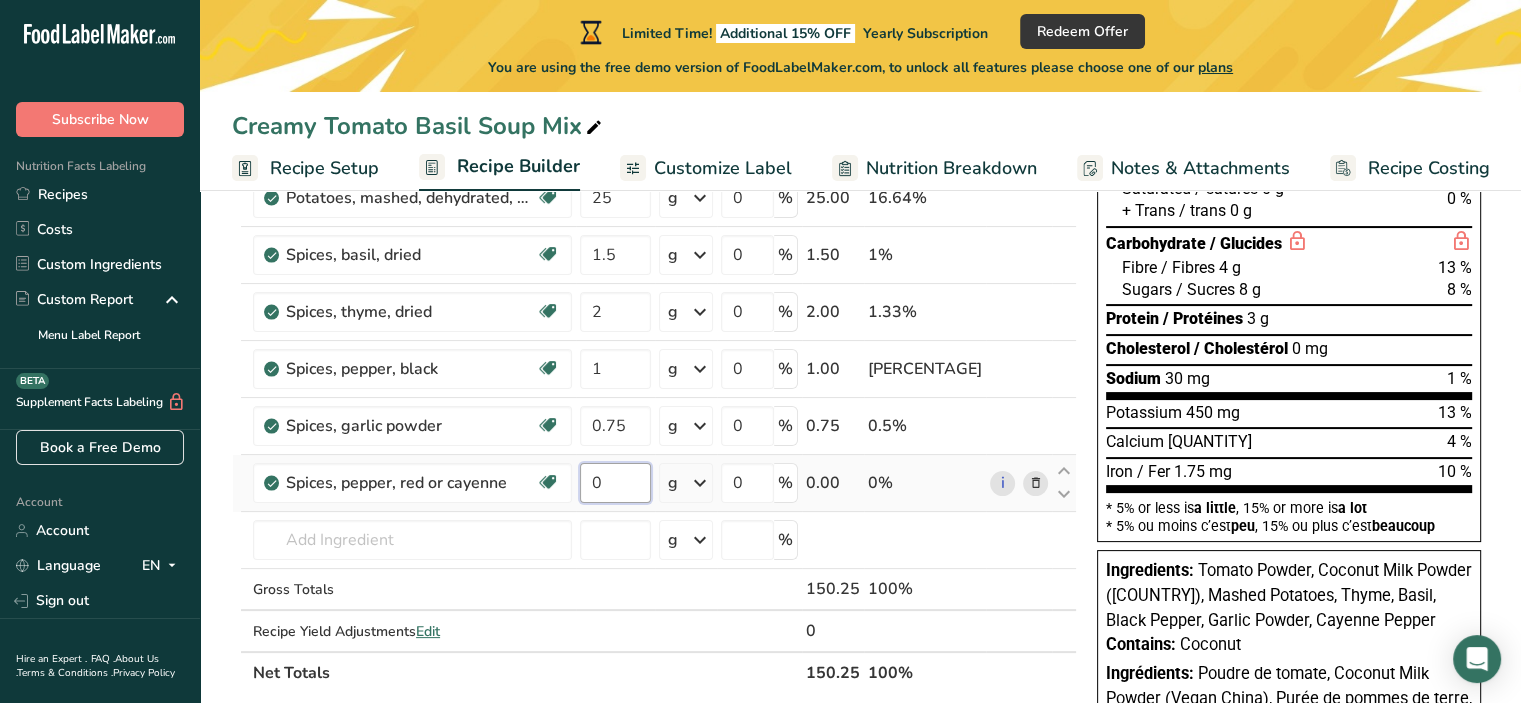drag, startPoint x: 612, startPoint y: 480, endPoint x: 584, endPoint y: 480, distance: 28 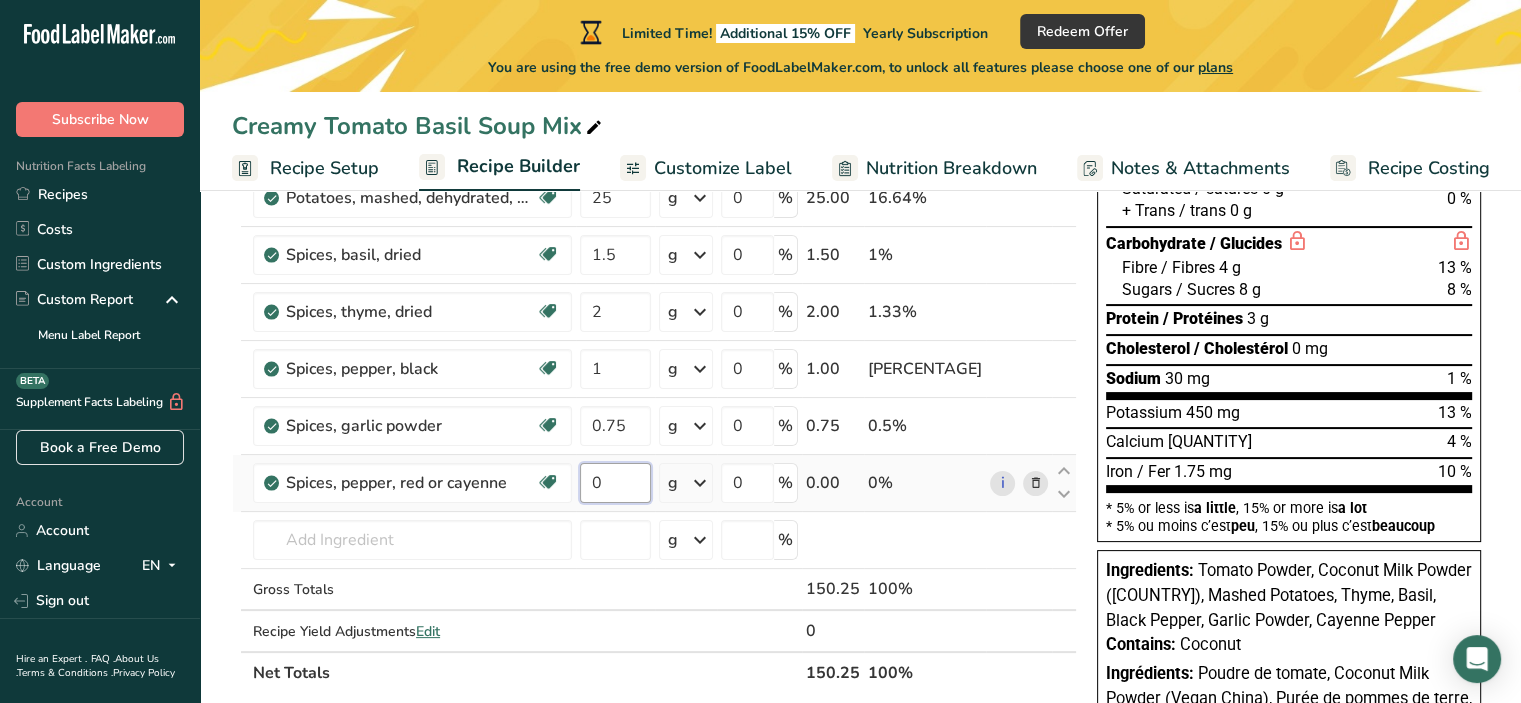 click on "0" at bounding box center [615, 483] 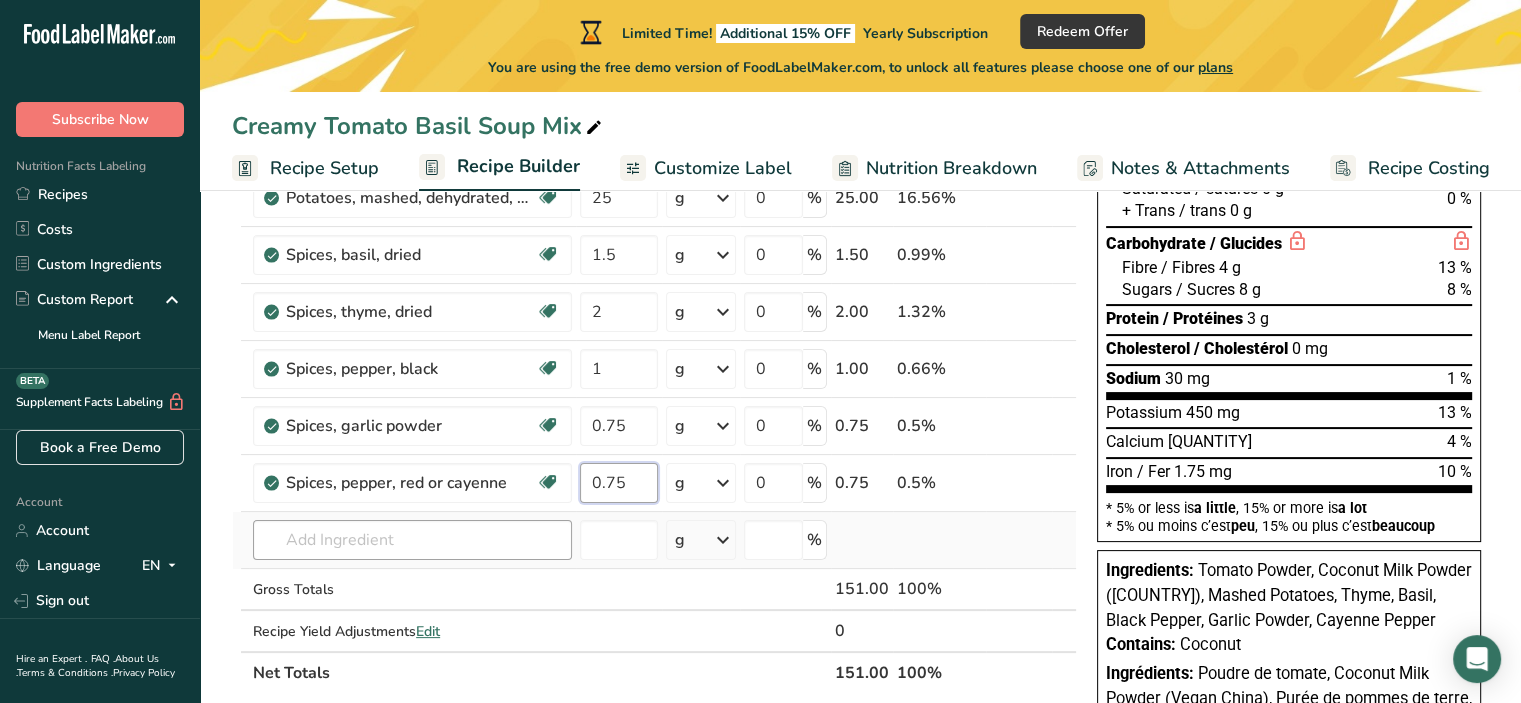 type on "0.75" 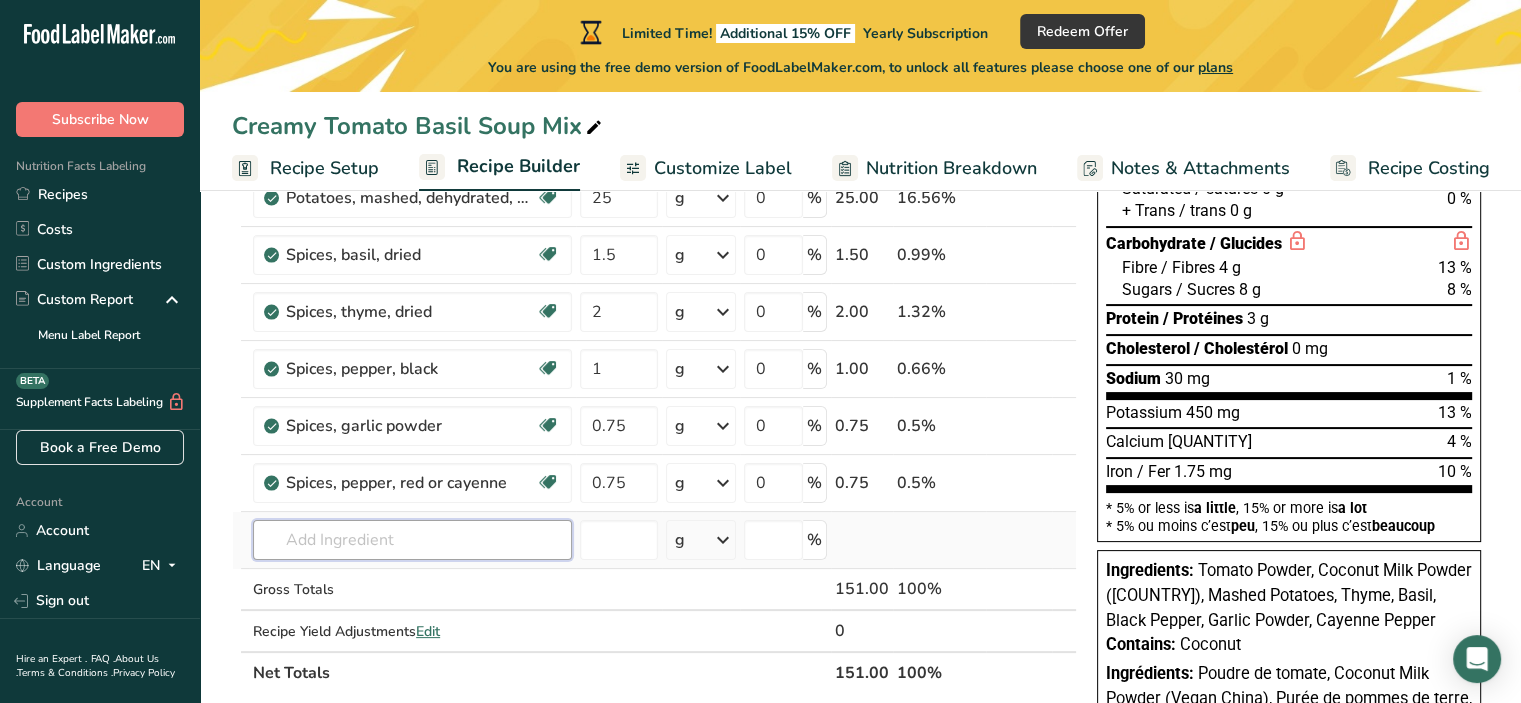 click on "Choose your label style
Ingredient *
Amount *
Unit *
Waste *   .a-a{fill:#347362;}.b-a{fill:#fff;}          Grams
Percentage
Tomato powder
Dairy free
Gluten free
Vegan
Vegetarian
Soy free
70
g
Weight Units
g
kg
mg
See more
Volume Units
l
Volume units require a density conversion. If you know your ingredient's density enter it below. Otherwise, click on "RIA" our AI Regulatory bot - she will be able to help you
lb/ft3
g/cm3
Confirm
mL
lb/ft3
g/cm3
Confirm" at bounding box center [654, 353] 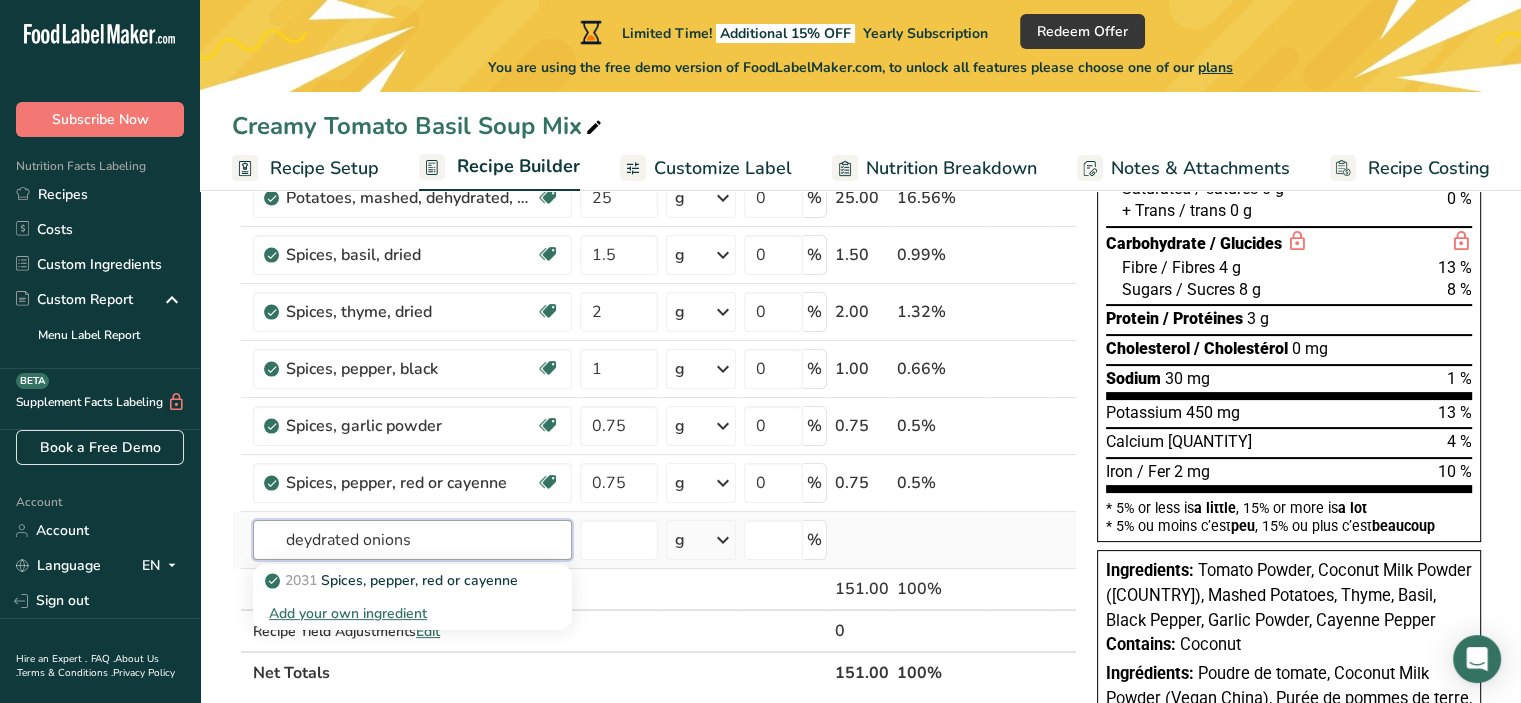 click on "deydrated onions" at bounding box center (412, 540) 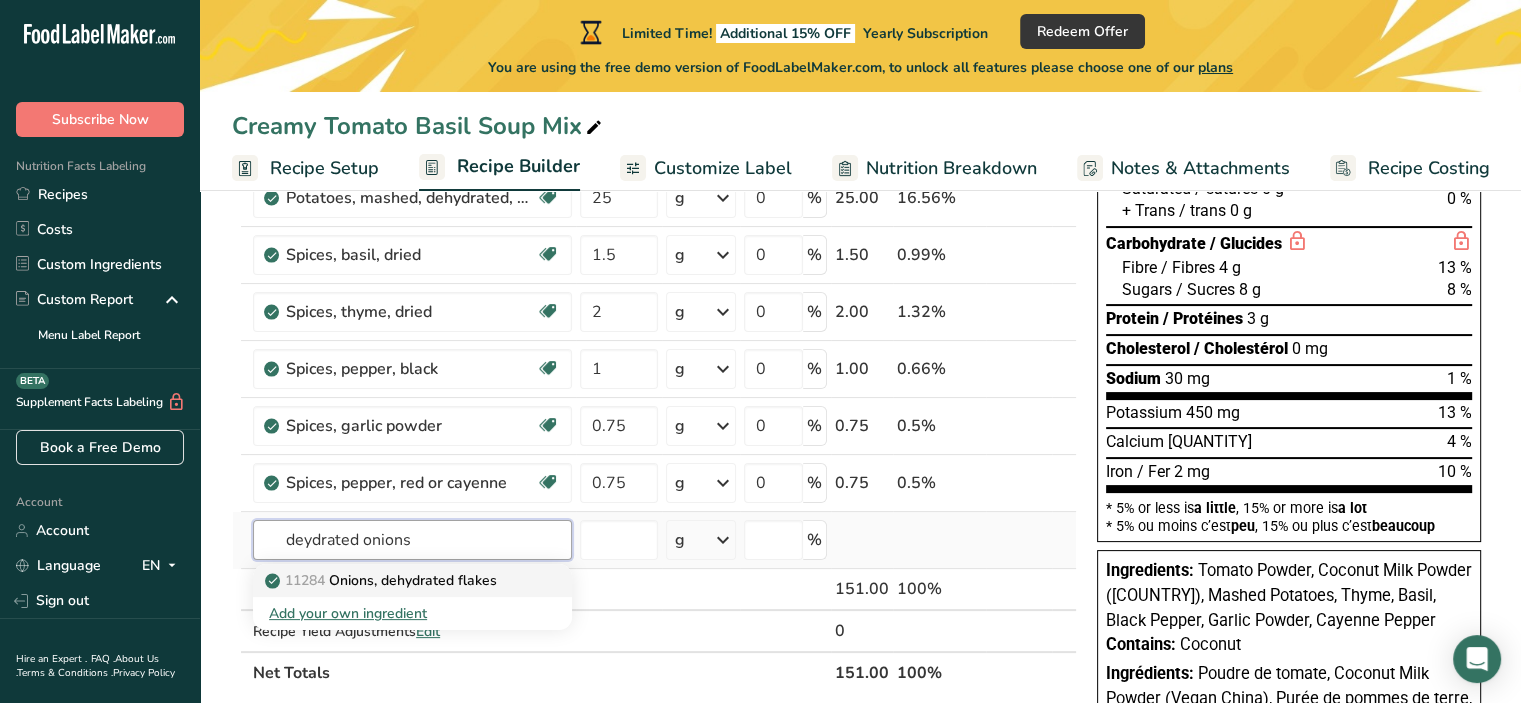 type on "deydrated onions" 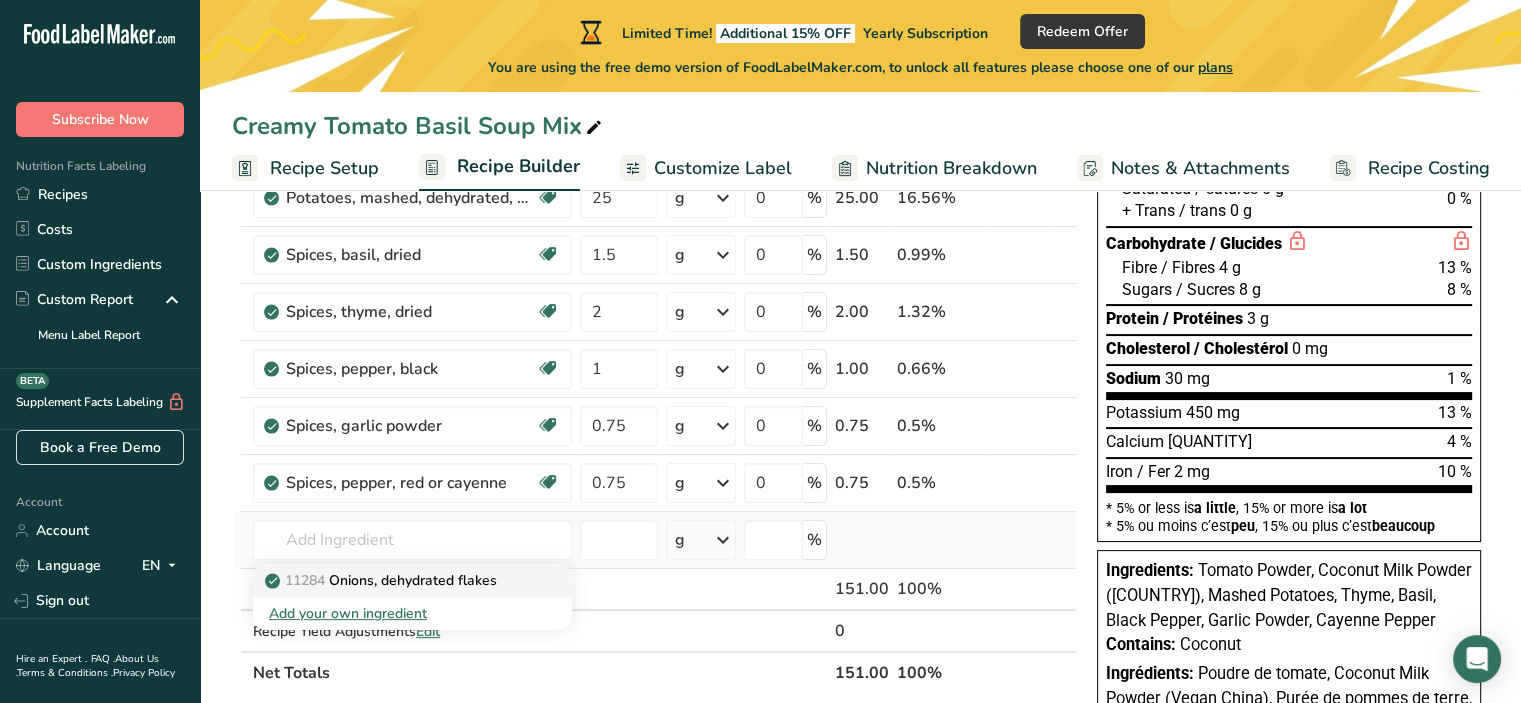 click on "[ZIP_CODE]
Onions, dehydrated flakes" at bounding box center (383, 580) 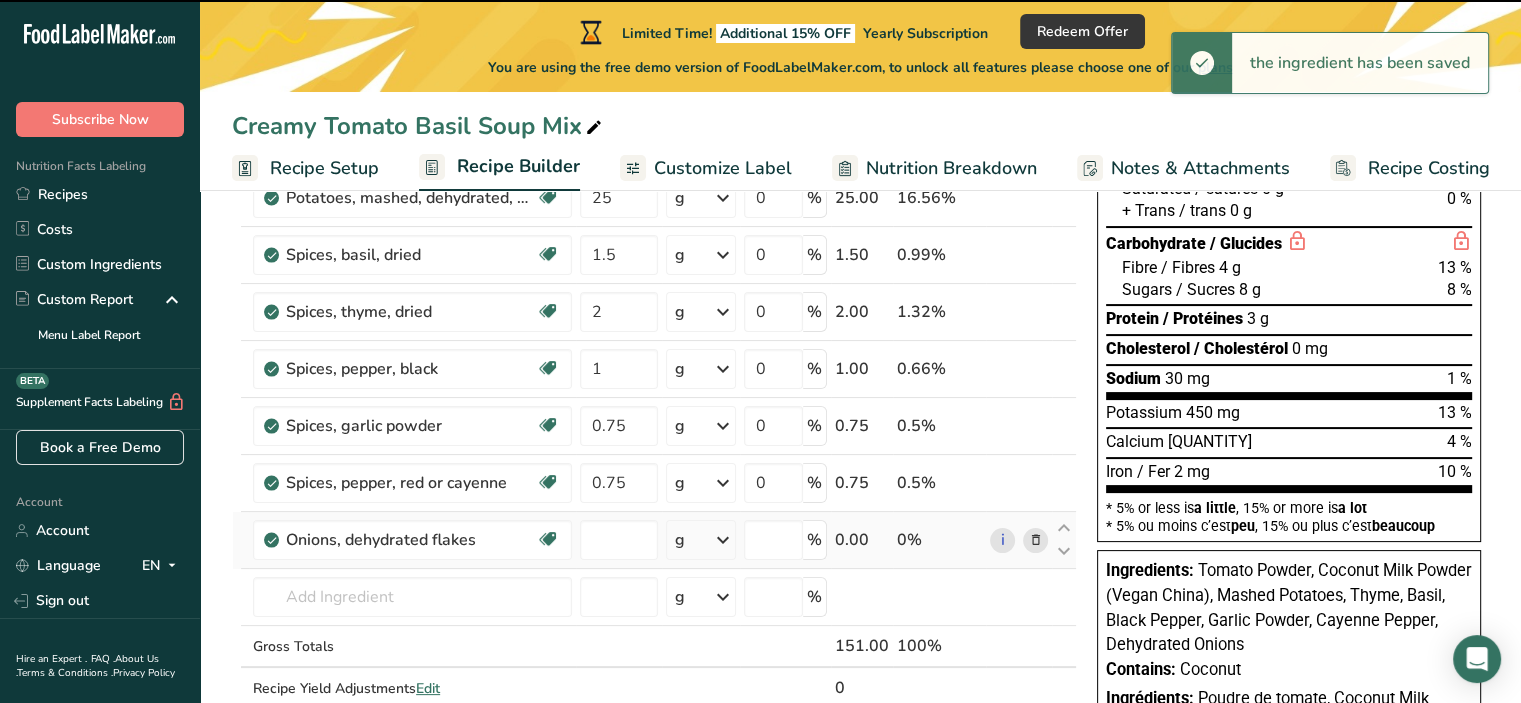 type on "0" 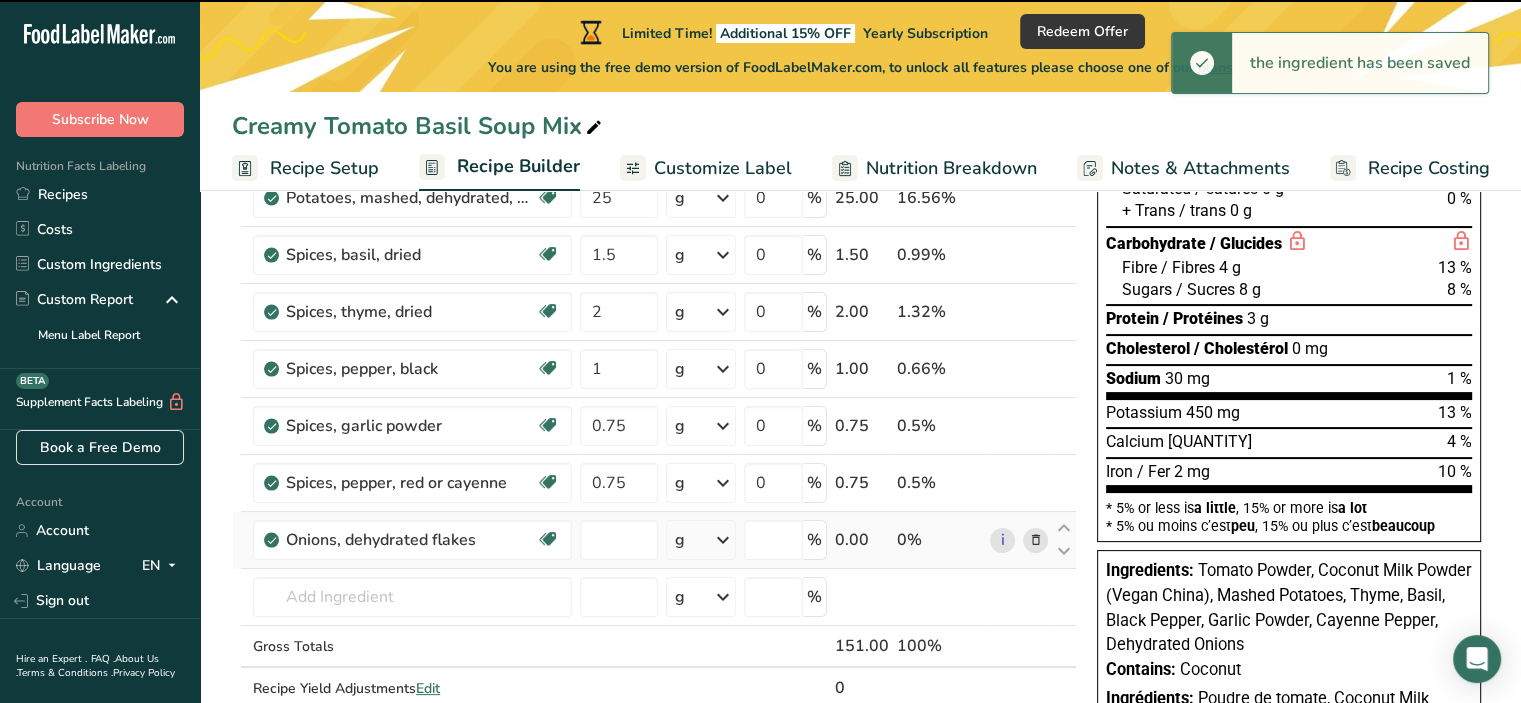 type on "0" 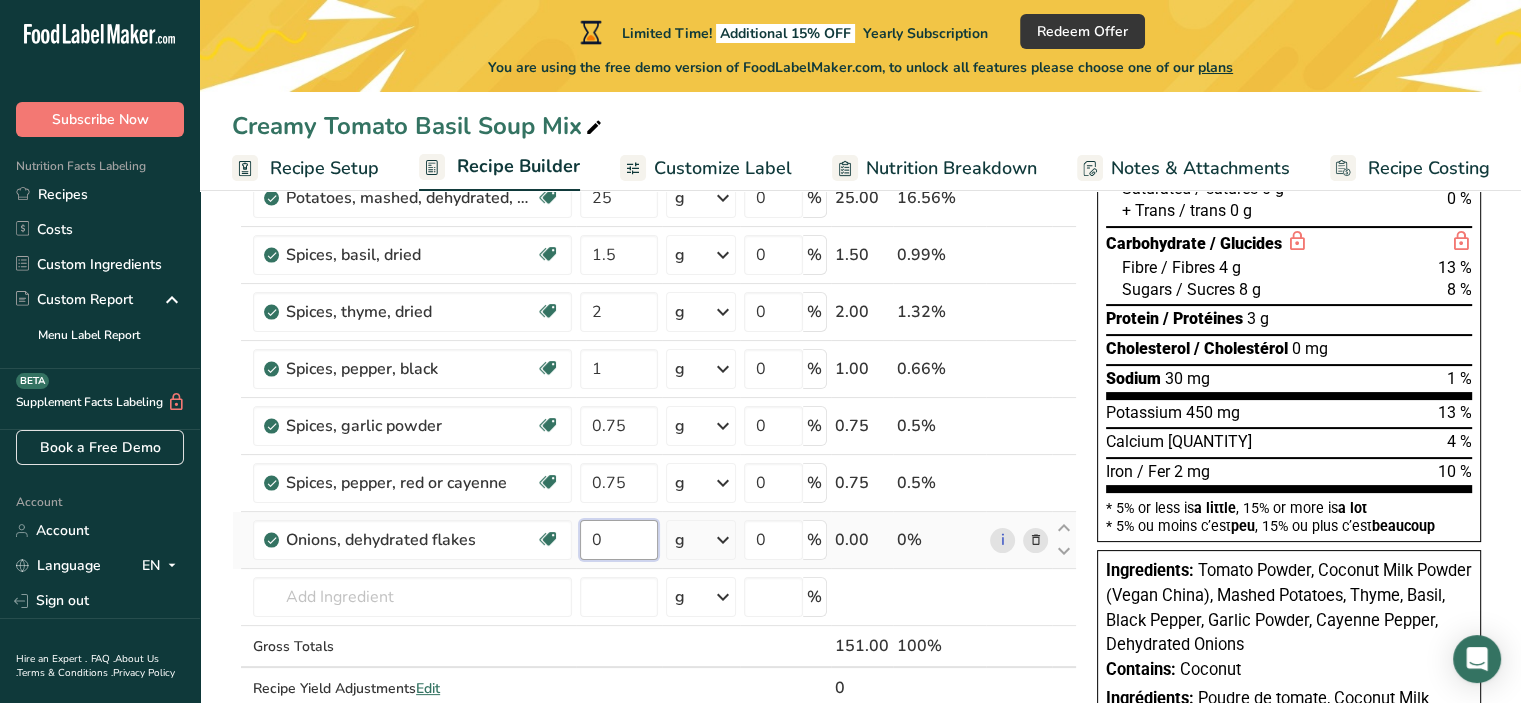 drag, startPoint x: 608, startPoint y: 535, endPoint x: 586, endPoint y: 535, distance: 22 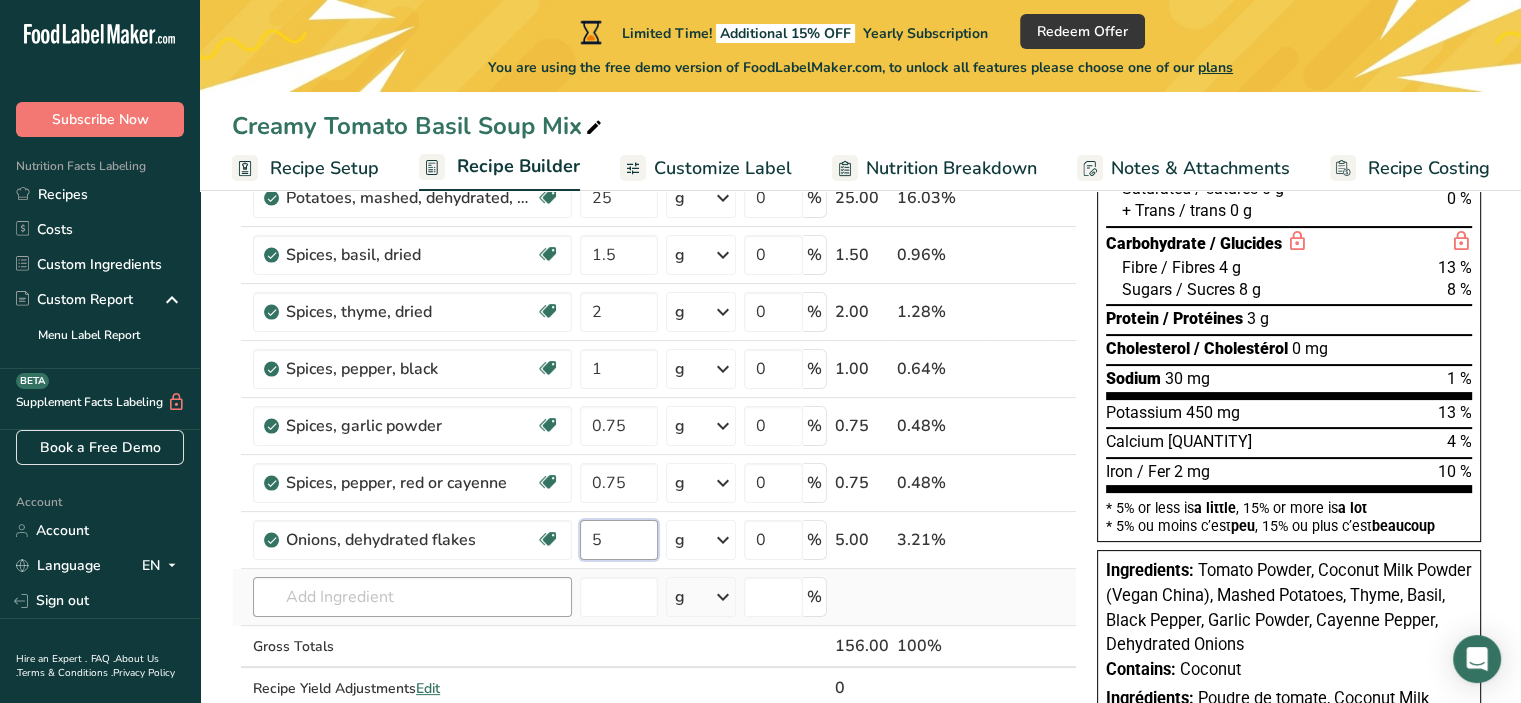 type on "5" 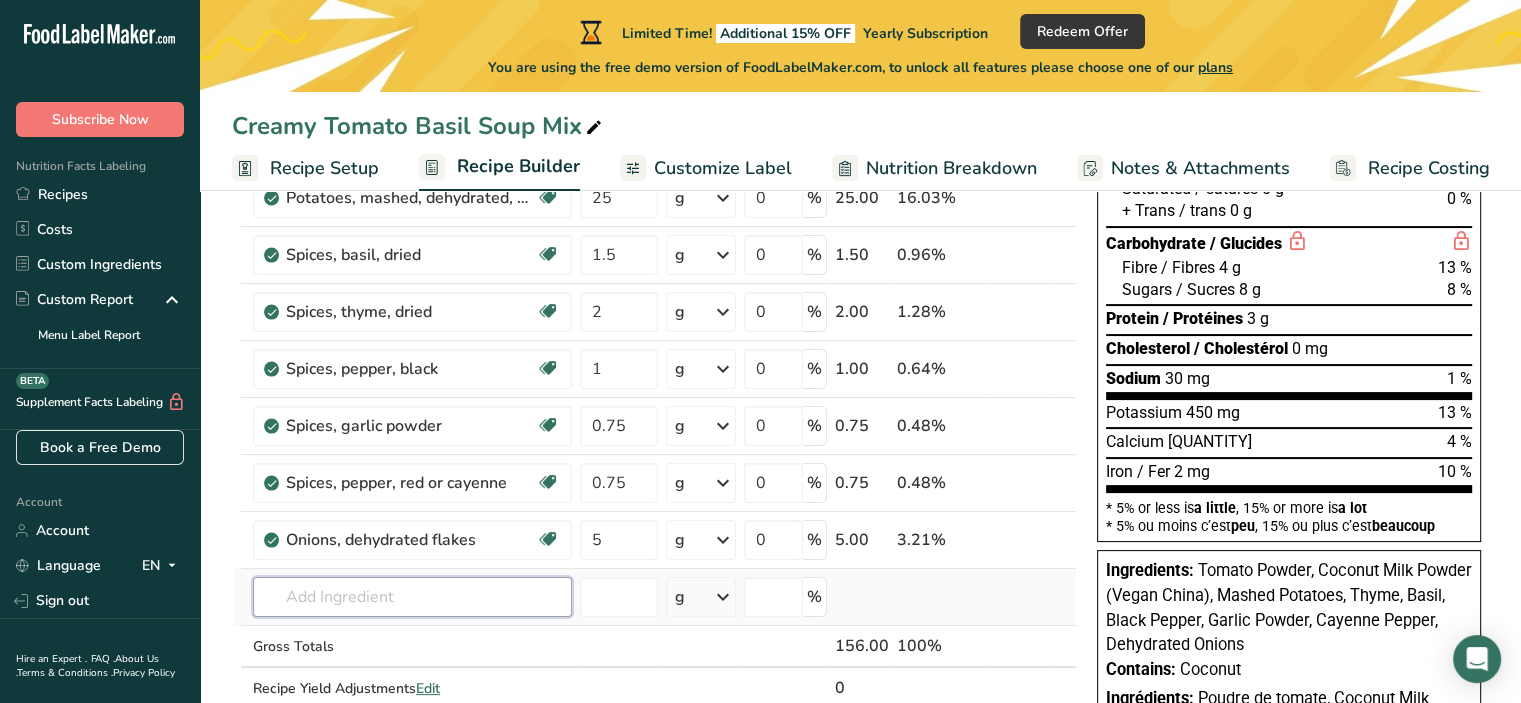 click on "Choose your label style
Ingredient *
Amount *
Unit *
Waste *   .a-a{fill:#347362;}.b-a{fill:#fff;}          Grams
Percentage
Tomato powder
Dairy free
Gluten free
Vegan
Vegetarian
Soy free
70
g
Weight Units
g
kg
mg
See more
Volume Units
l
Volume units require a density conversion. If you know your ingredient's density enter it below. Otherwise, click on "RIA" our AI Regulatory bot - she will be able to help you
lb/ft3
g/cm3
Confirm
mL
lb/ft3
g/cm3
Confirm" at bounding box center [654, 382] 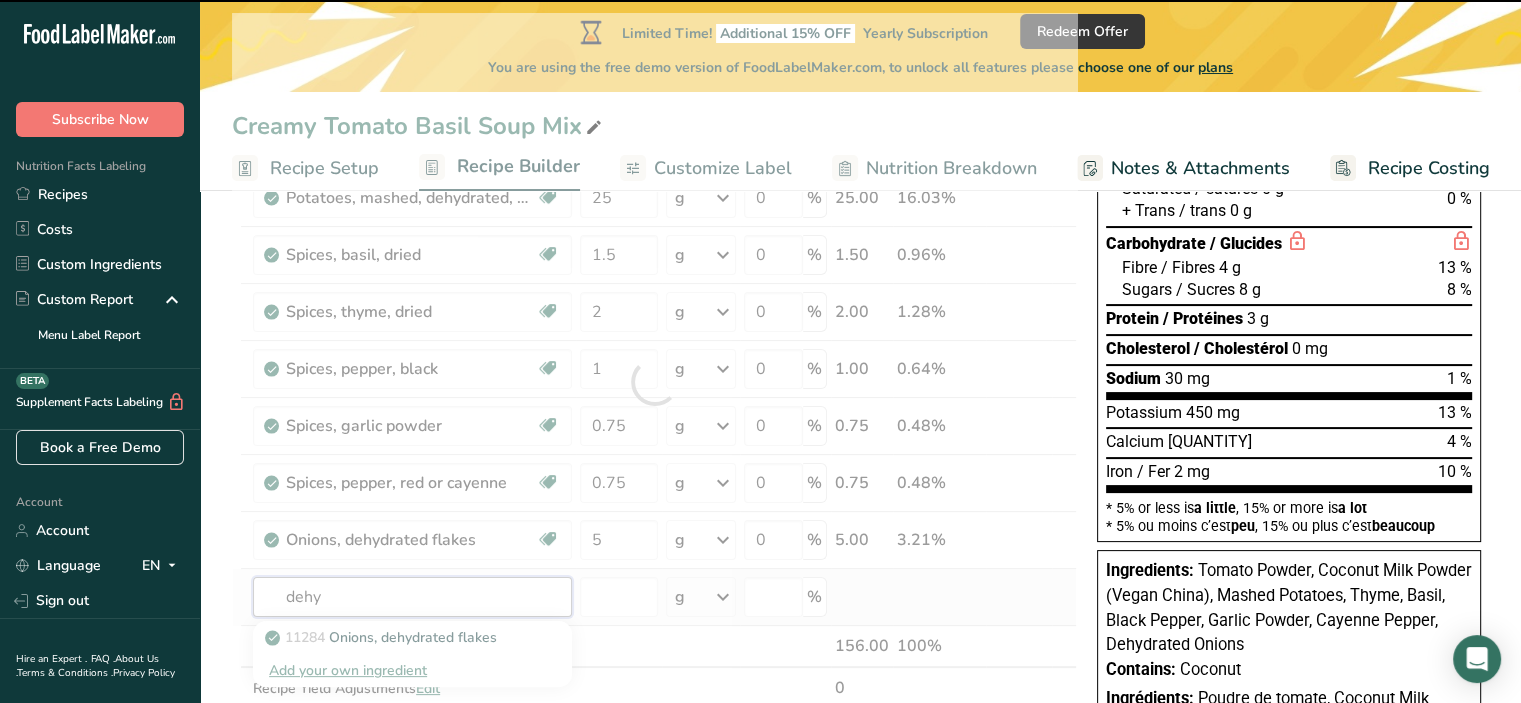 type on "dehyd" 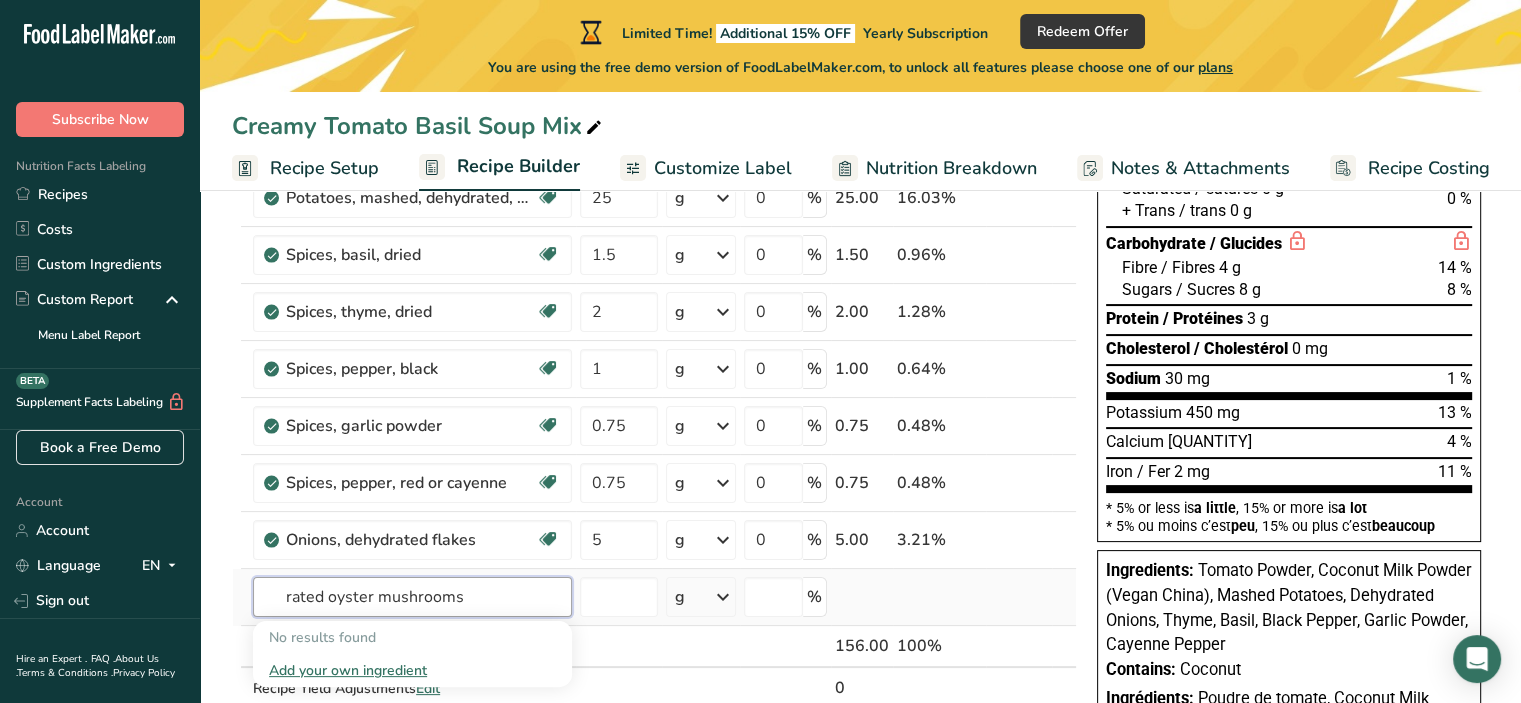 click on "rated oyster mushrooms" at bounding box center (412, 597) 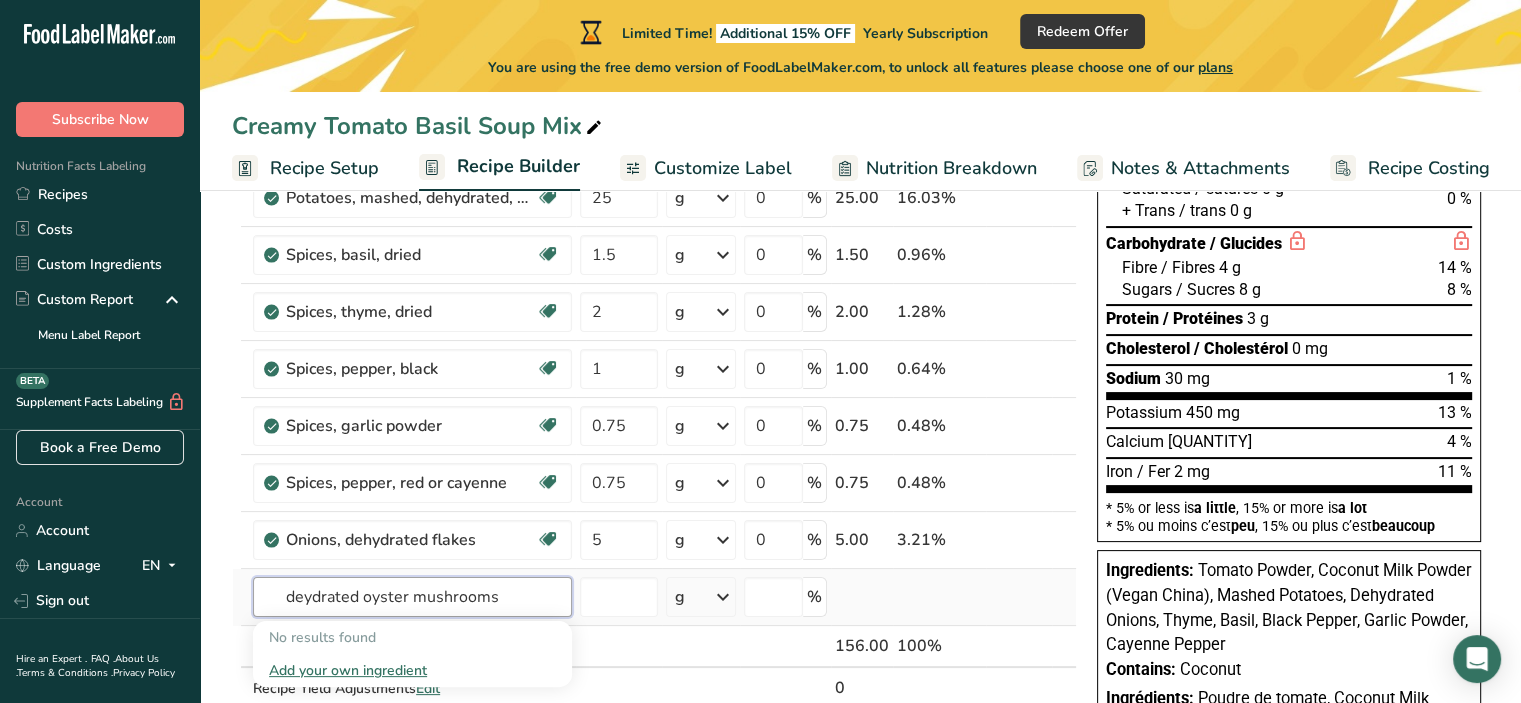 drag, startPoint x: 405, startPoint y: 595, endPoint x: 363, endPoint y: 597, distance: 42.047592 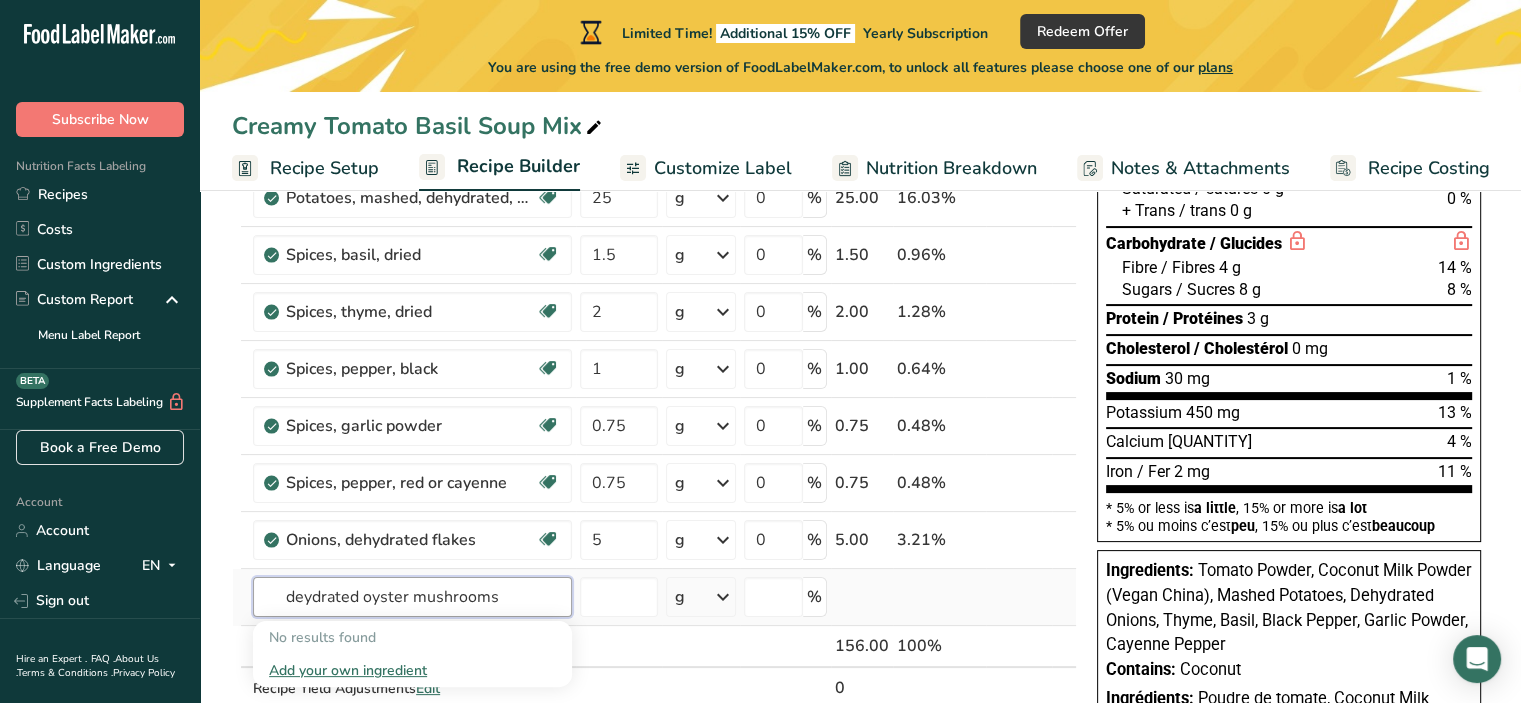 click on "deydrated oyster mushrooms" at bounding box center (412, 597) 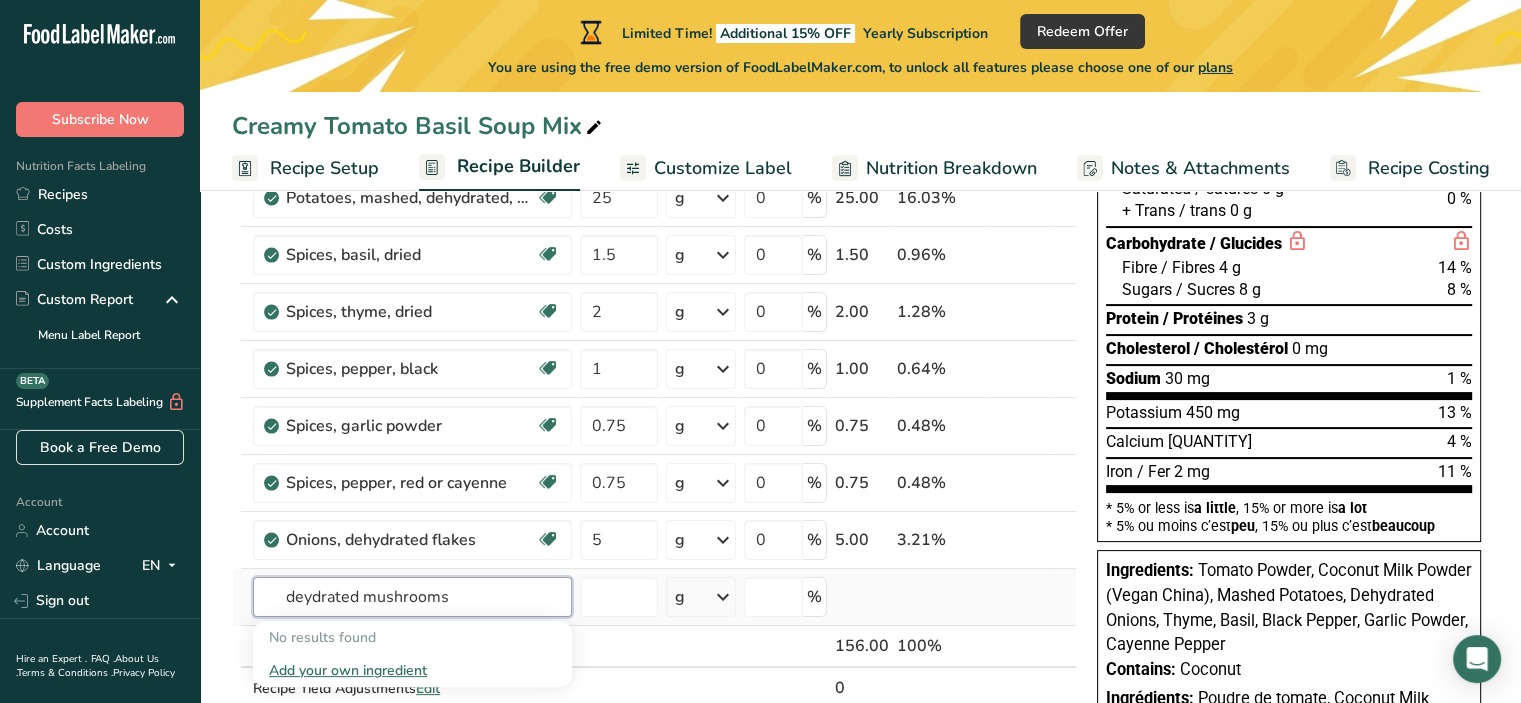 click on "deydrated mushrooms" at bounding box center [412, 597] 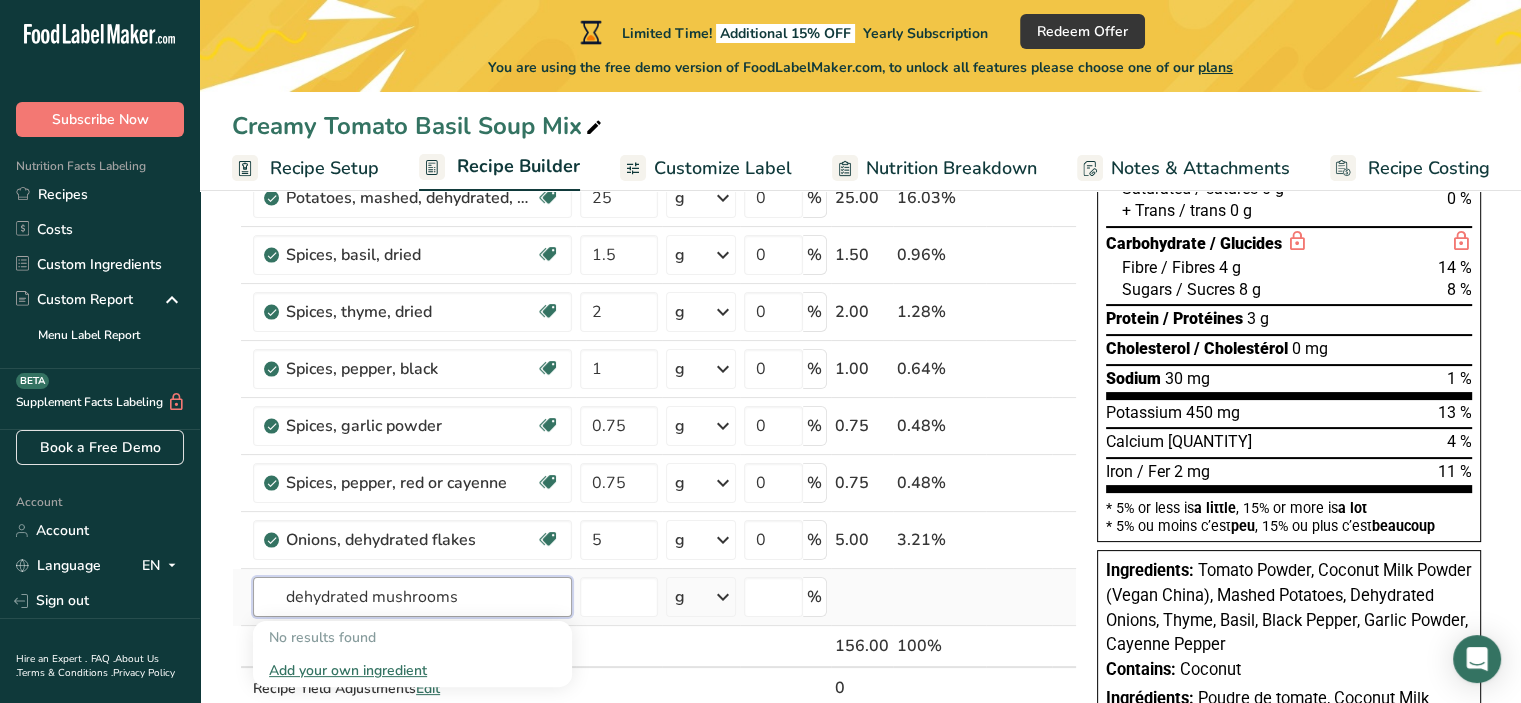type on "dehydrated mushrooms" 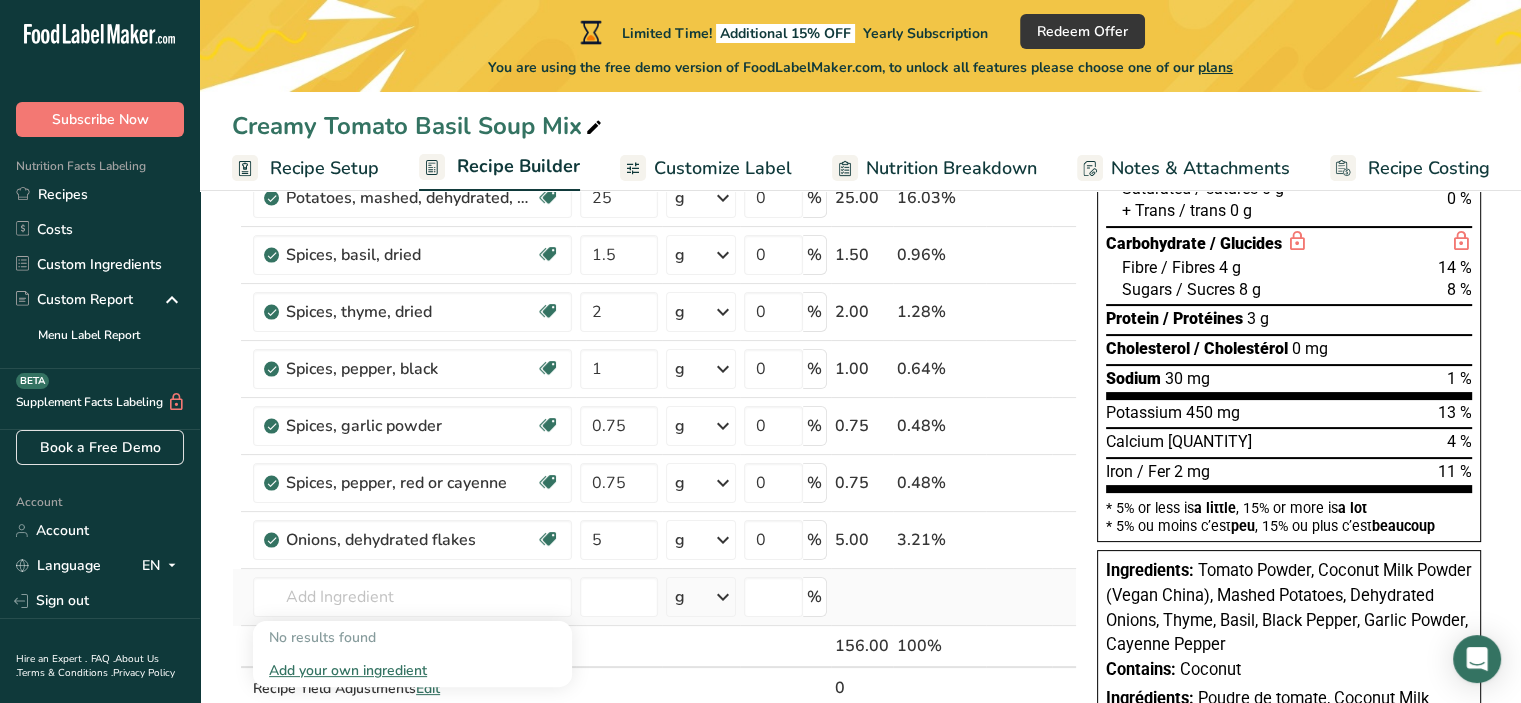 click on "No results found" at bounding box center [412, 637] 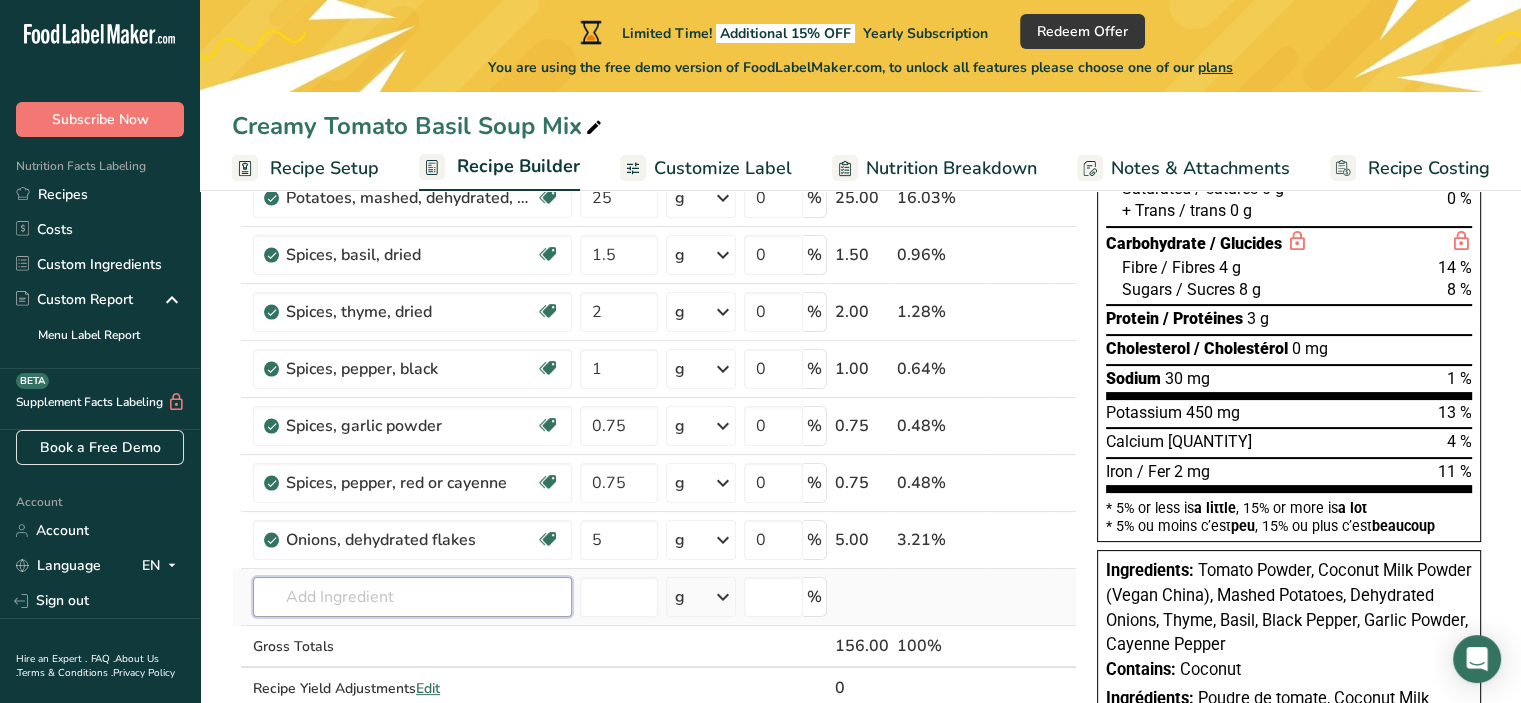 click at bounding box center [412, 597] 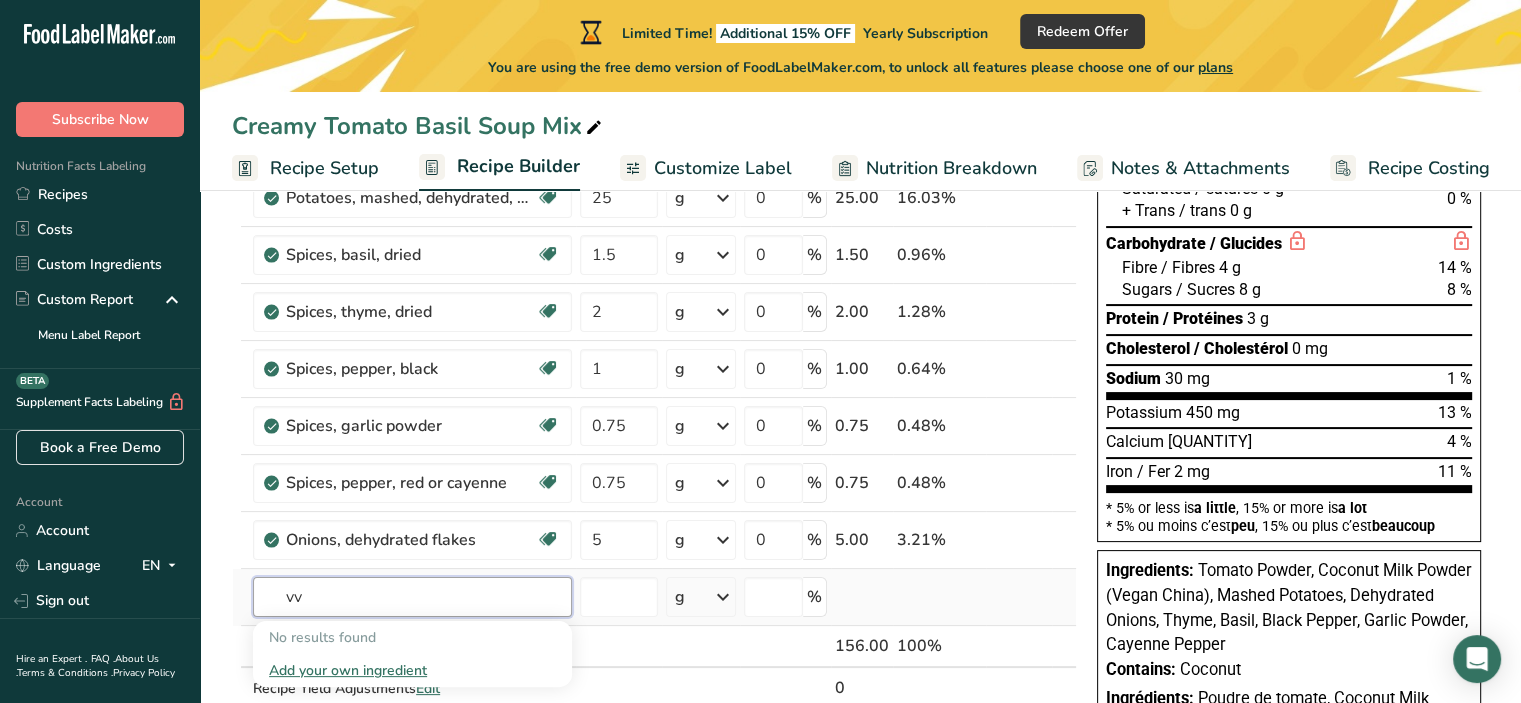 type on "v" 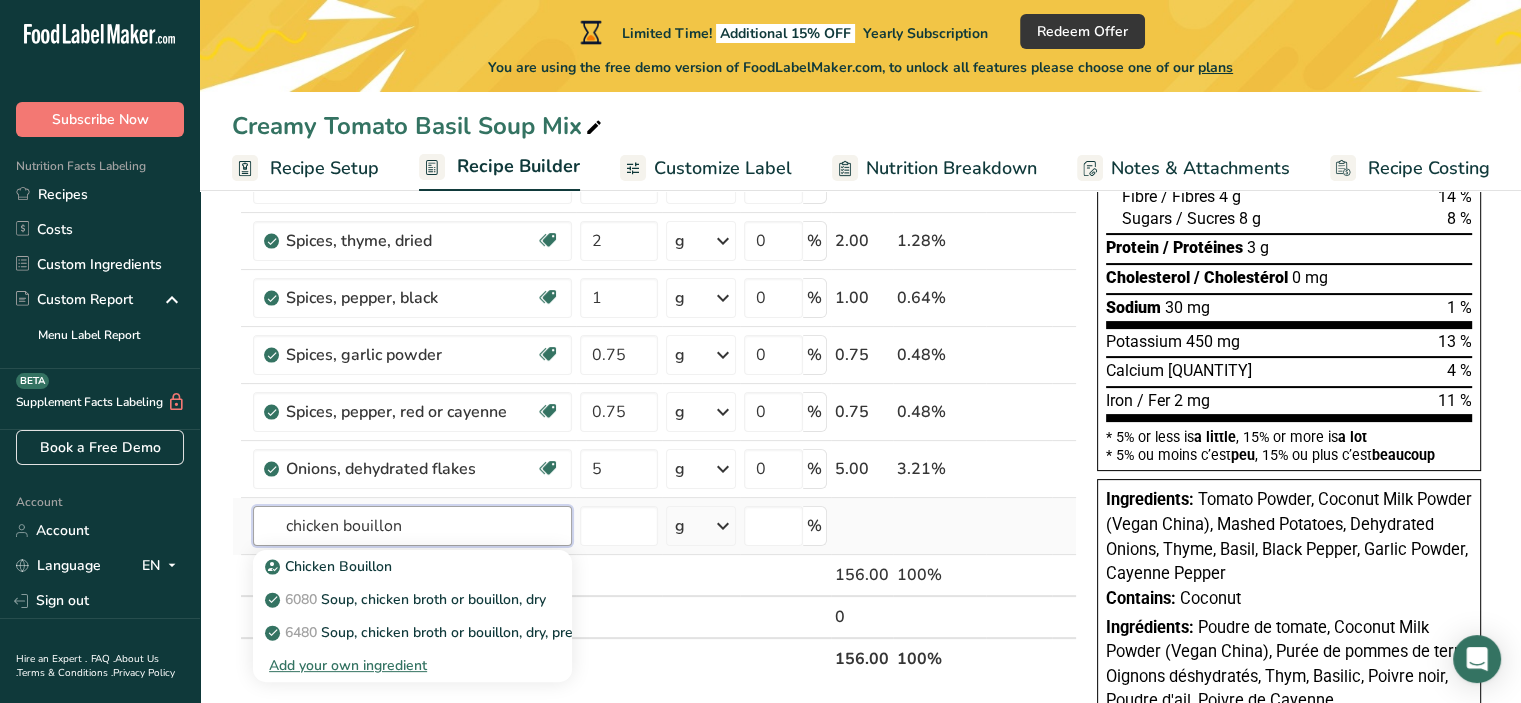 scroll, scrollTop: 382, scrollLeft: 0, axis: vertical 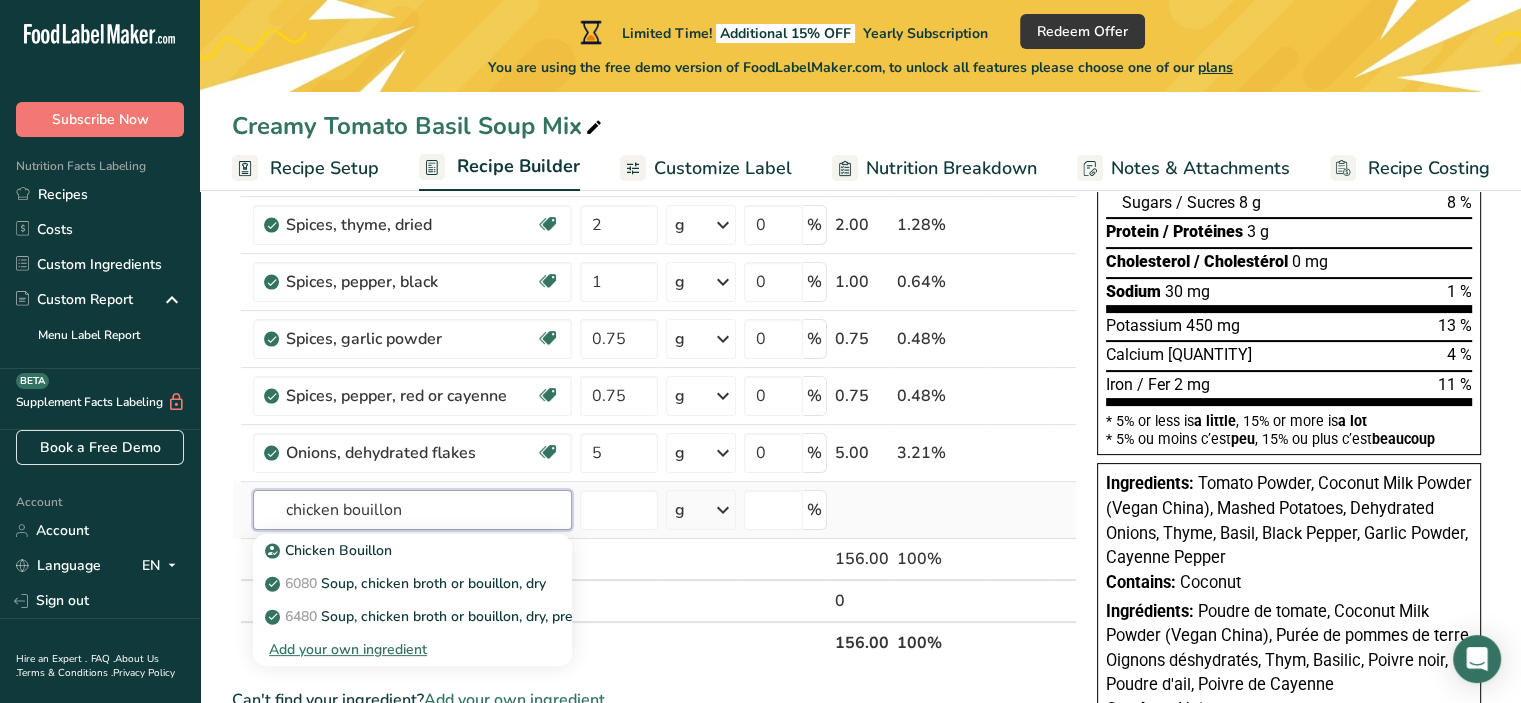 click on "chicken bouillon" at bounding box center [412, 510] 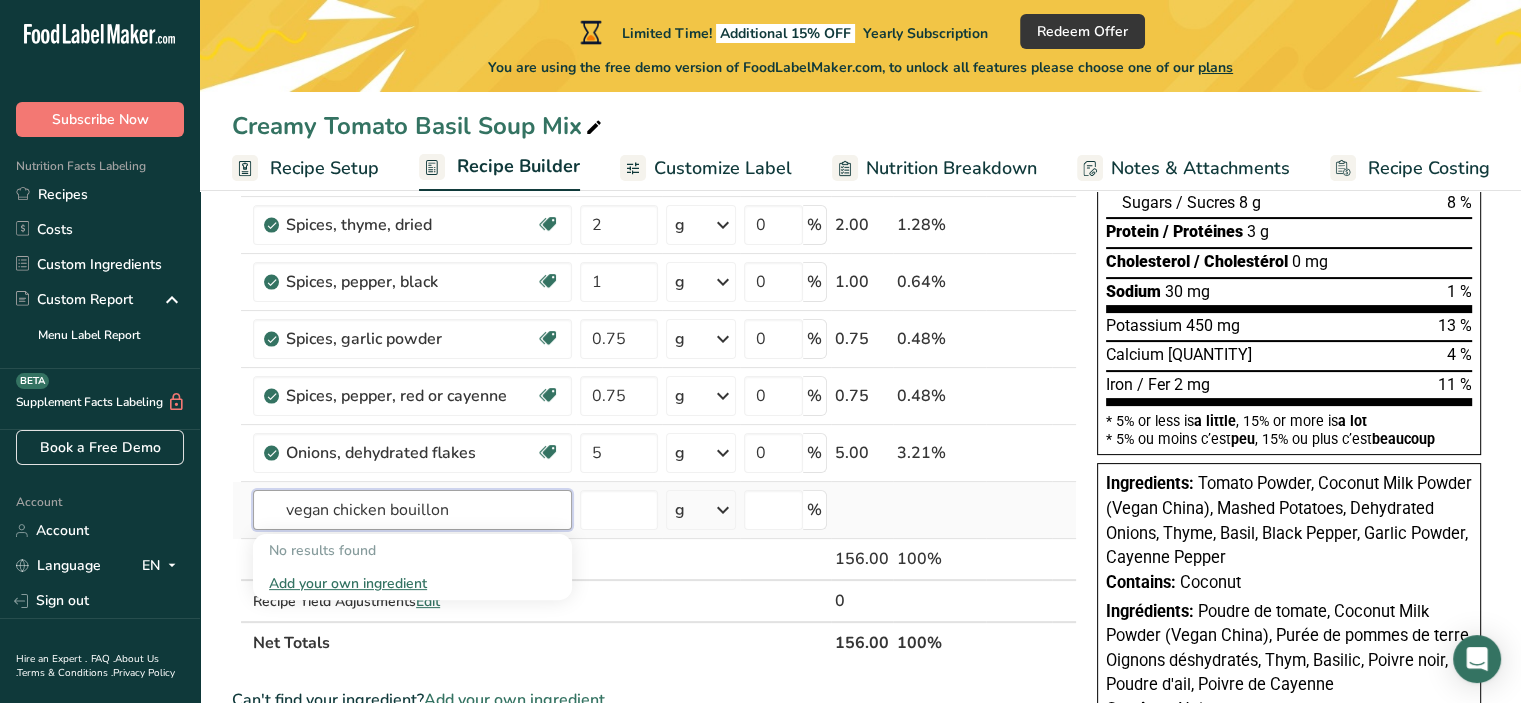 type on "vegan chicken bouillon" 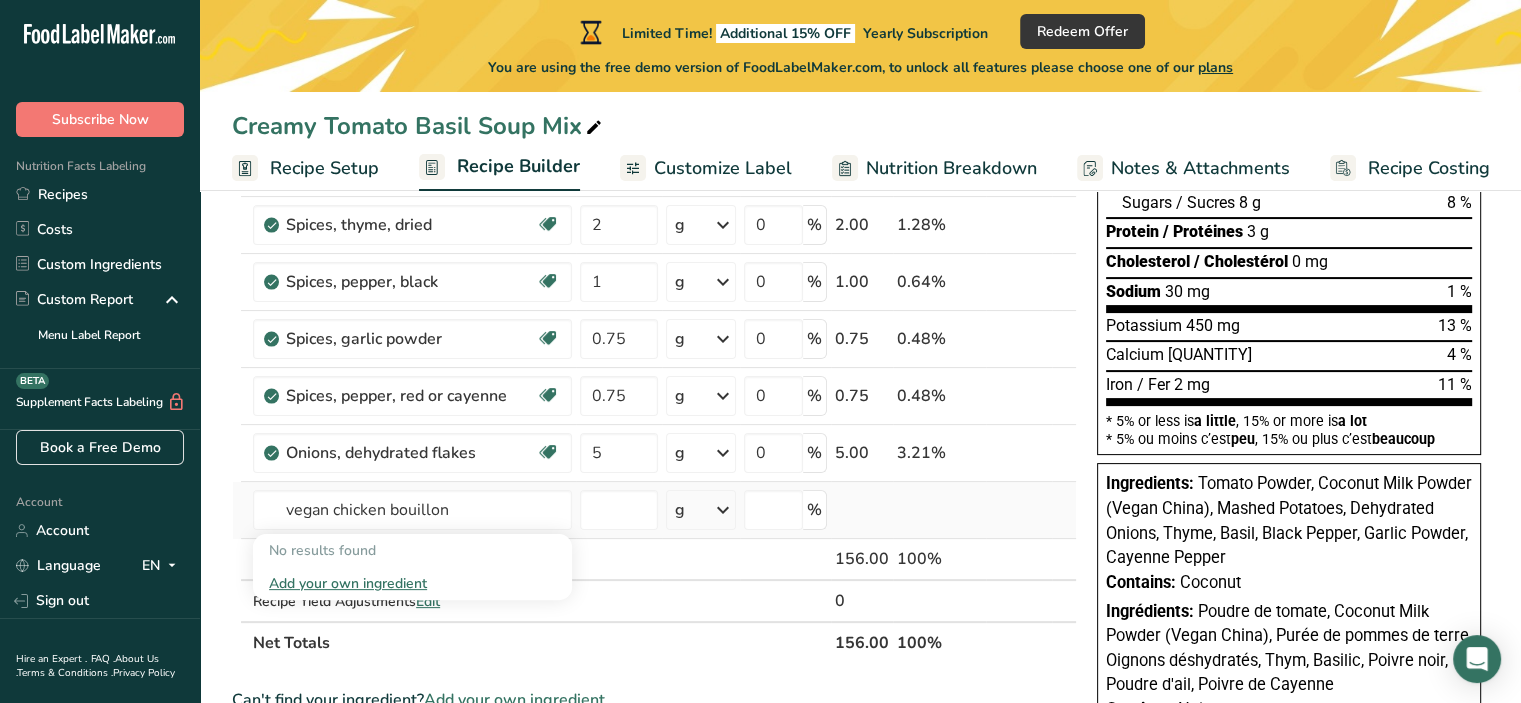 click on "Add your own ingredient" at bounding box center (412, 583) 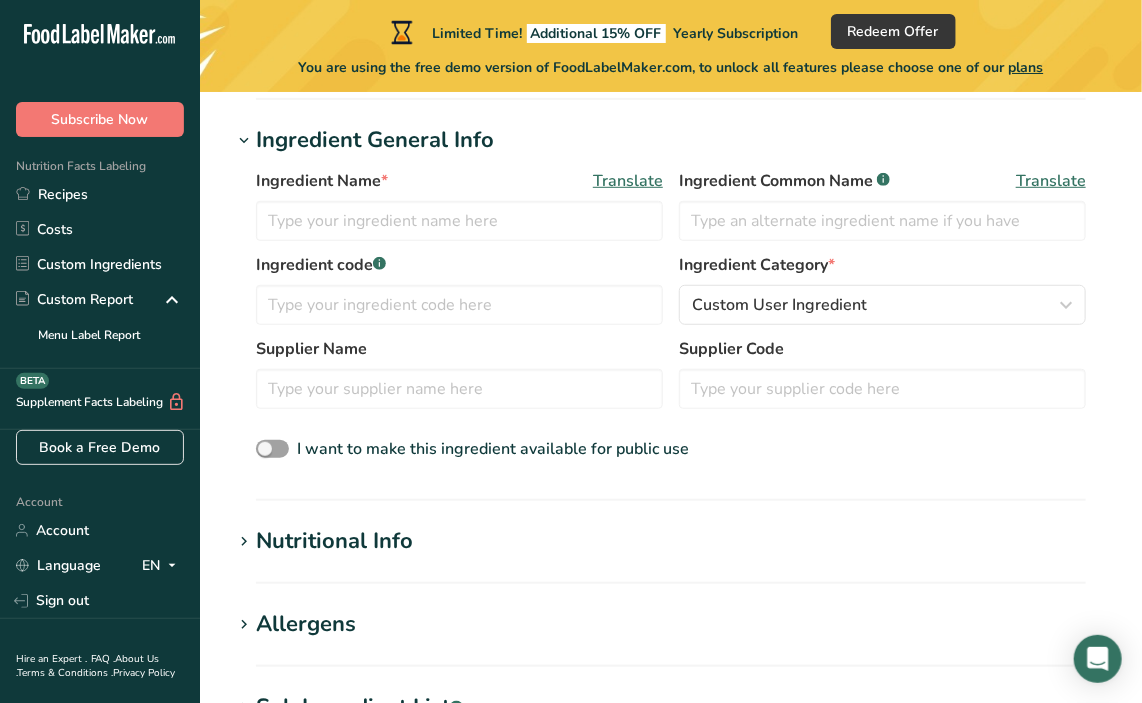 scroll, scrollTop: 380, scrollLeft: 0, axis: vertical 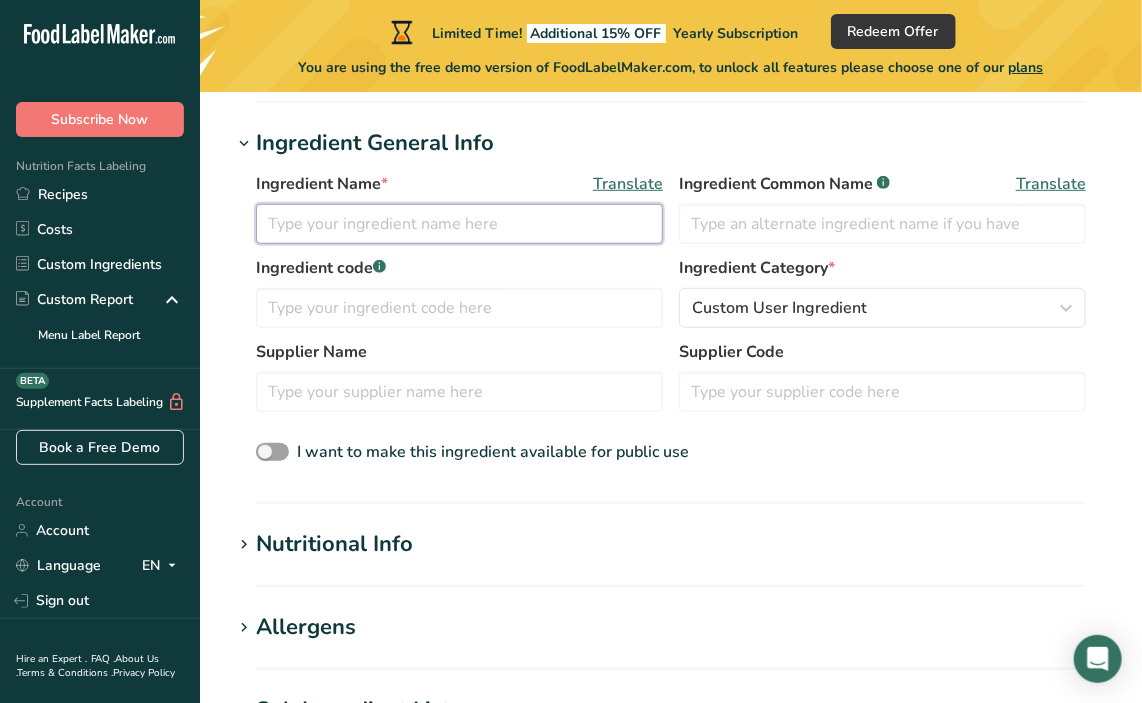 click at bounding box center [459, 224] 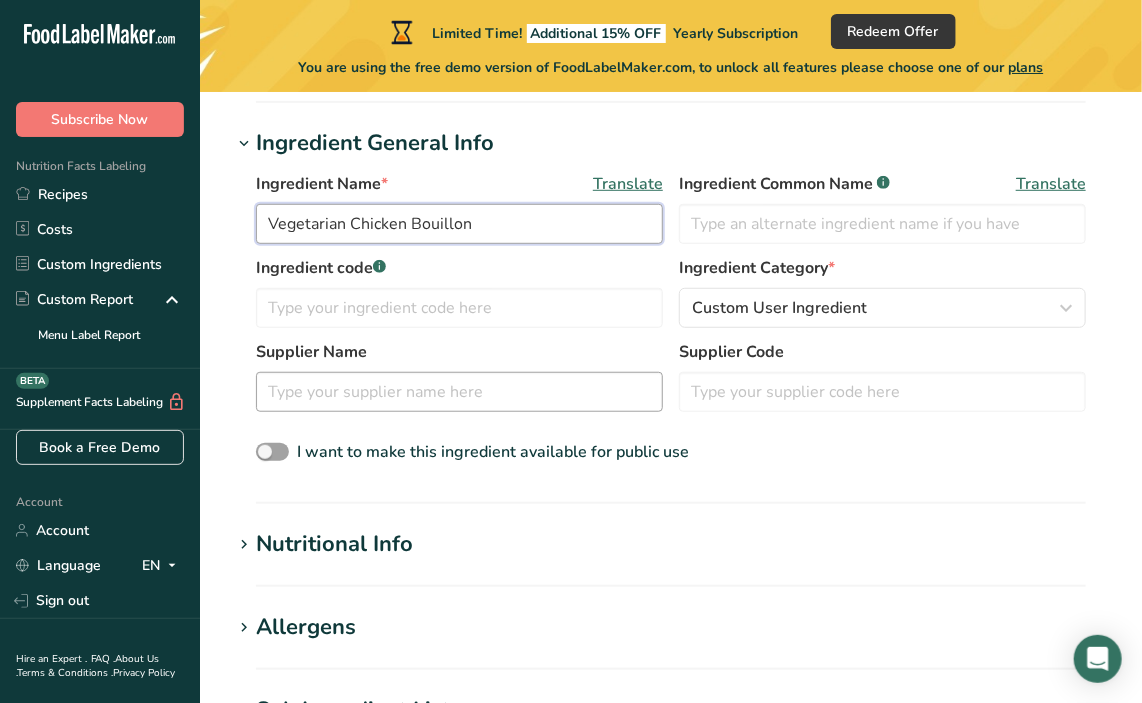 type on "Vegetarian Chicken Bouillon" 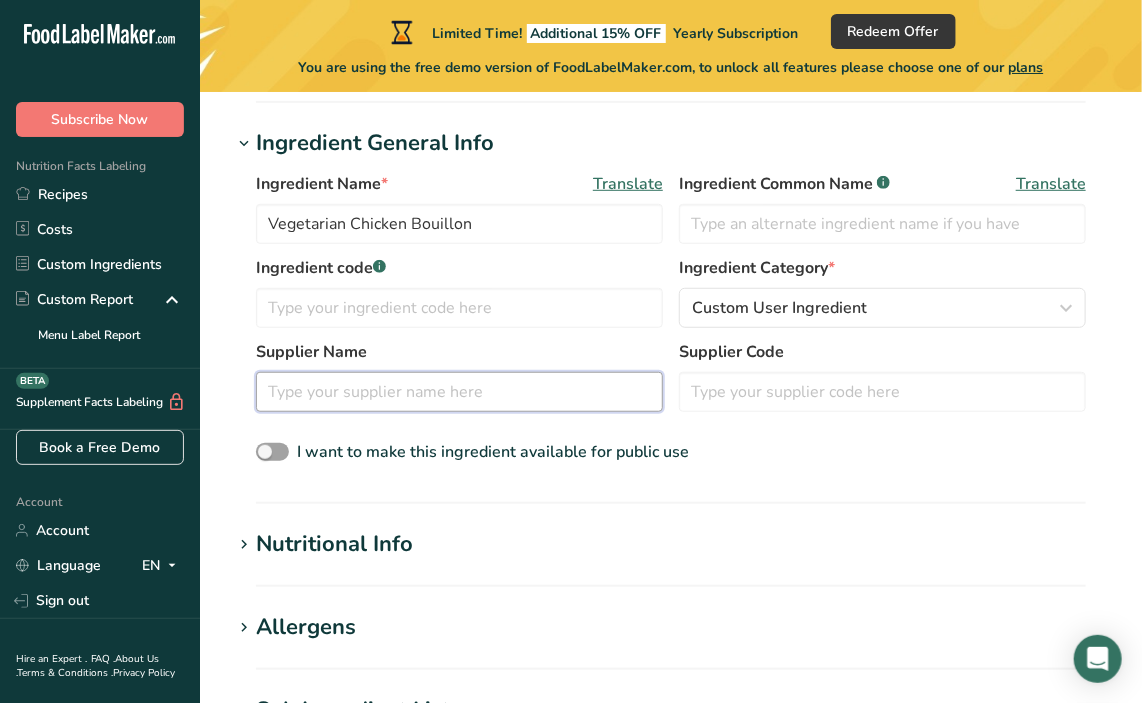 click at bounding box center [459, 392] 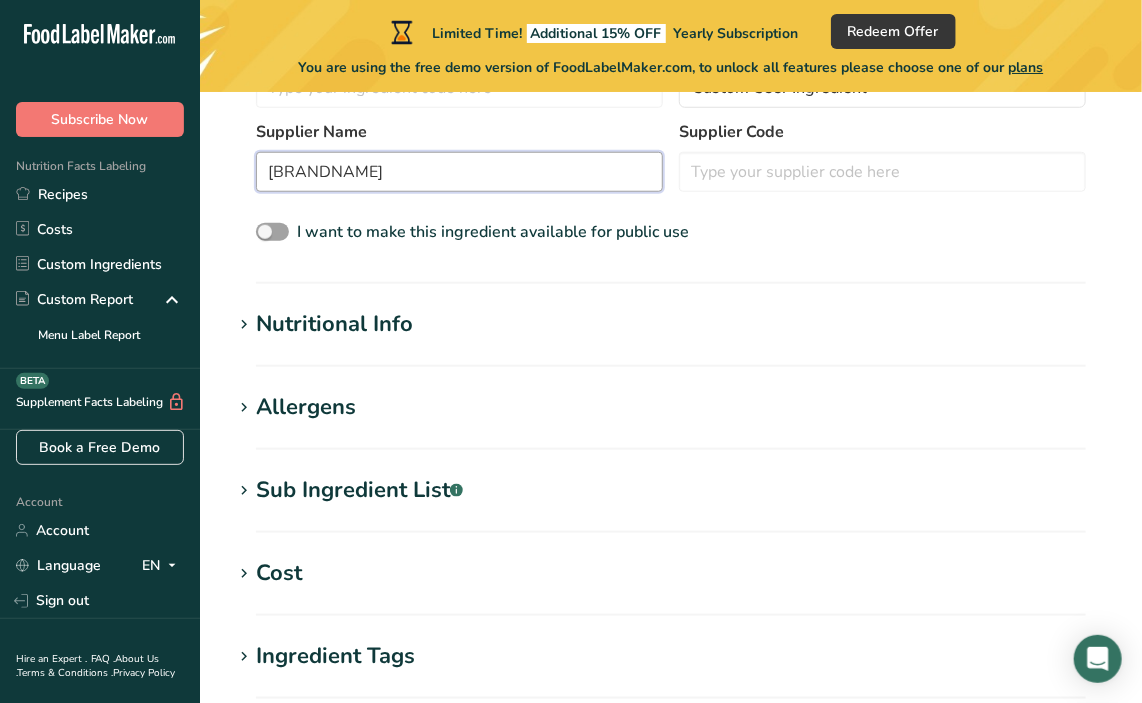 scroll, scrollTop: 610, scrollLeft: 0, axis: vertical 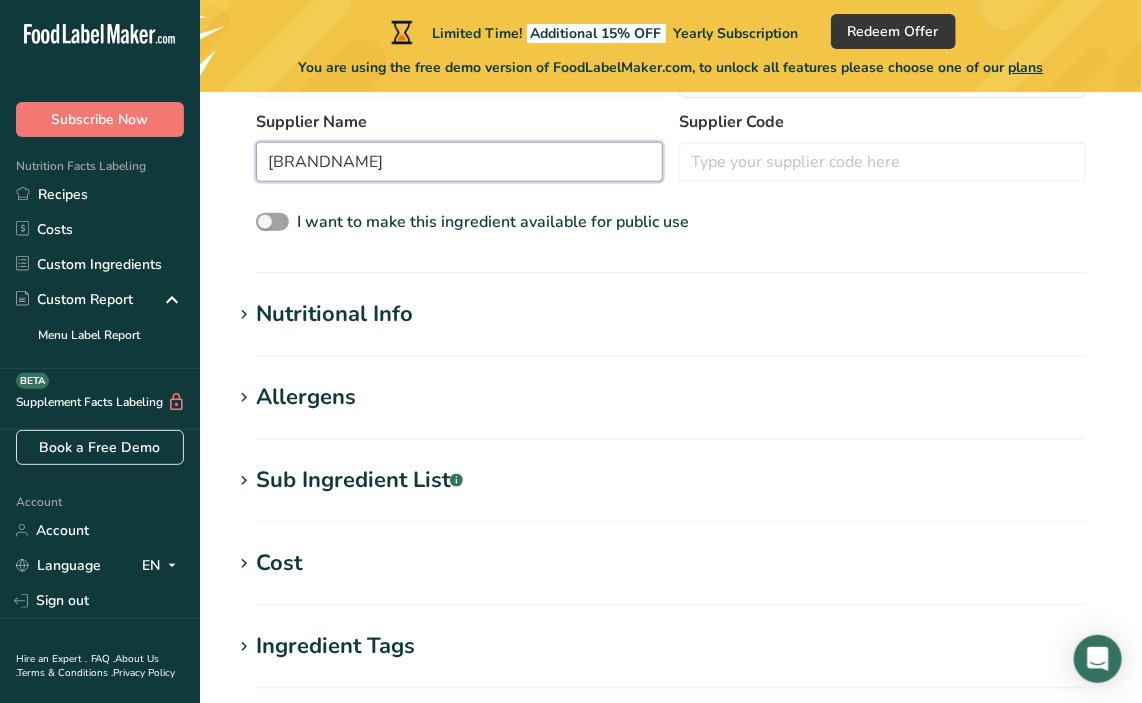 type on "[BRANDNAME]" 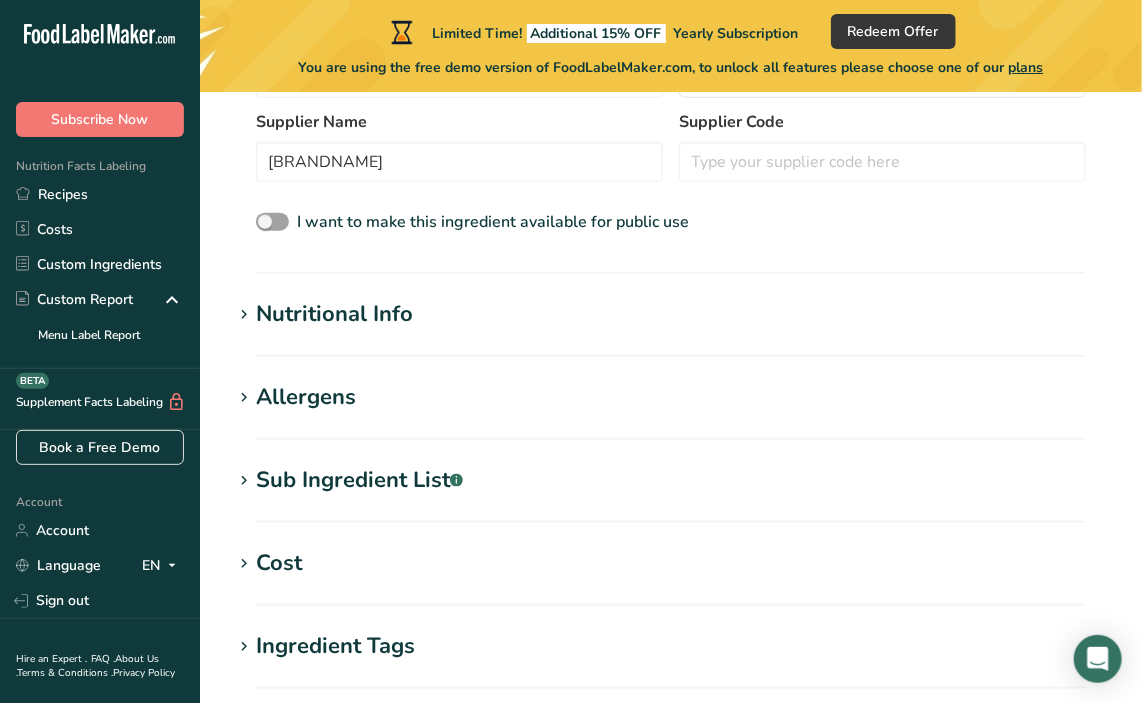 click on "Sub Ingredient List
.a-a{fill:#347362;}.b-a{fill:#fff;}" at bounding box center (359, 480) 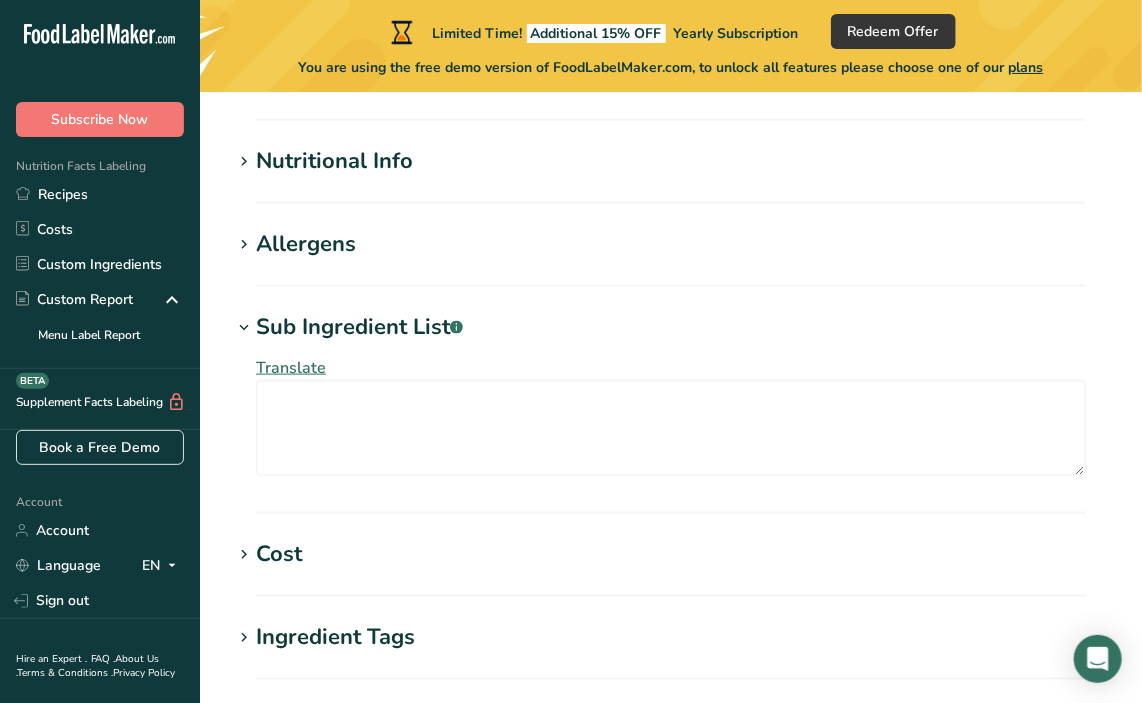 scroll, scrollTop: 782, scrollLeft: 0, axis: vertical 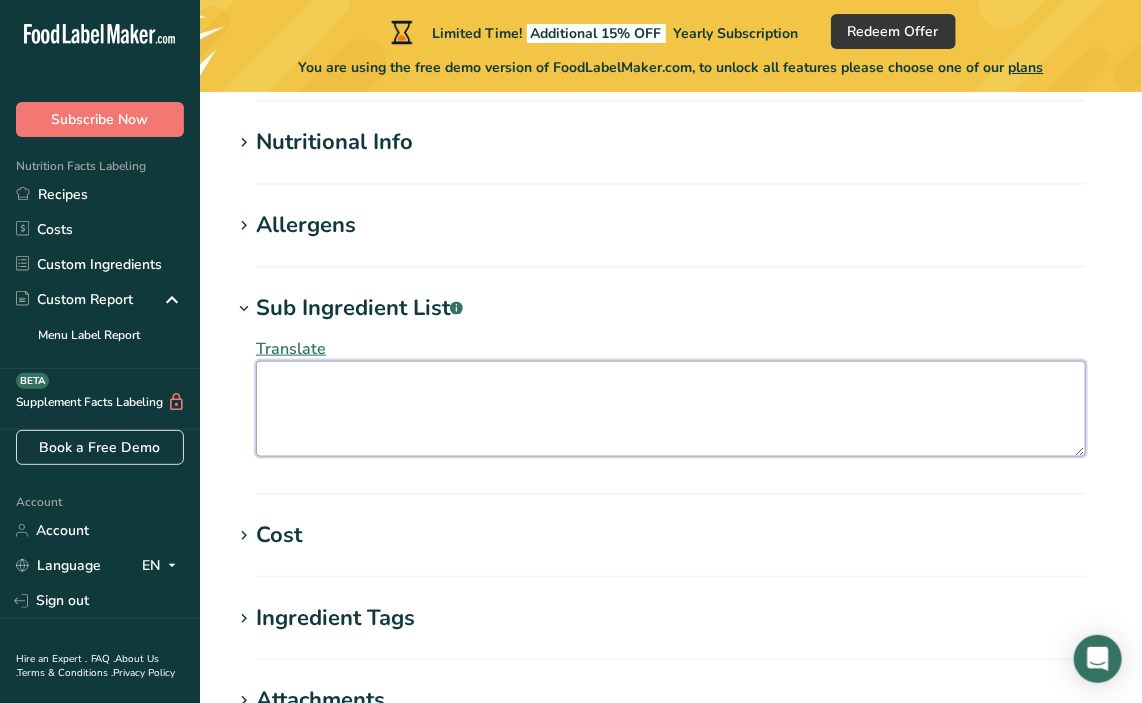 click at bounding box center (671, 409) 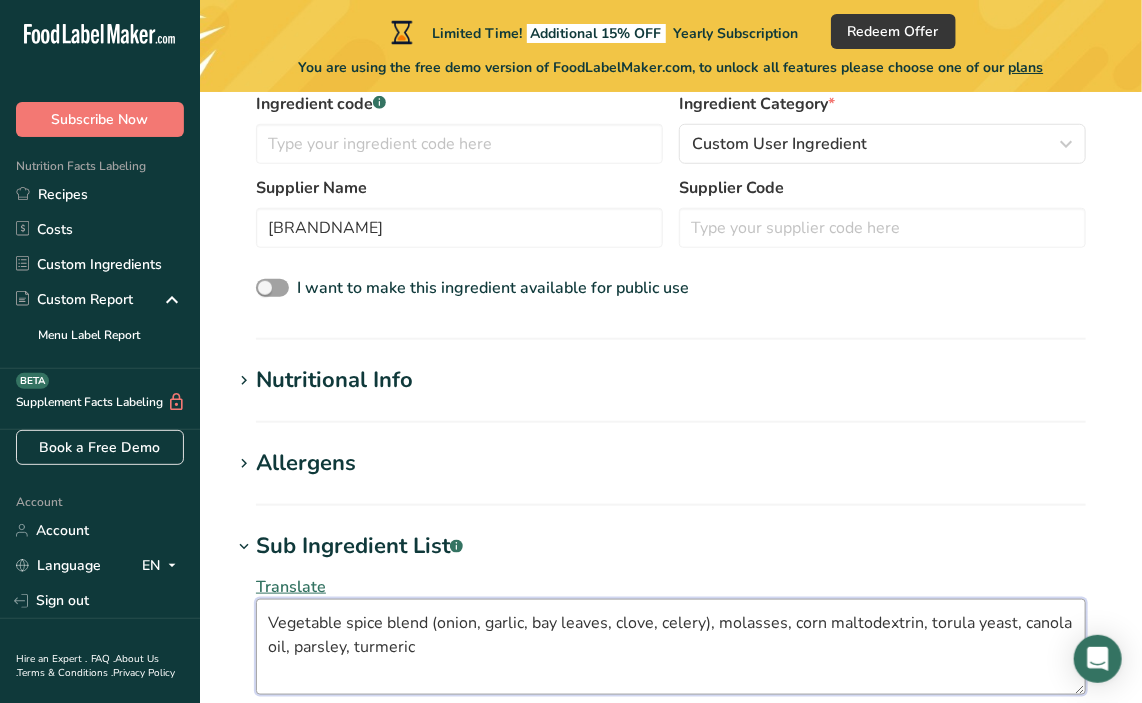 scroll, scrollTop: 542, scrollLeft: 0, axis: vertical 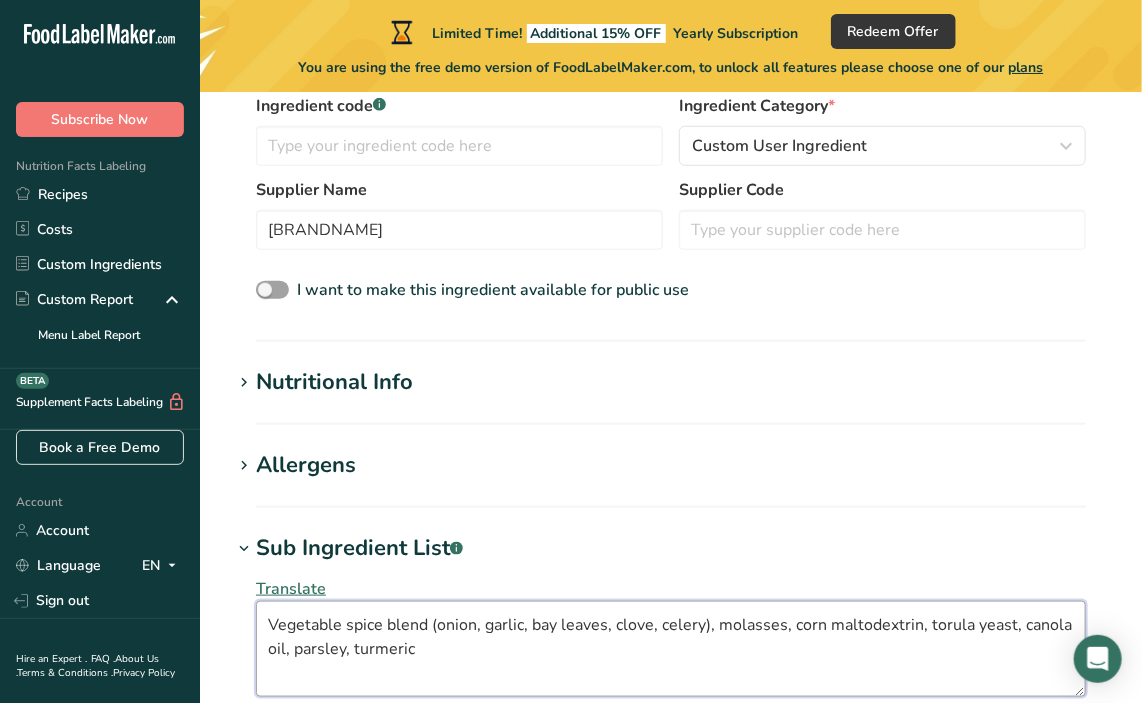 type on "Vegetable spice blend (onion, garlic, bay leaves, clove, celery), molasses, corn maltodextrin, torula yeast, canola oil, parsley, turmeric" 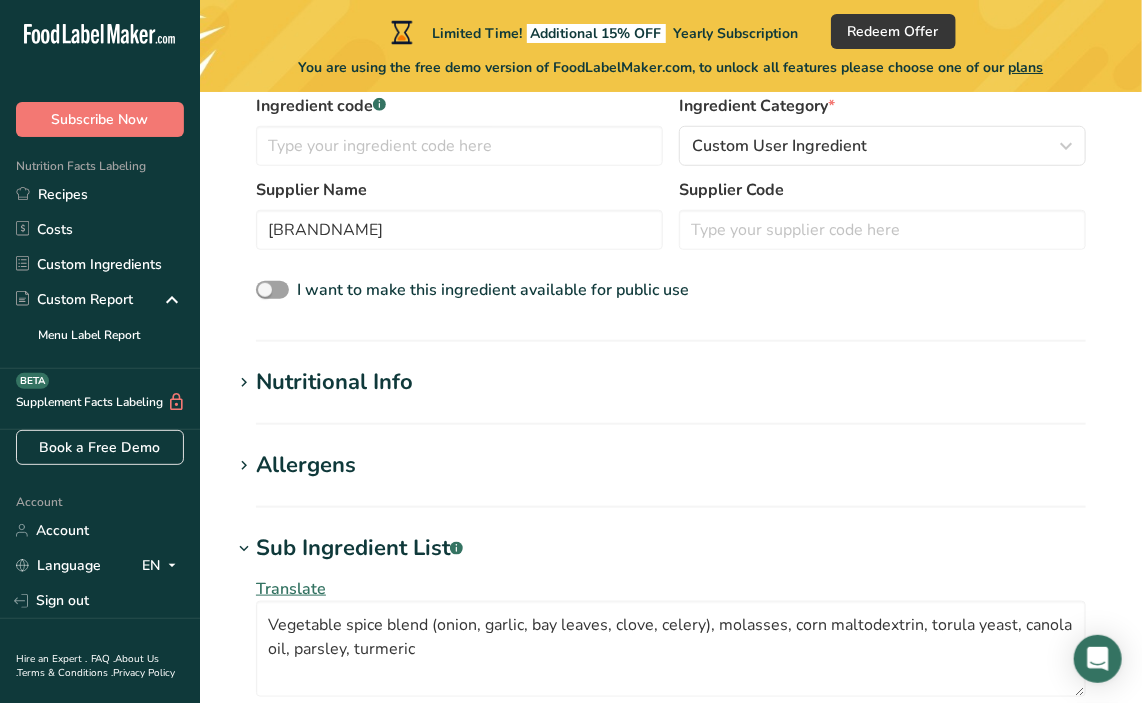 click on "Nutritional Info" at bounding box center (334, 382) 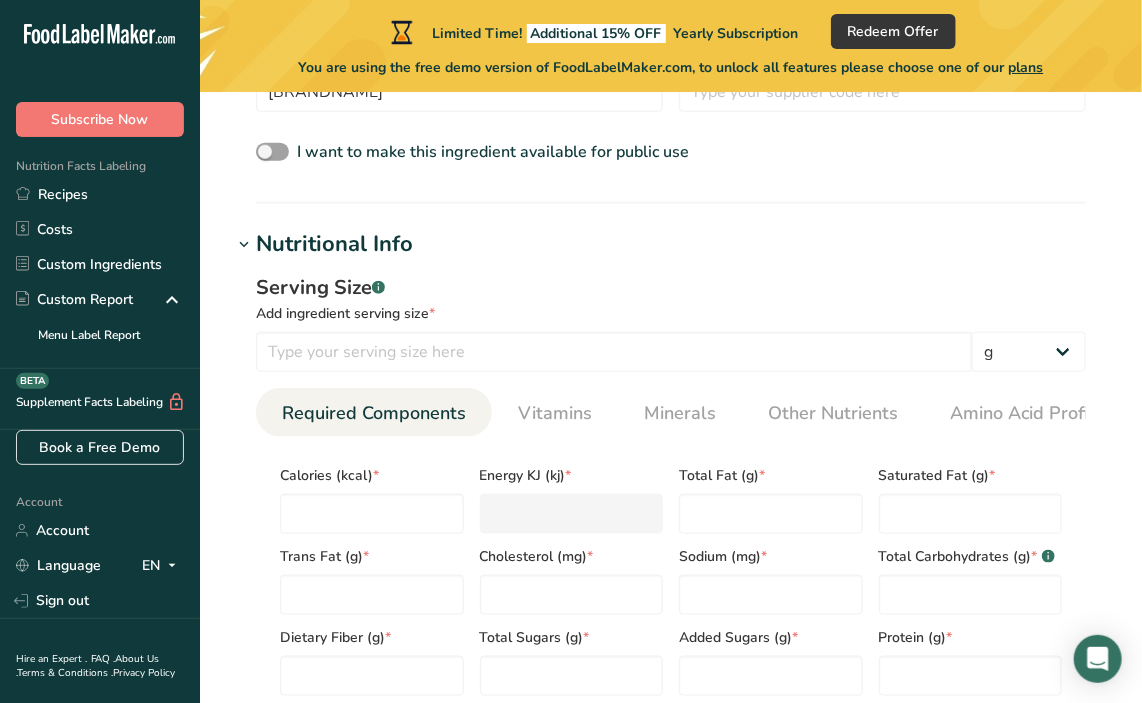 scroll, scrollTop: 682, scrollLeft: 0, axis: vertical 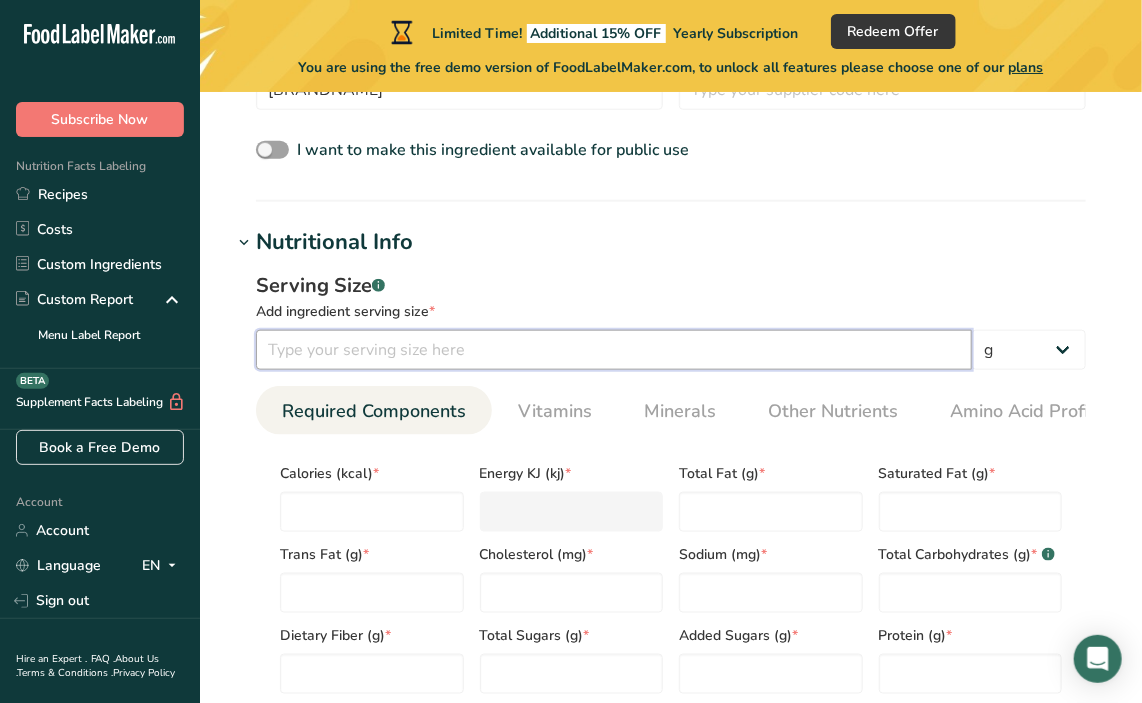 click at bounding box center [614, 350] 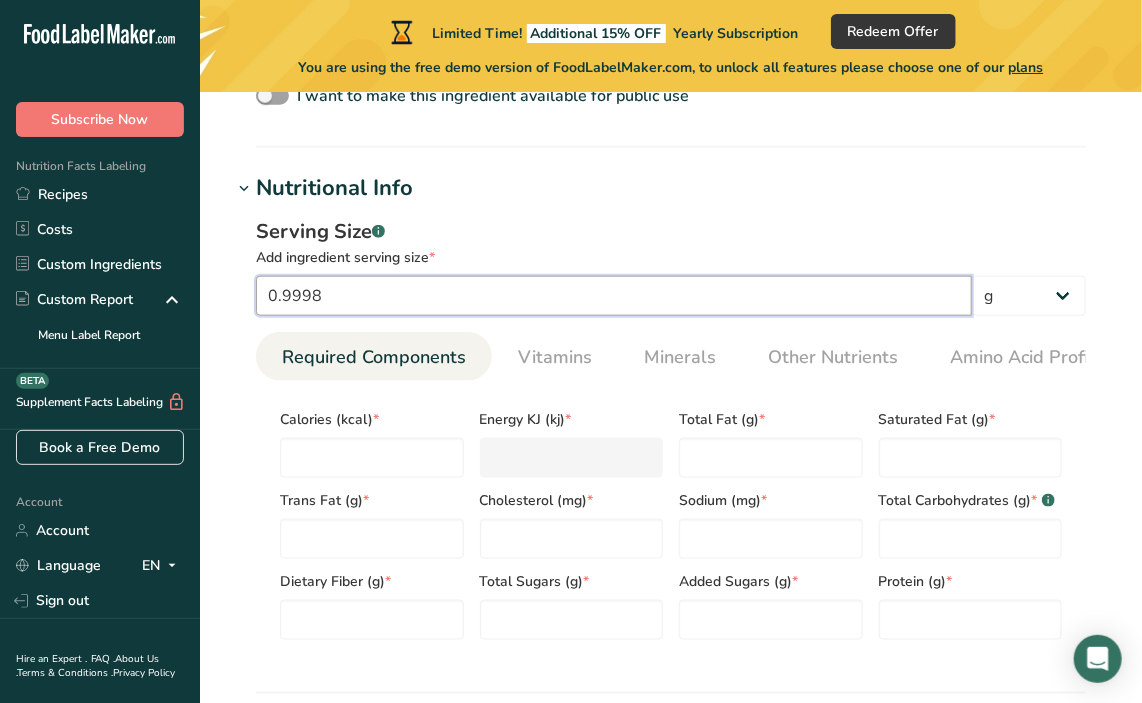 scroll, scrollTop: 734, scrollLeft: 0, axis: vertical 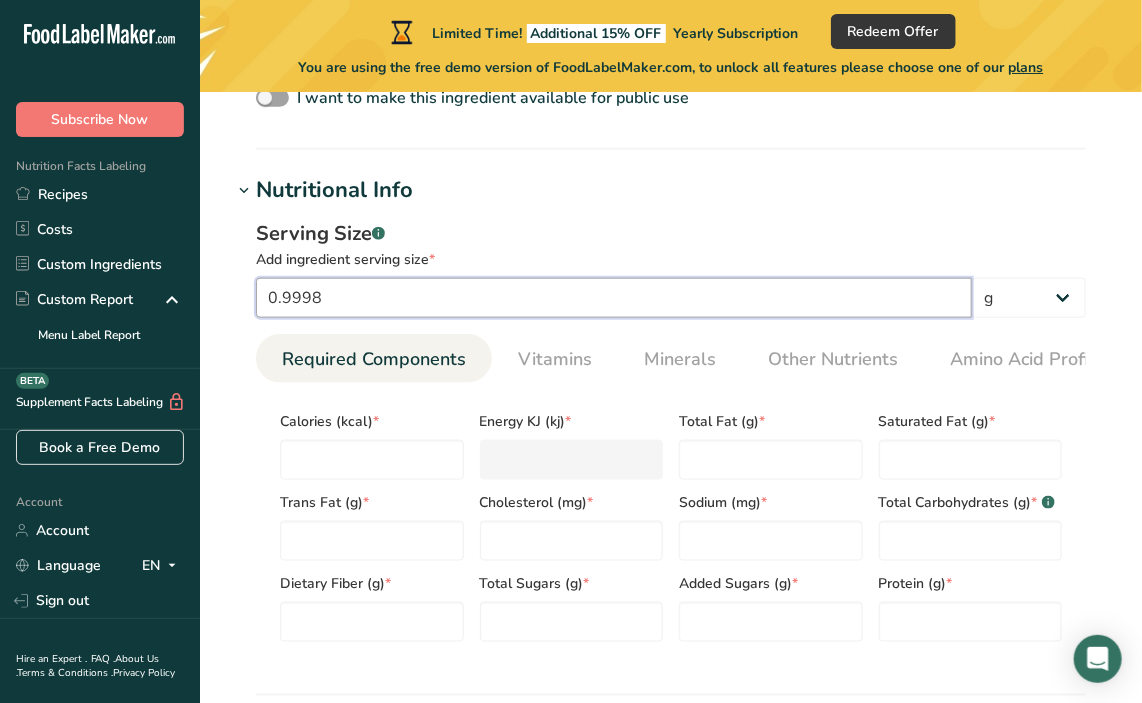 drag, startPoint x: 332, startPoint y: 298, endPoint x: 257, endPoint y: 298, distance: 75 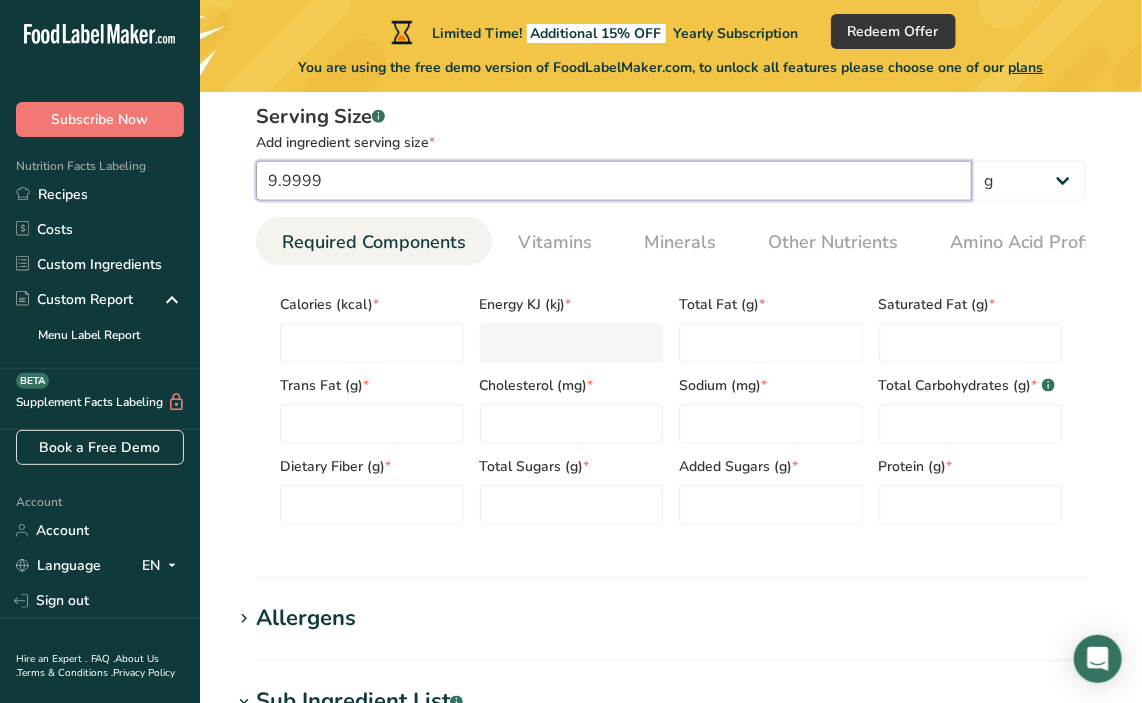 scroll, scrollTop: 852, scrollLeft: 0, axis: vertical 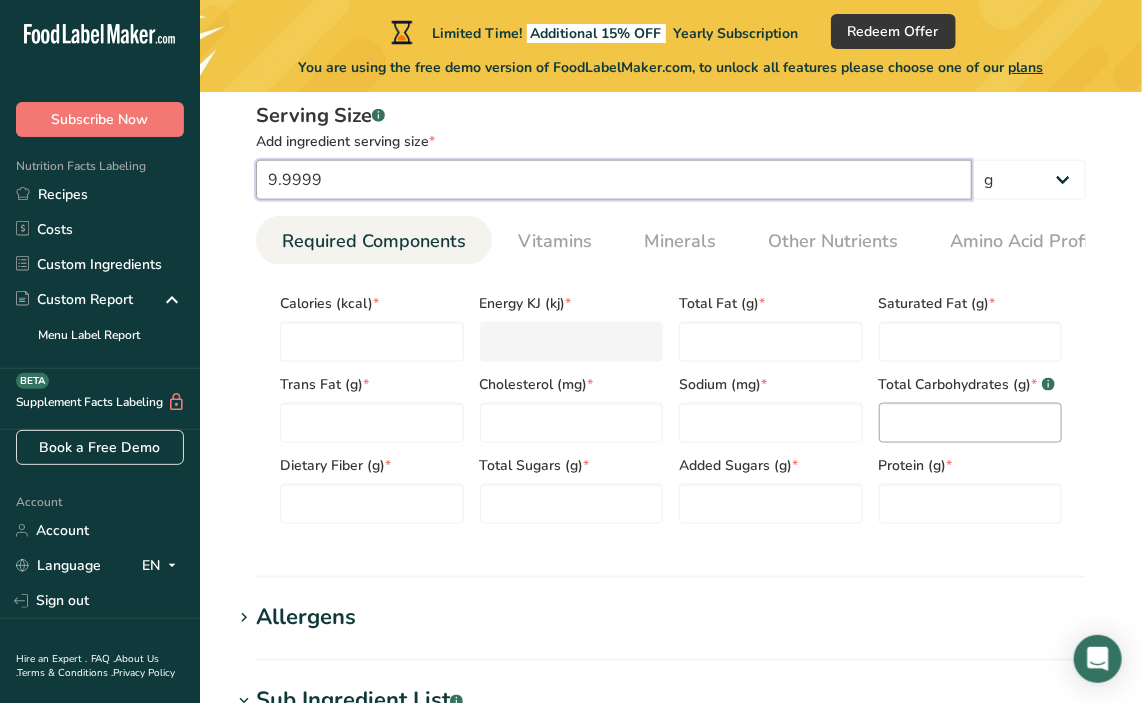 type on "9.9999" 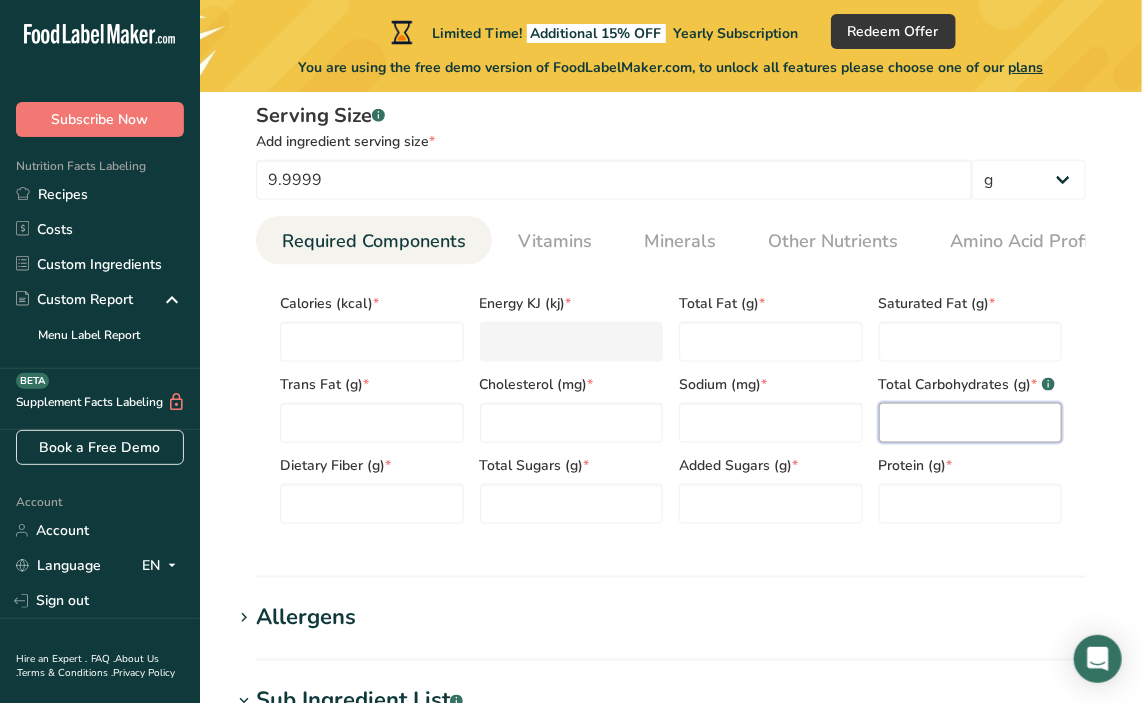 click at bounding box center (971, 423) 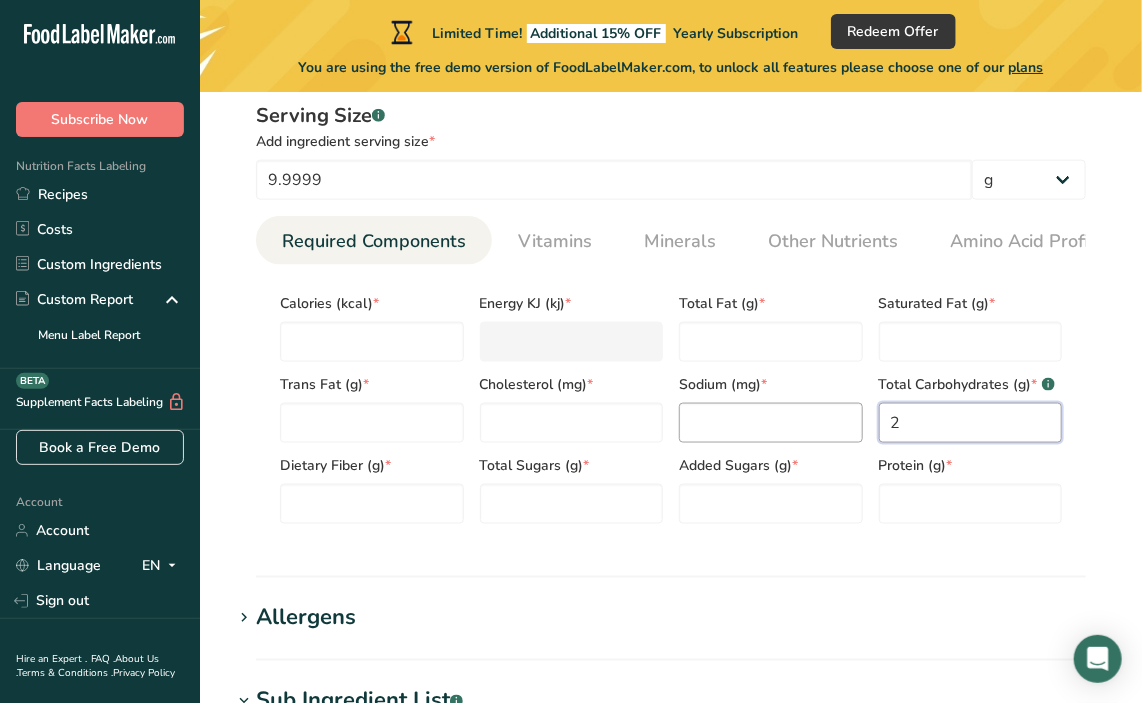 type on "2" 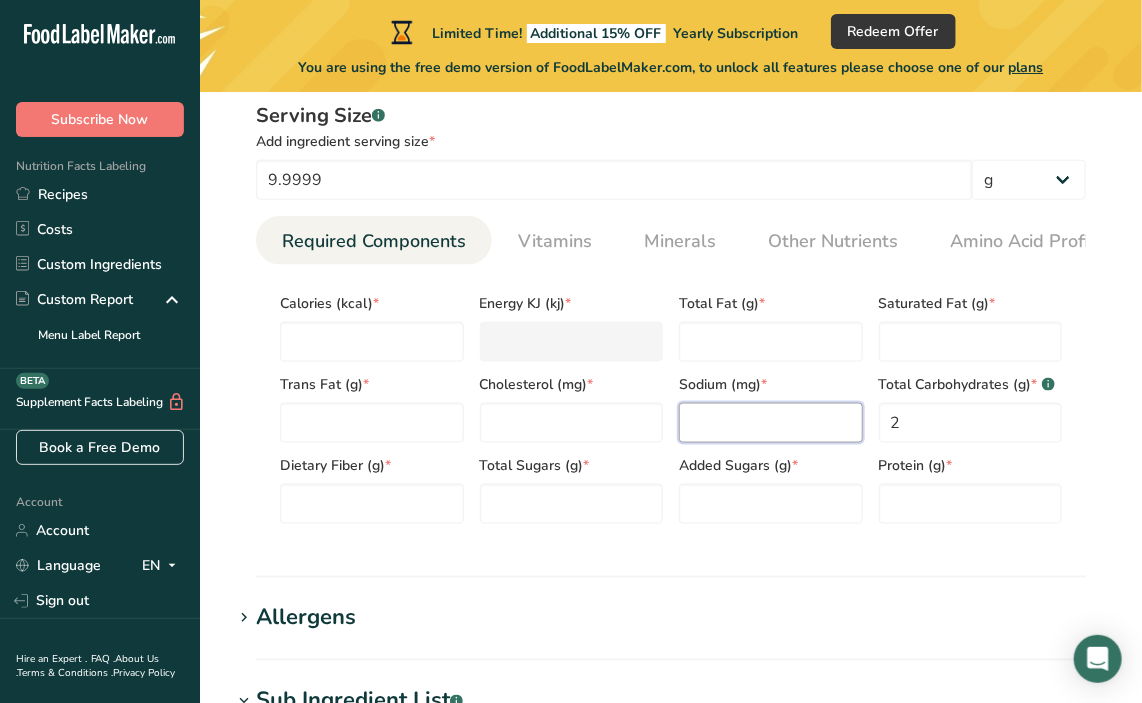 click at bounding box center [771, 423] 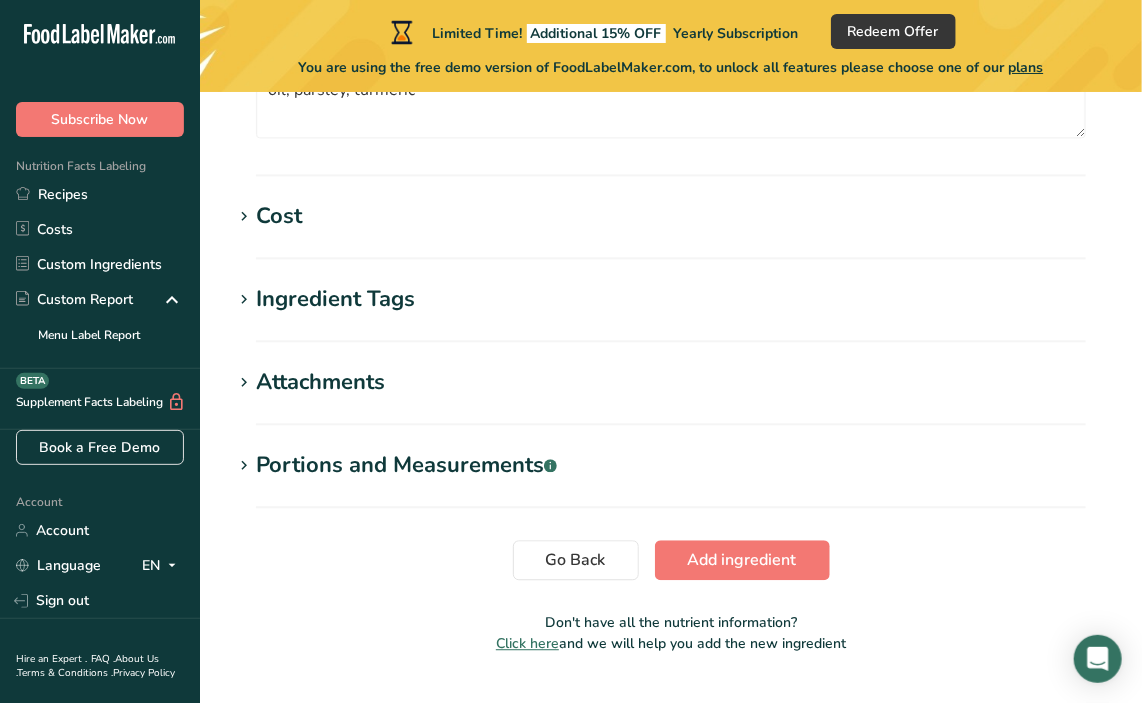 scroll, scrollTop: 1566, scrollLeft: 0, axis: vertical 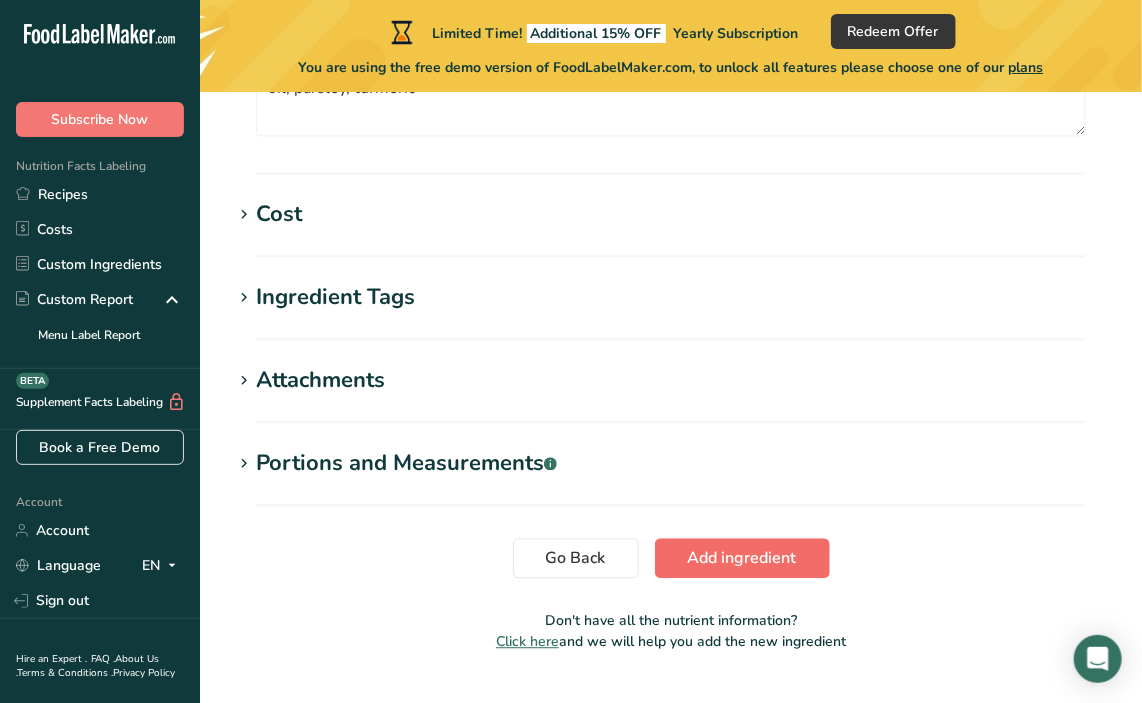 type on "189.9999" 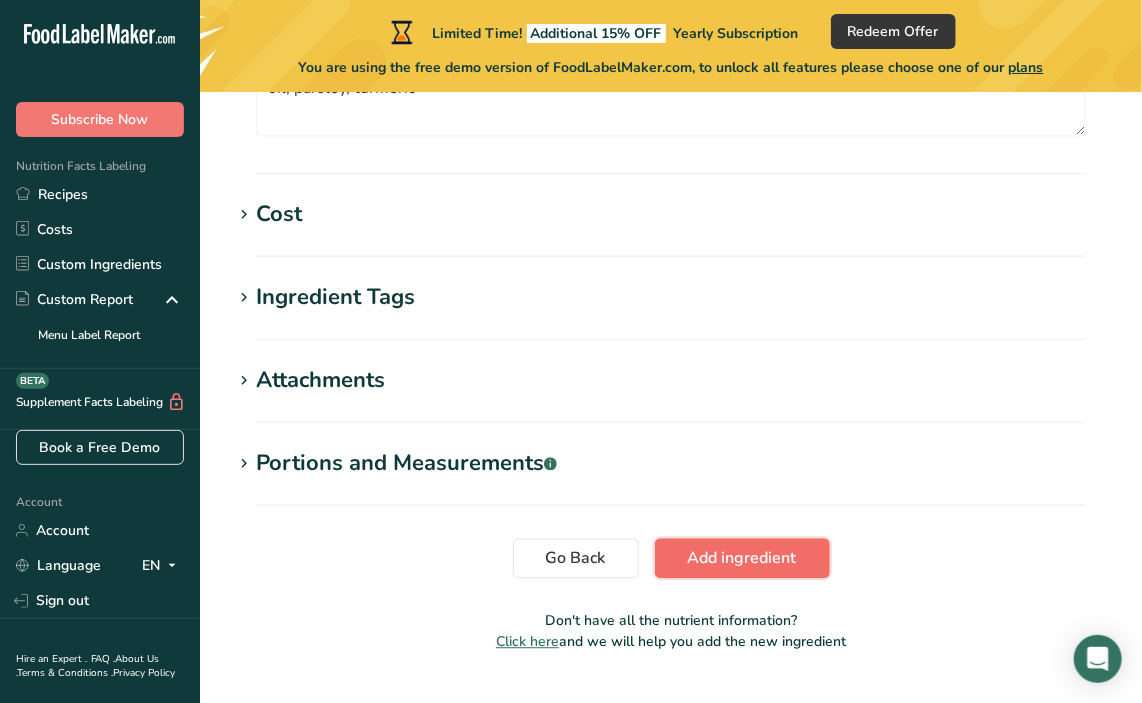 click on "Add ingredient" at bounding box center (742, 558) 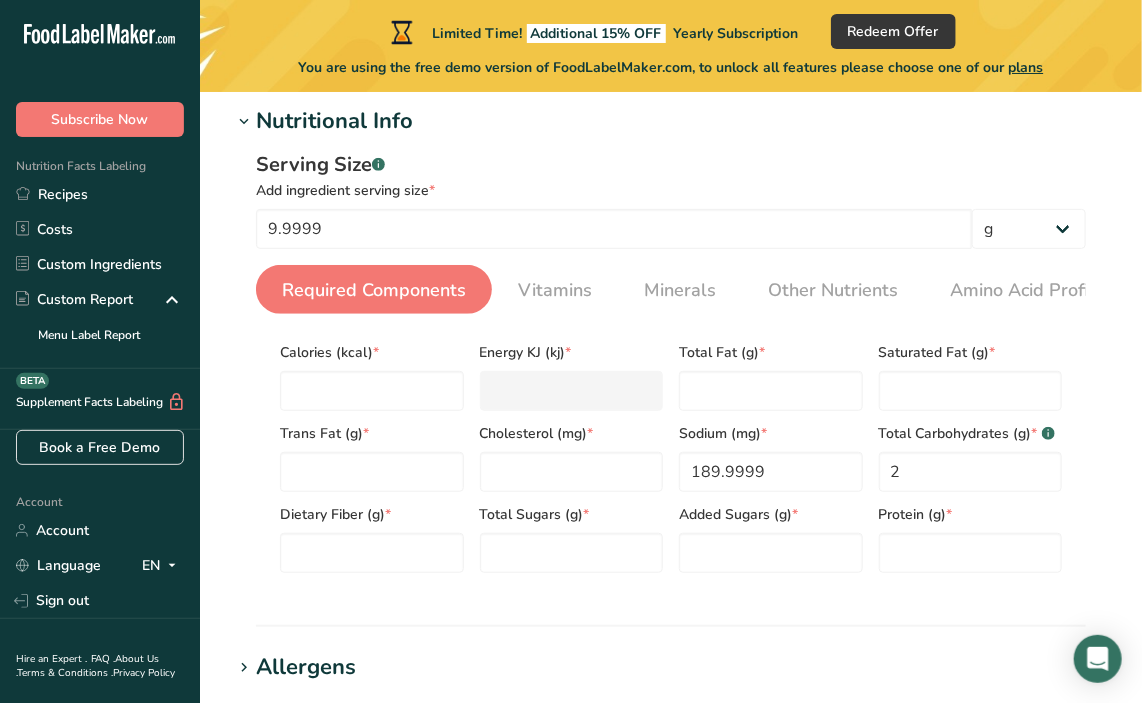 scroll, scrollTop: 256, scrollLeft: 0, axis: vertical 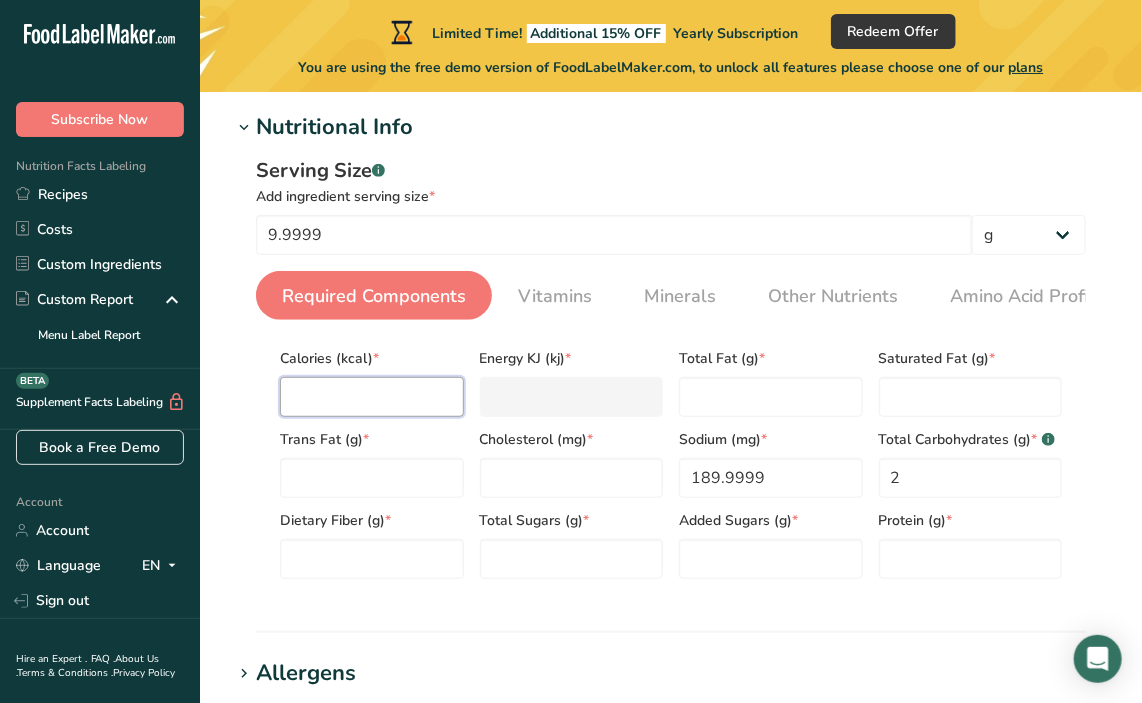 click at bounding box center [372, 397] 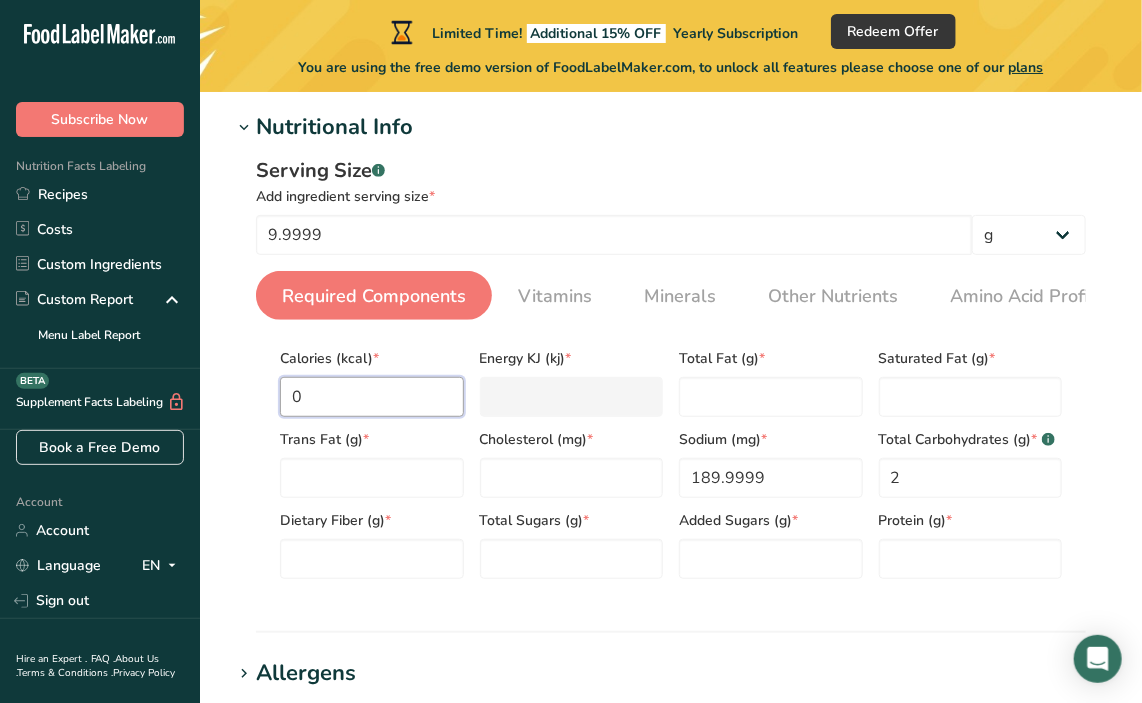 type on "0" 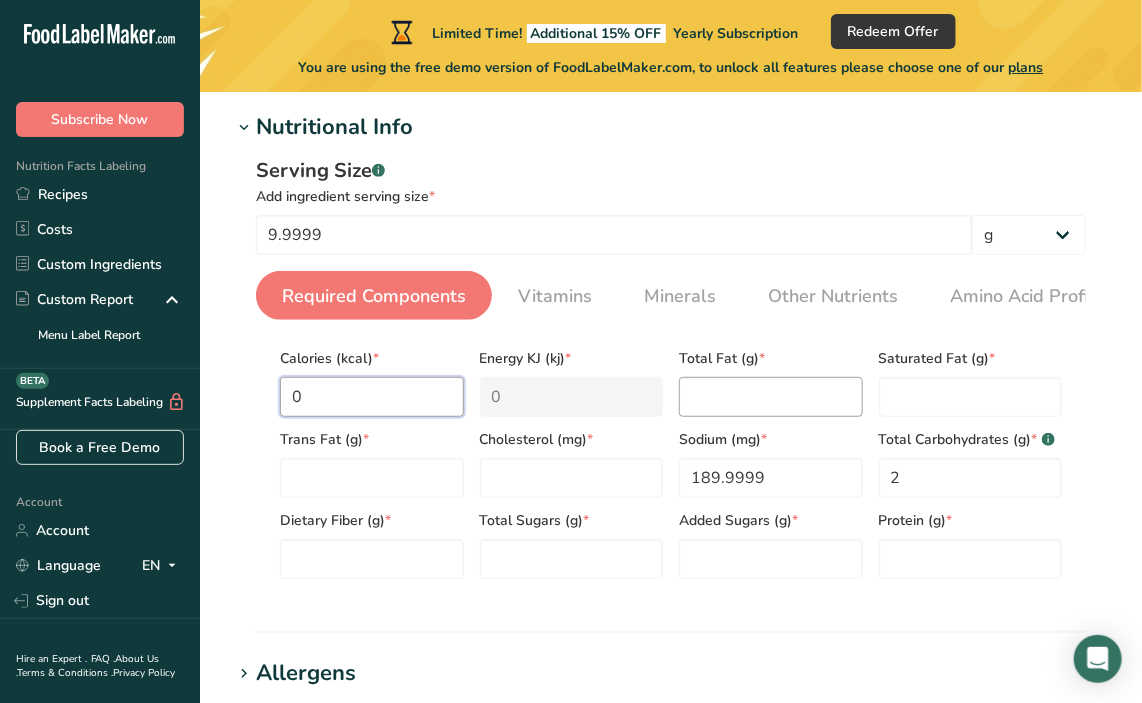 type on "0" 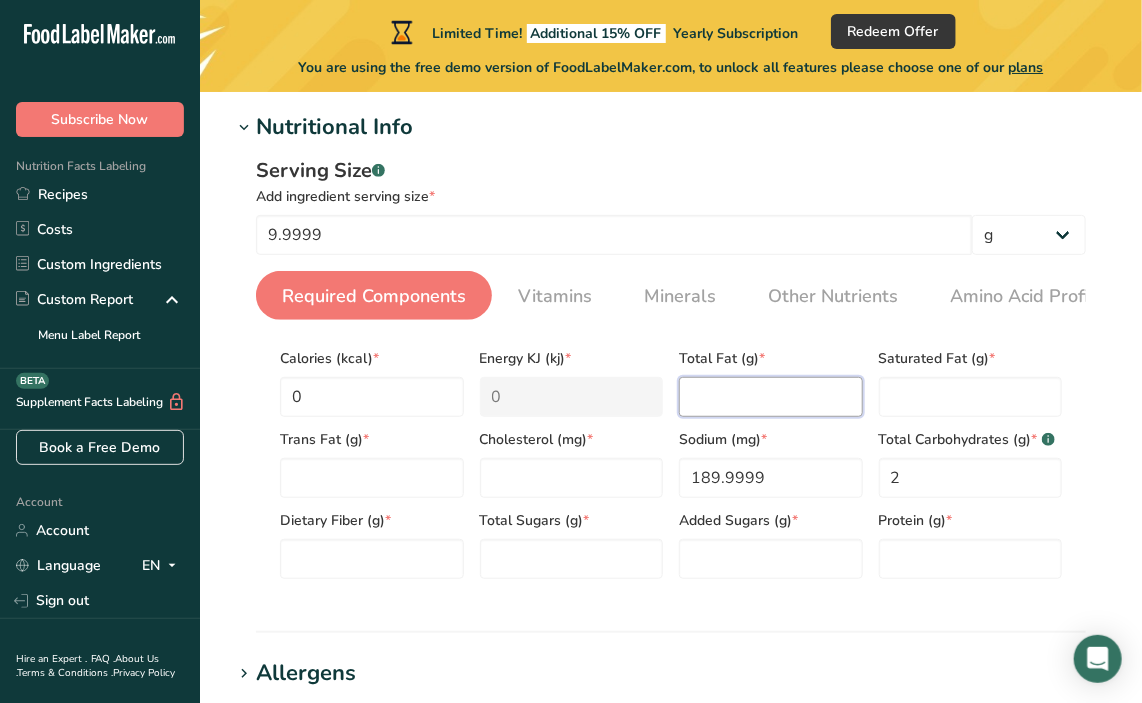 click at bounding box center [771, 397] 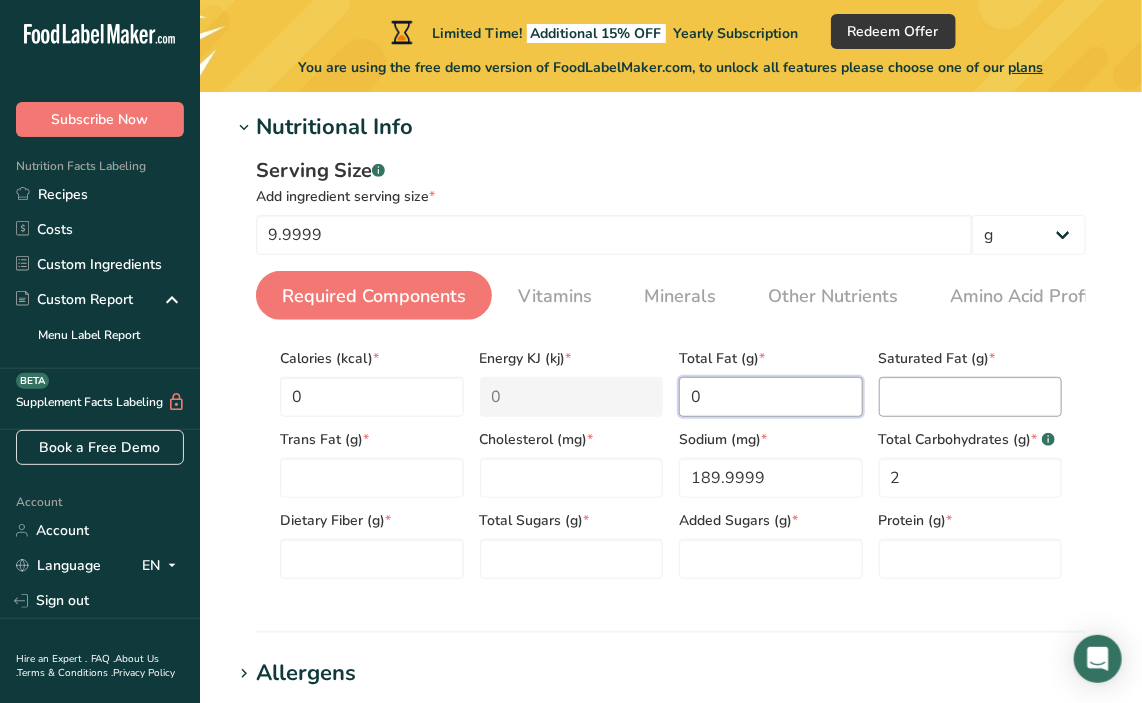 type on "0" 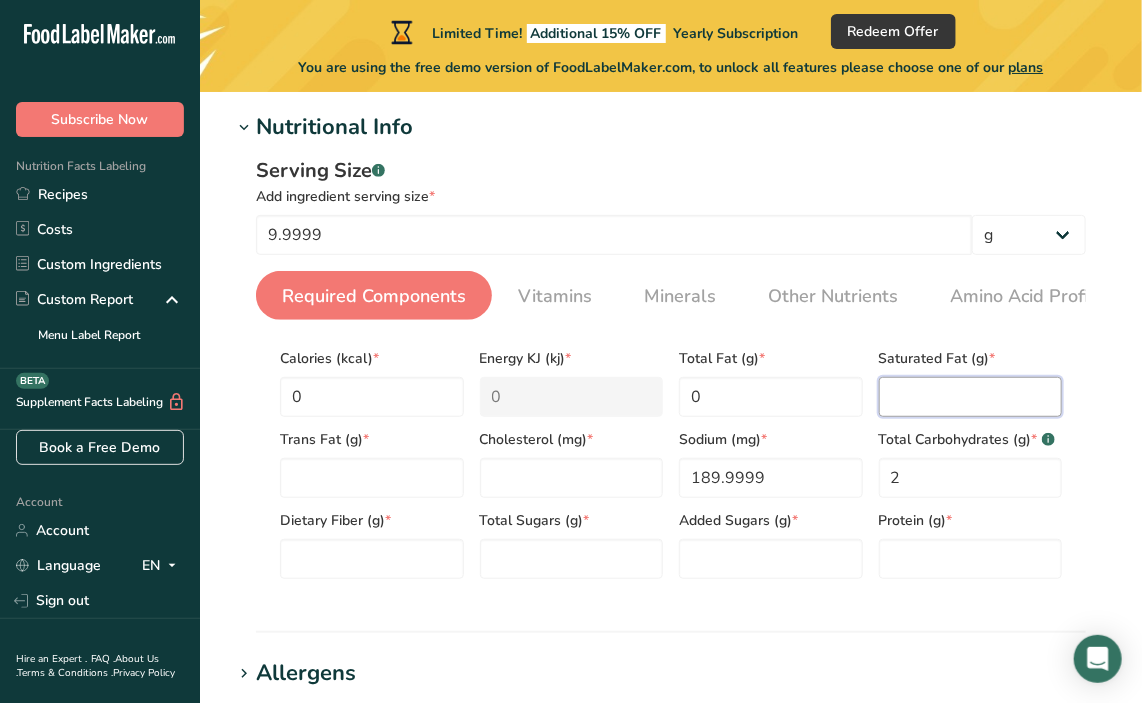 click at bounding box center [971, 397] 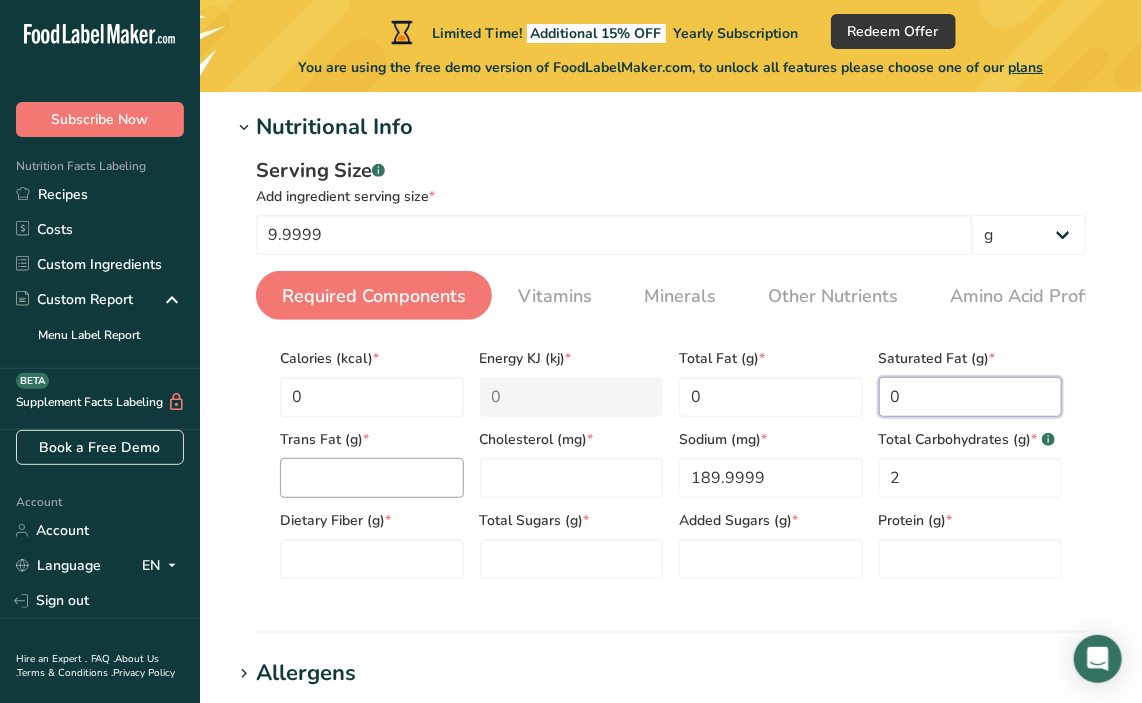 type on "0" 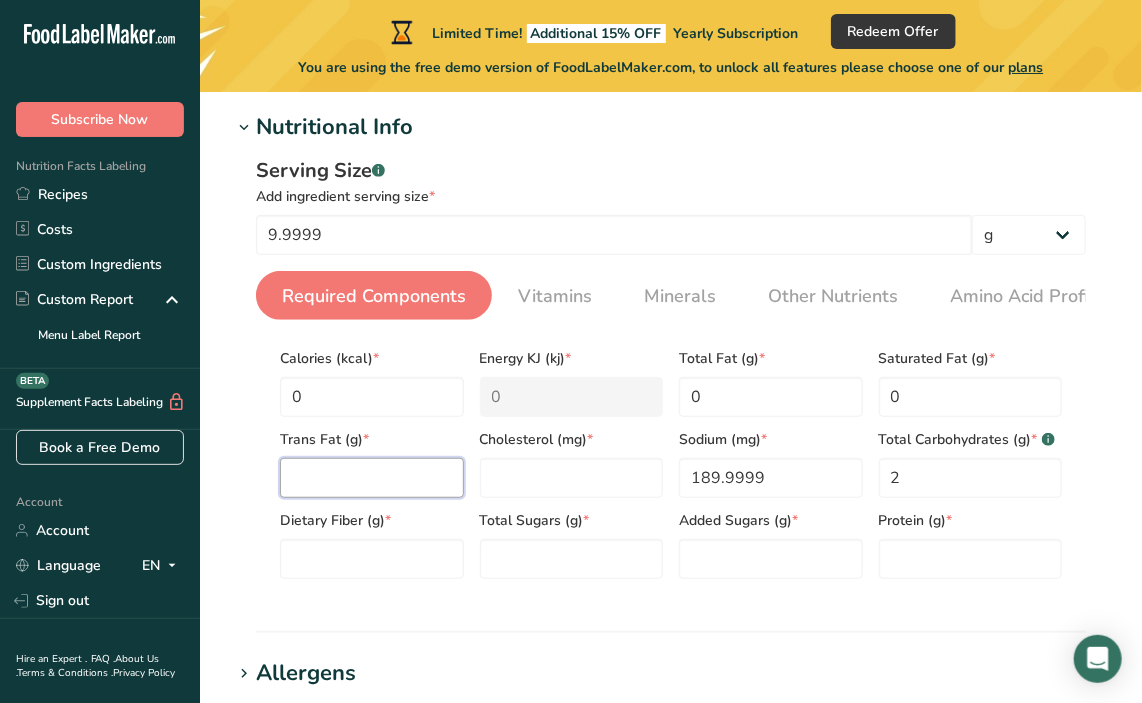 click at bounding box center (372, 478) 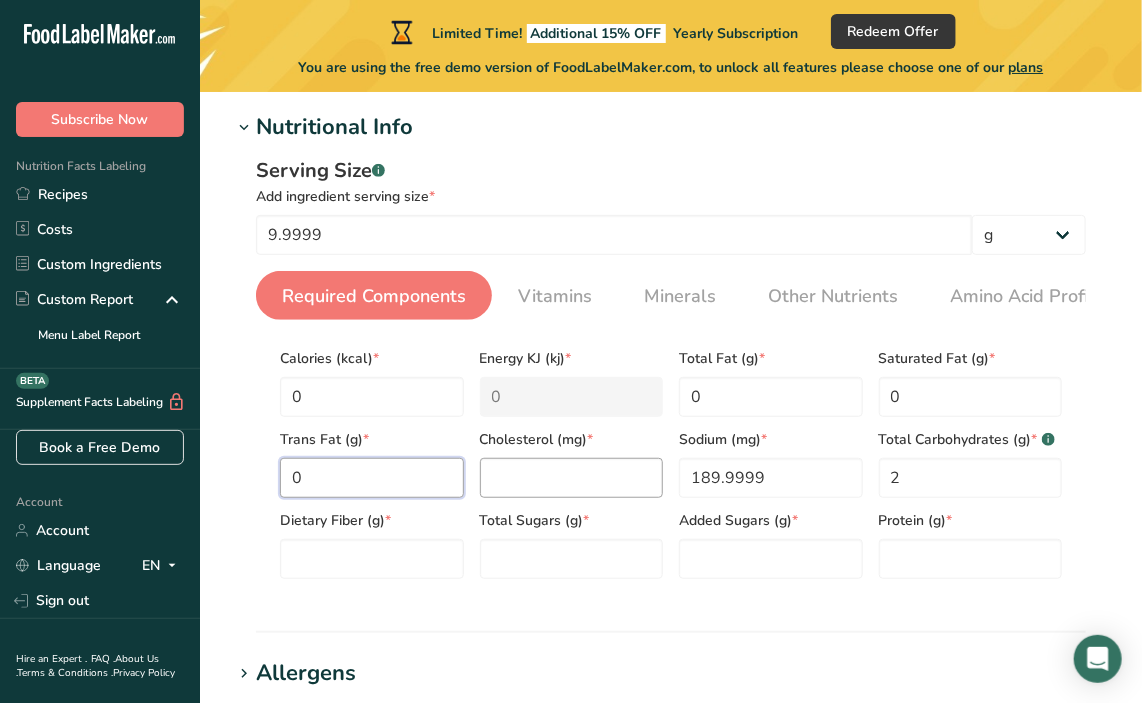 type on "0" 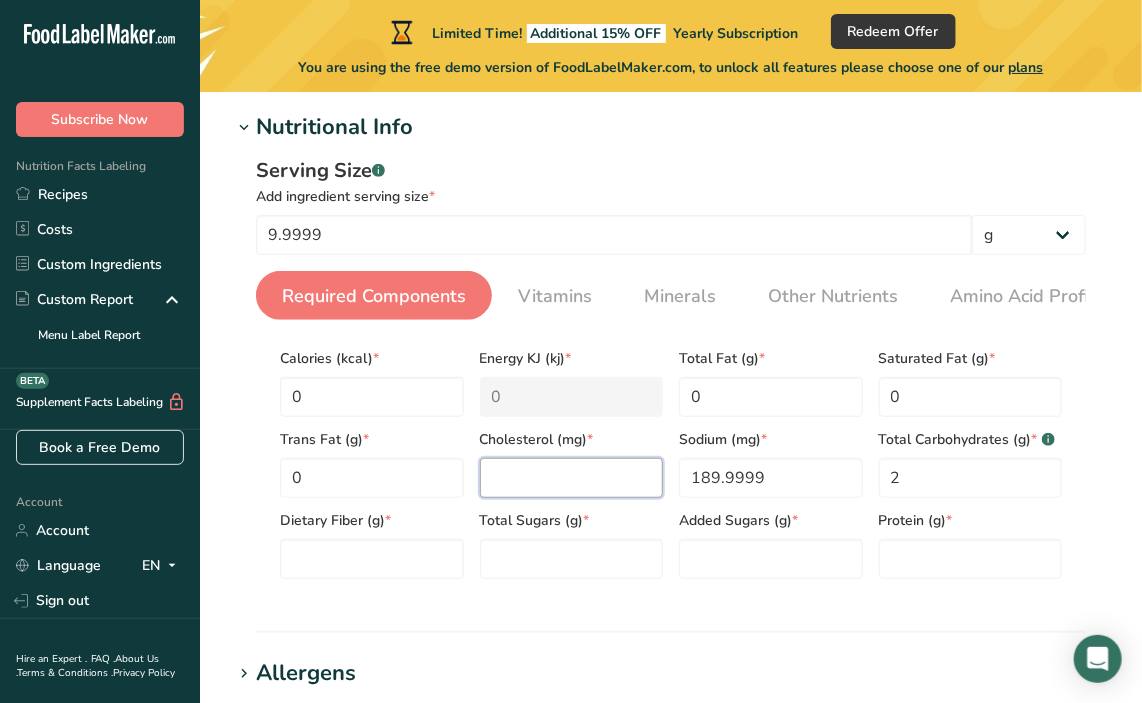 click at bounding box center (572, 478) 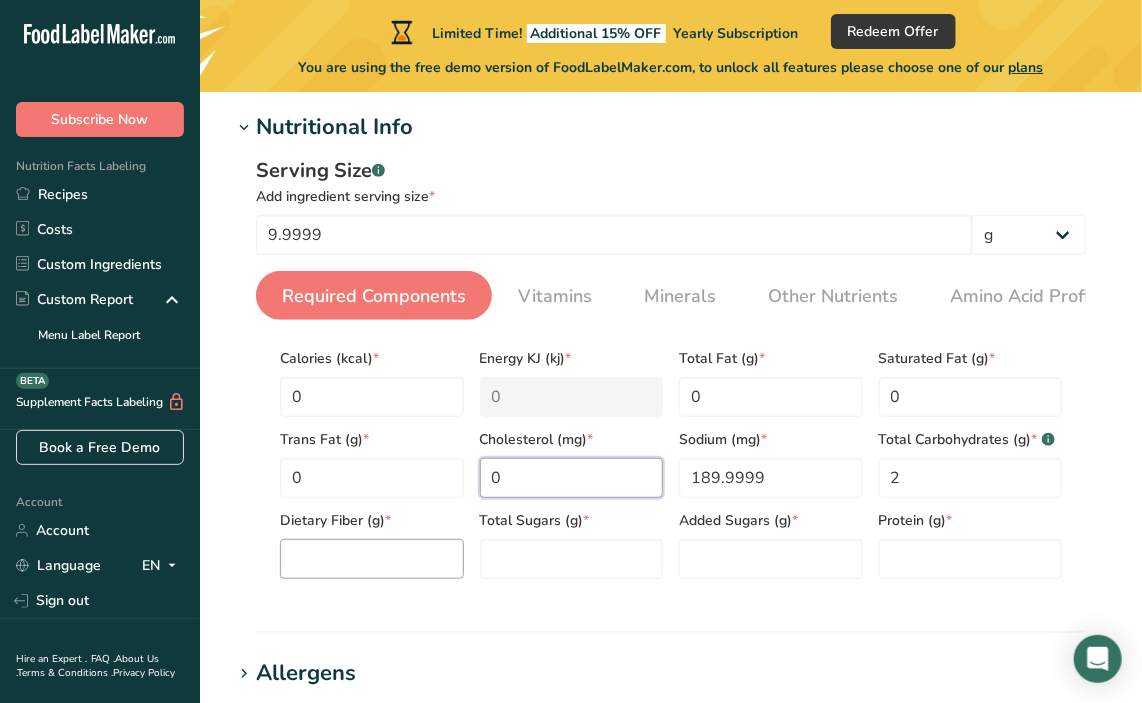 type on "0" 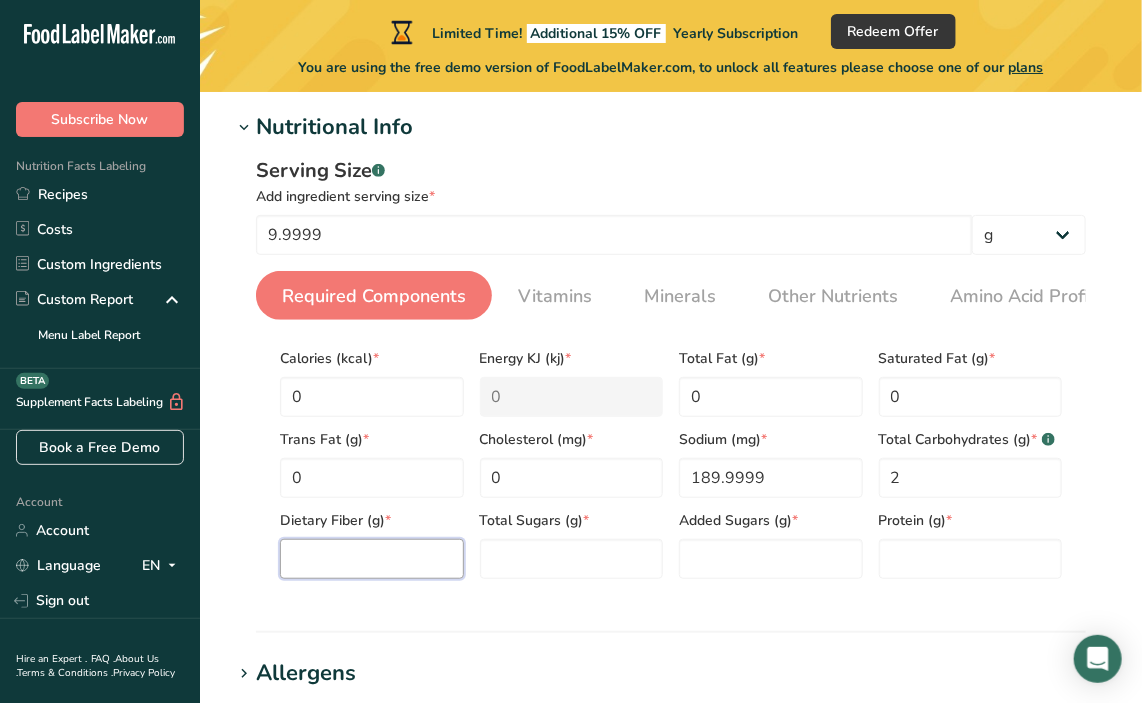 click at bounding box center (372, 559) 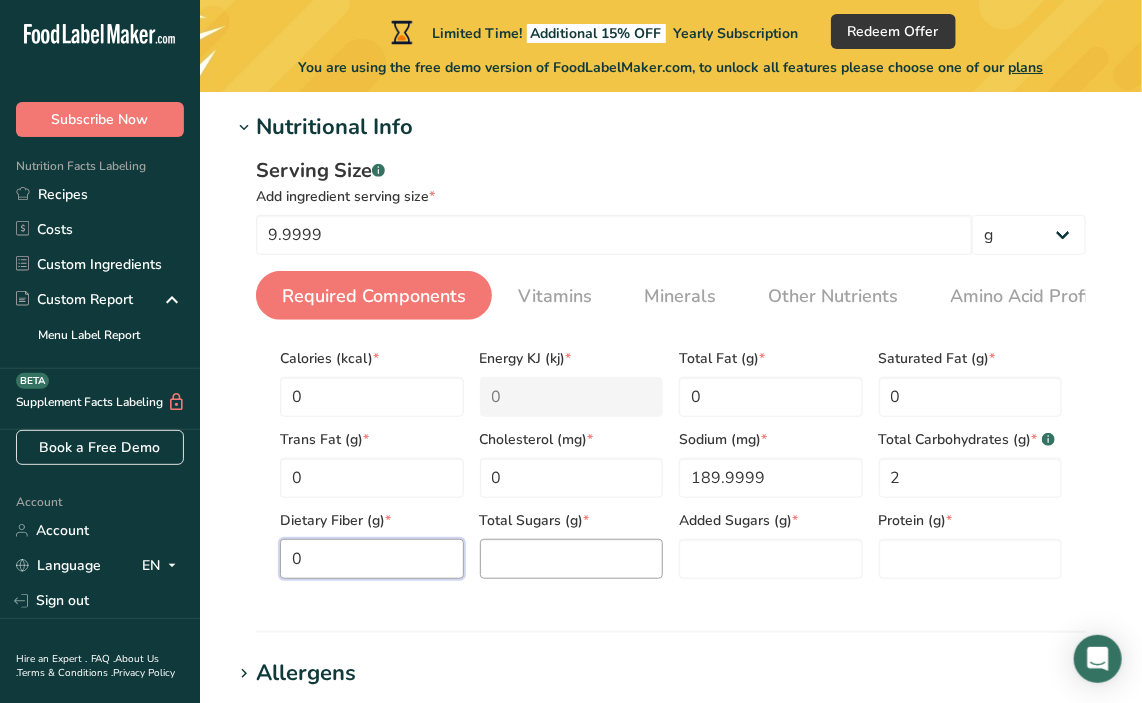 type on "0" 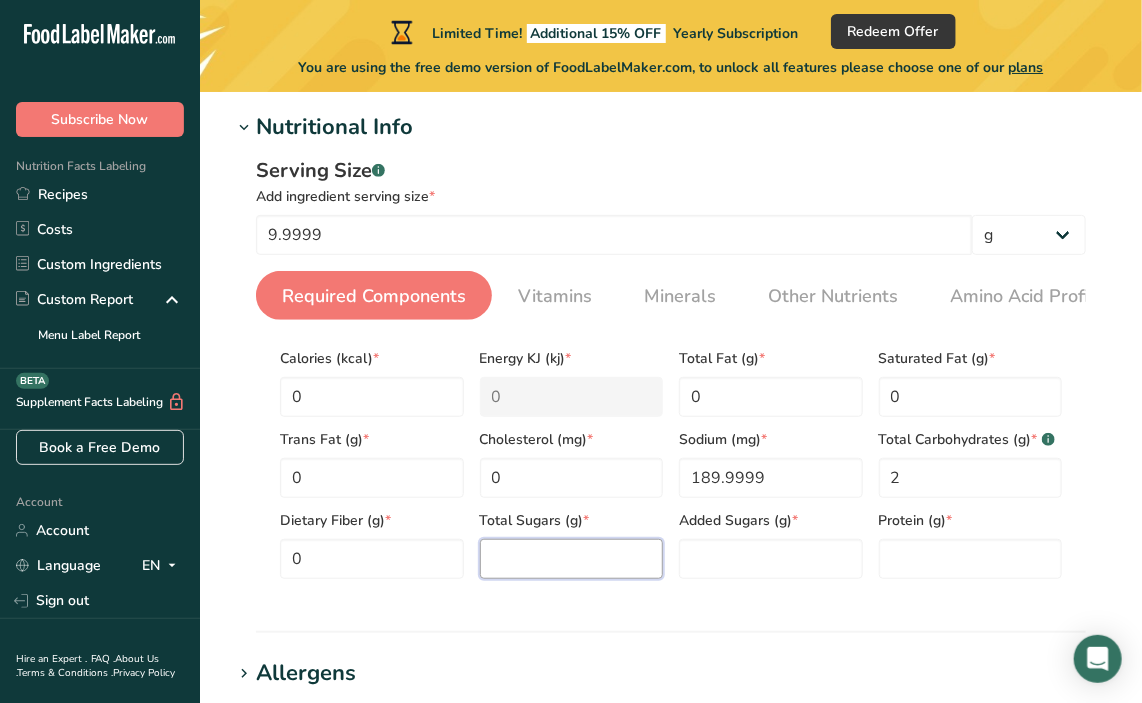 click at bounding box center [572, 559] 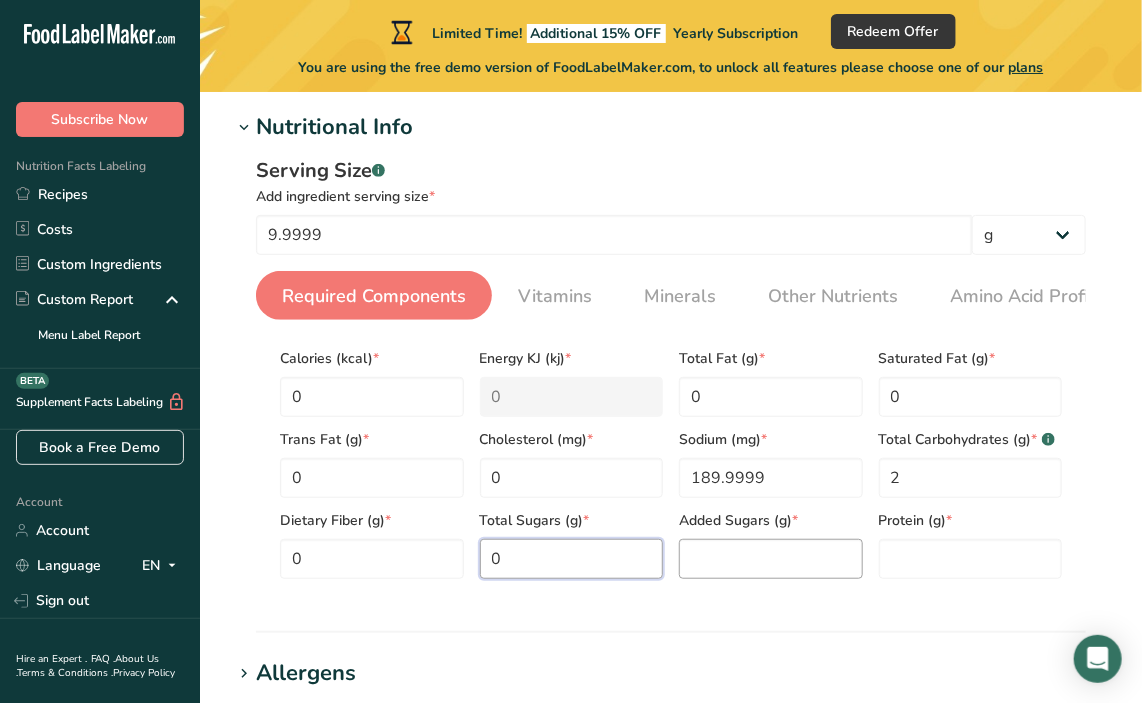 type on "0" 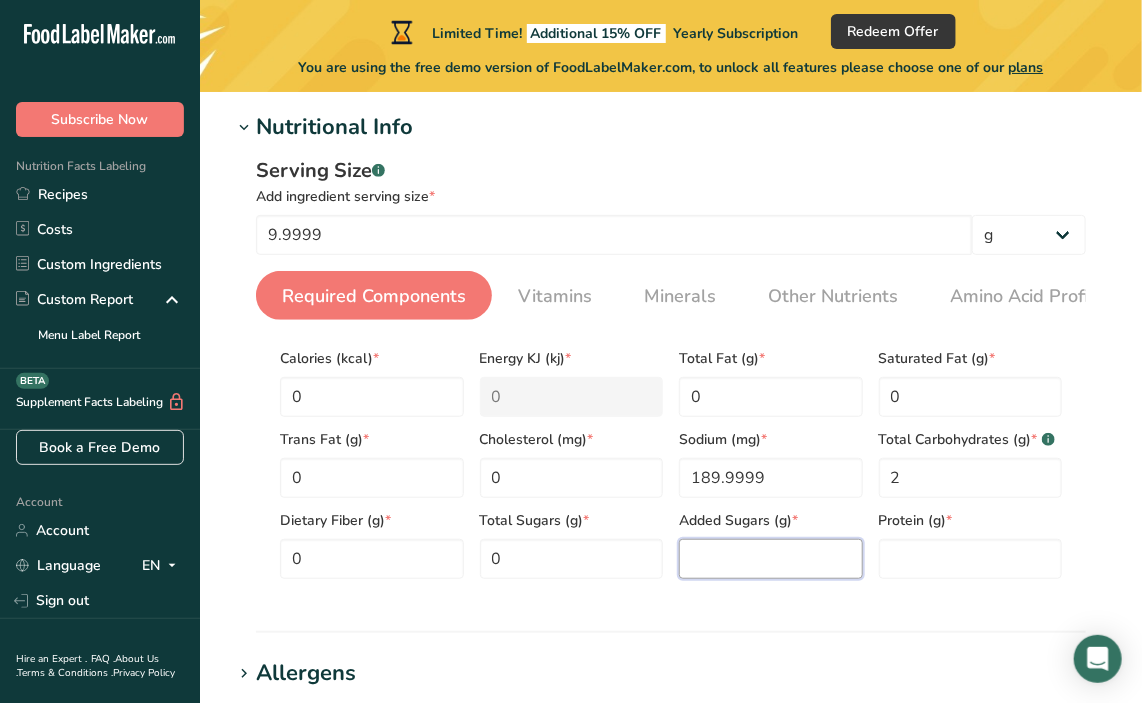click at bounding box center (771, 559) 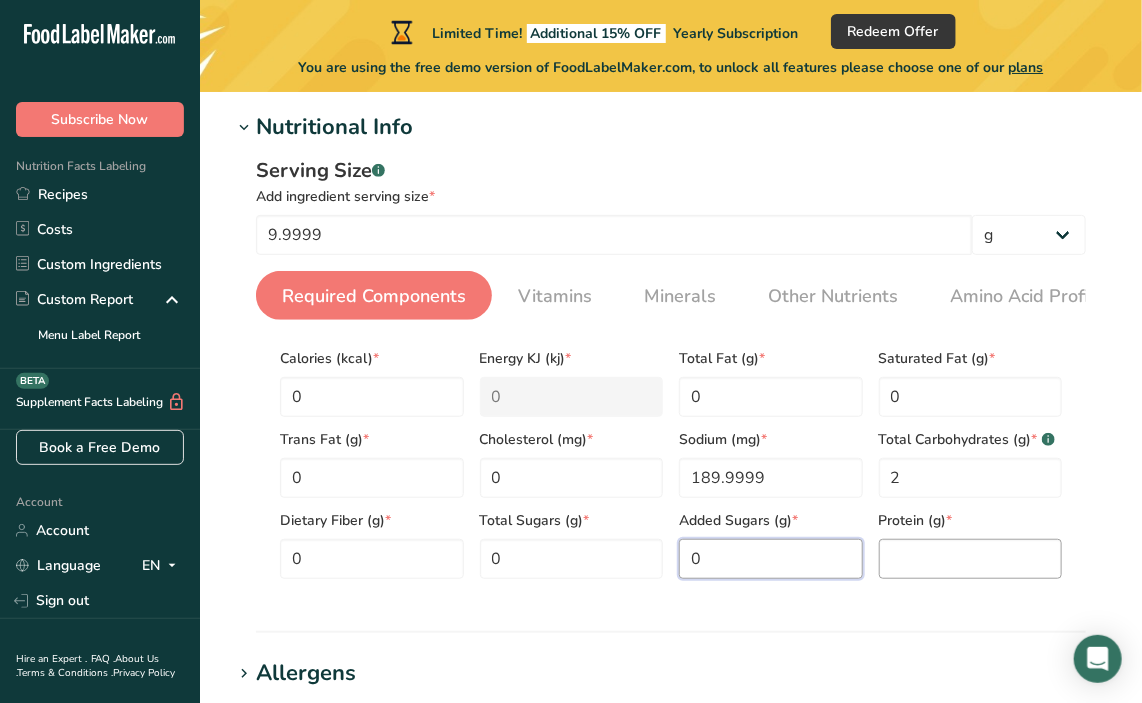type on "0" 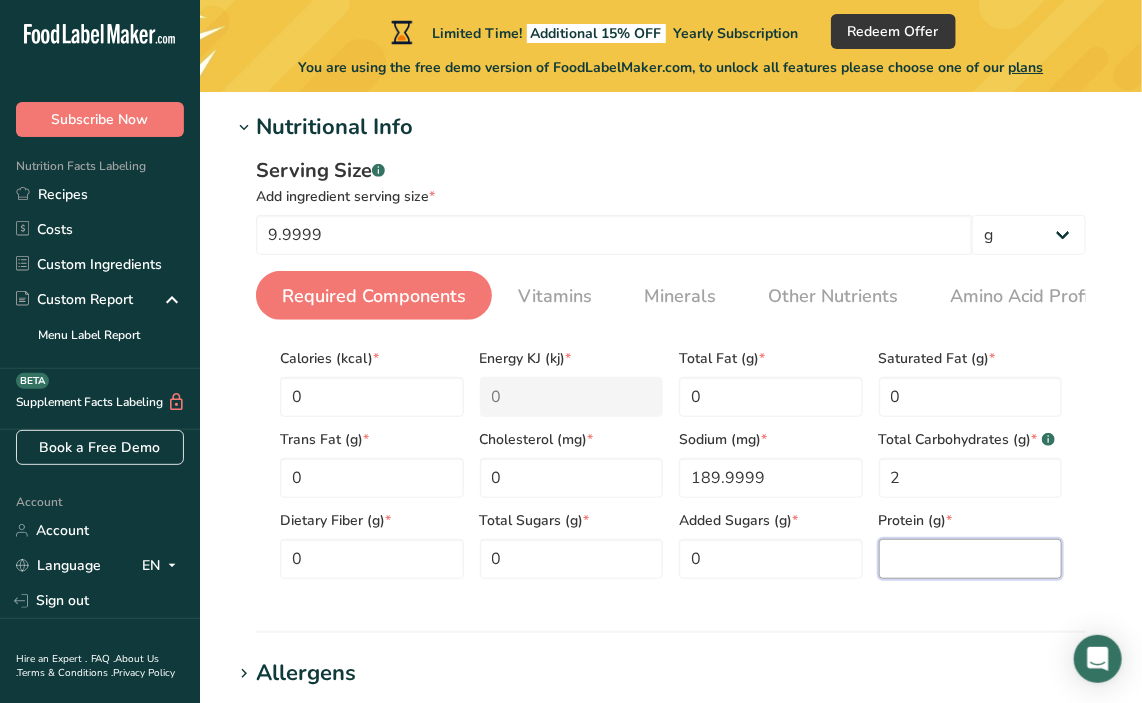 click at bounding box center (971, 559) 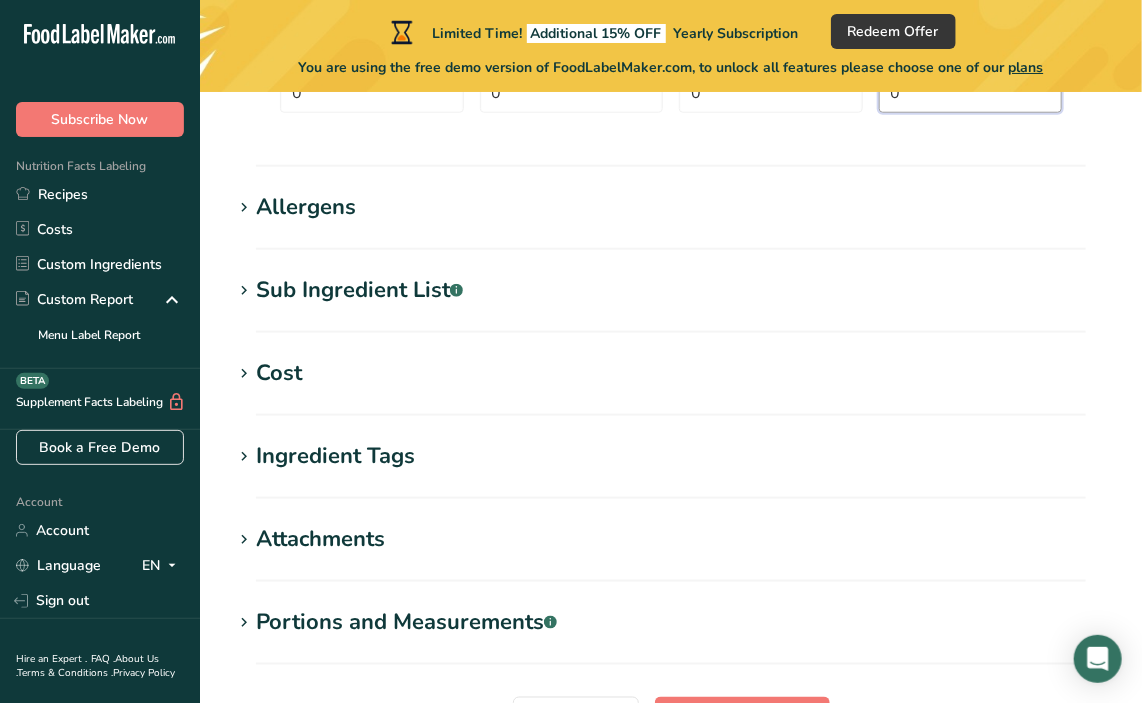 scroll, scrollTop: 930, scrollLeft: 0, axis: vertical 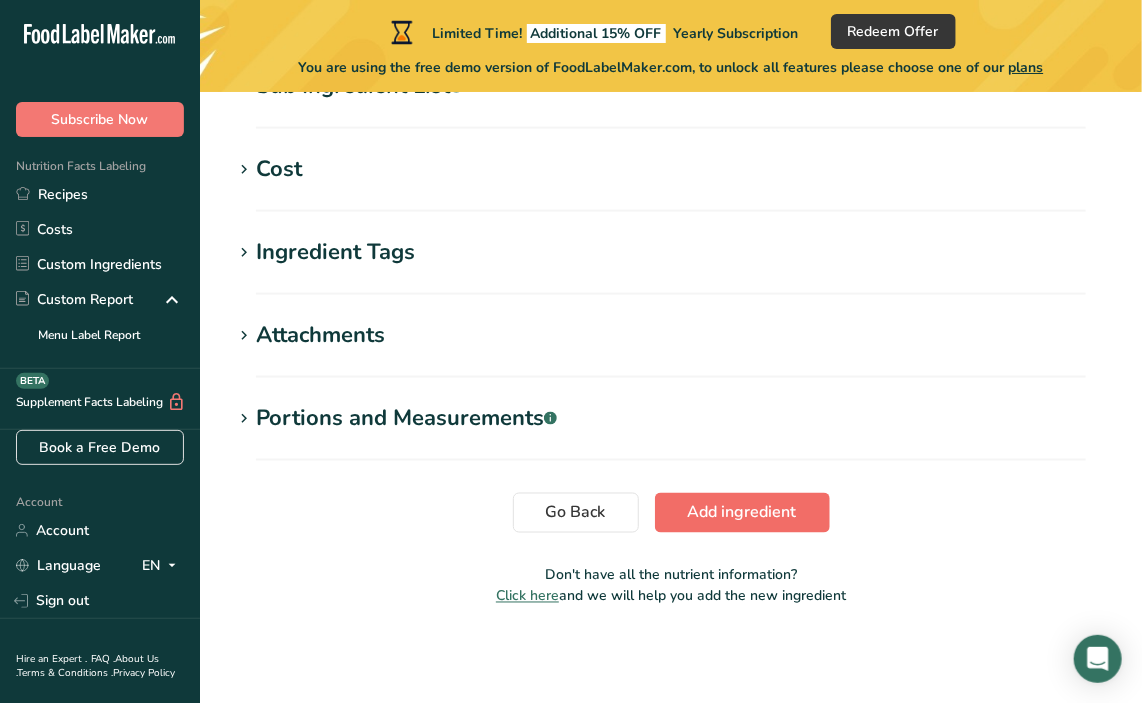 type on "0" 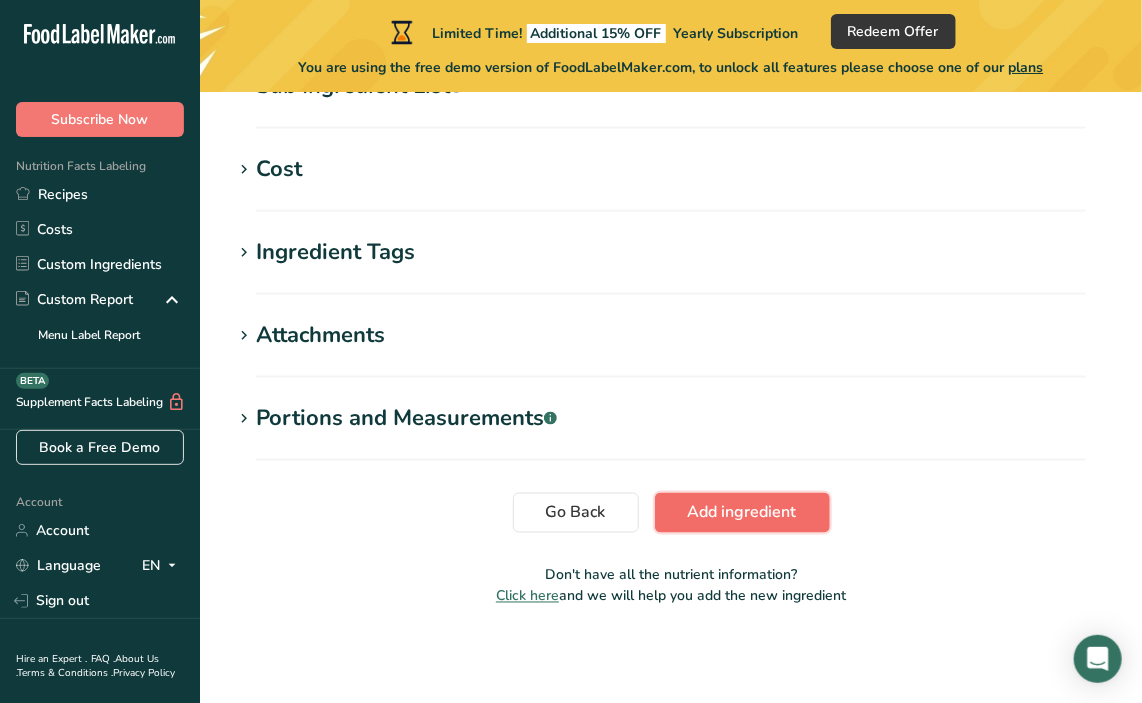 click on "Add ingredient" at bounding box center (742, 513) 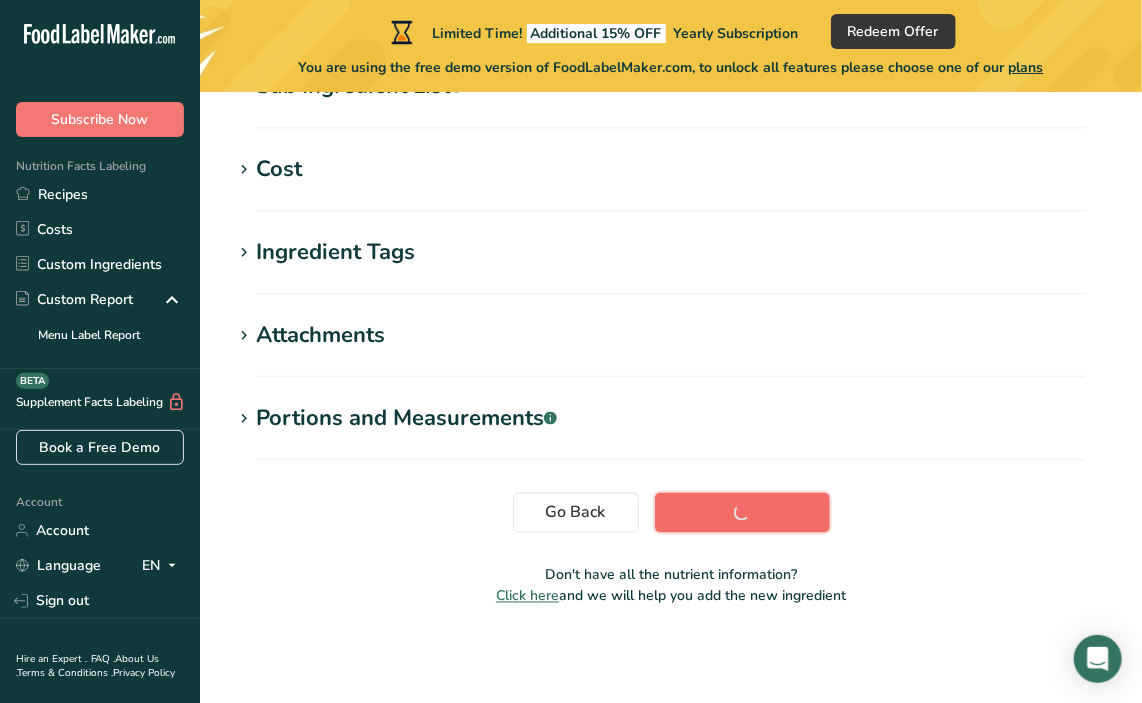 scroll, scrollTop: 462, scrollLeft: 0, axis: vertical 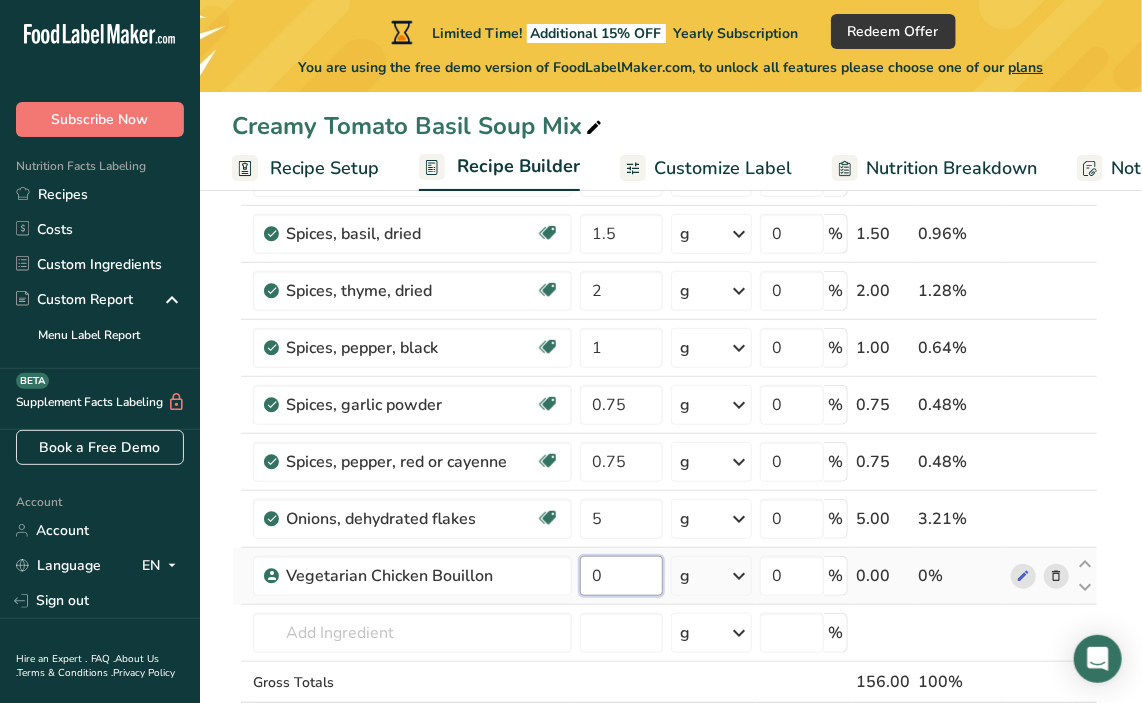 drag, startPoint x: 596, startPoint y: 583, endPoint x: 585, endPoint y: 583, distance: 11 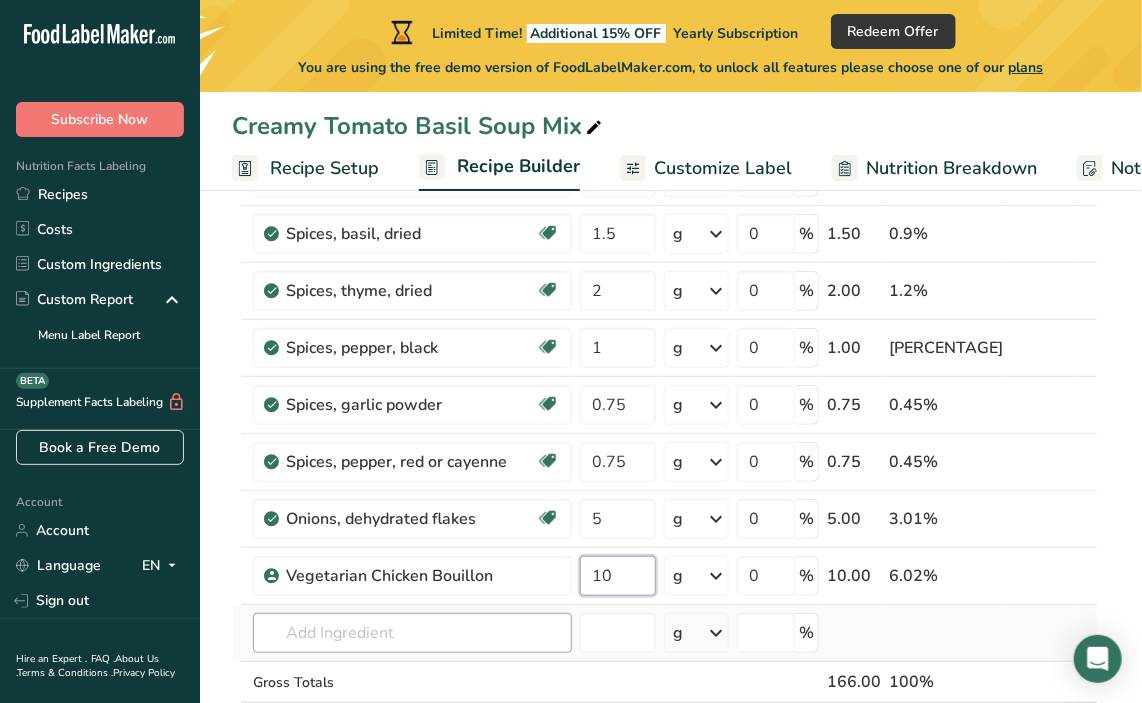 type on "10" 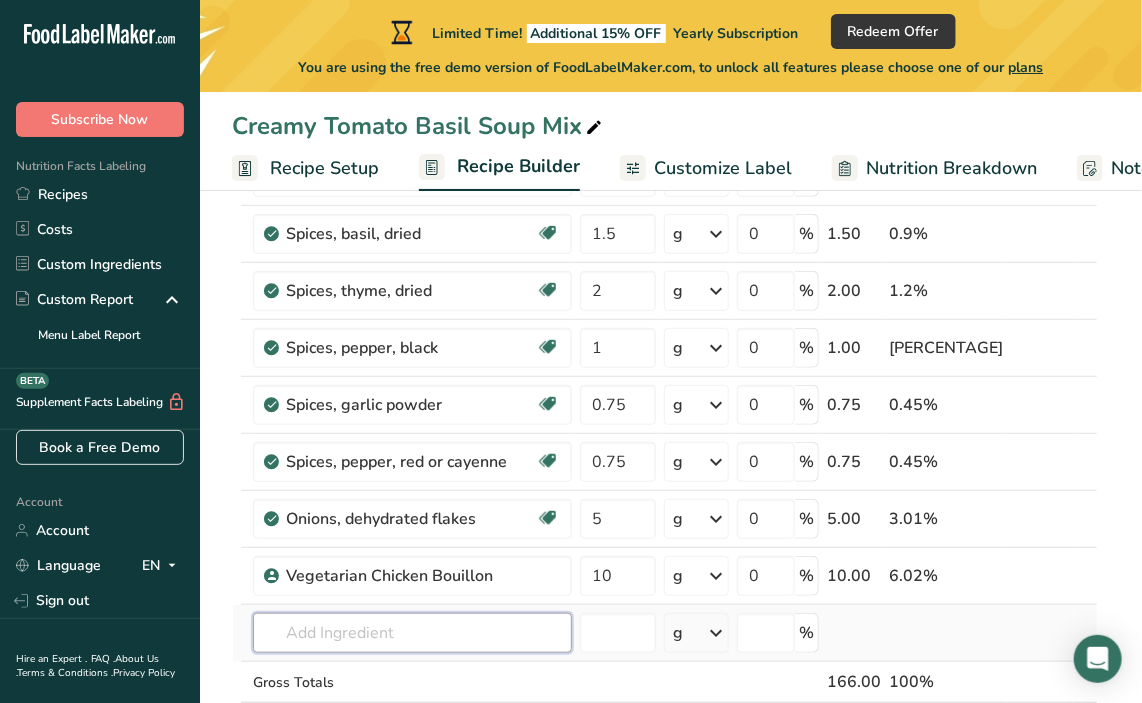 click on "Choose your label style
Ingredient *
Amount *
Unit *
Waste *   .a-a{fill:#347362;}.b-a{fill:#fff;}          Grams
Percentage
Tomato powder
Dairy free
Gluten free
Vegan
Vegetarian
Soy free
70
g
Weight Units
g
kg
mg
See more
Volume Units
l
Volume units require a density conversion. If you know your ingredient's density enter it below. Otherwise, click on "RIA" our AI Regulatory bot - she will be able to help you
lb/ft3
g/cm3
Confirm
mL
lb/ft3
g/cm3
Confirm" at bounding box center (665, 389) 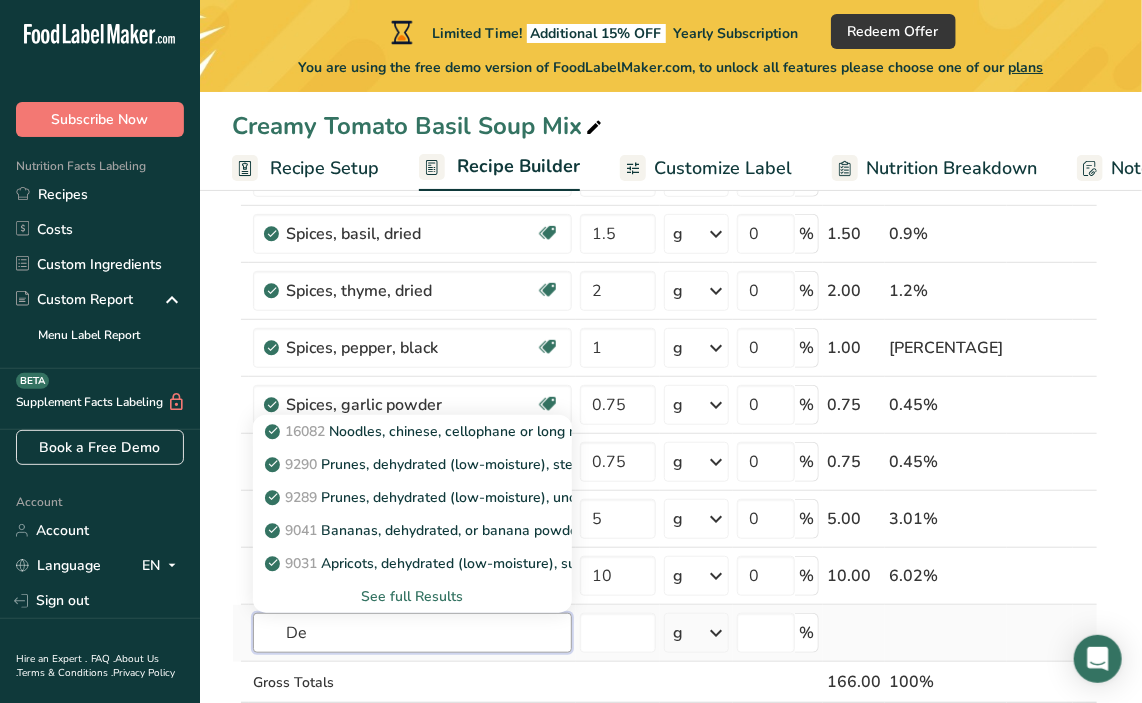 type on "D" 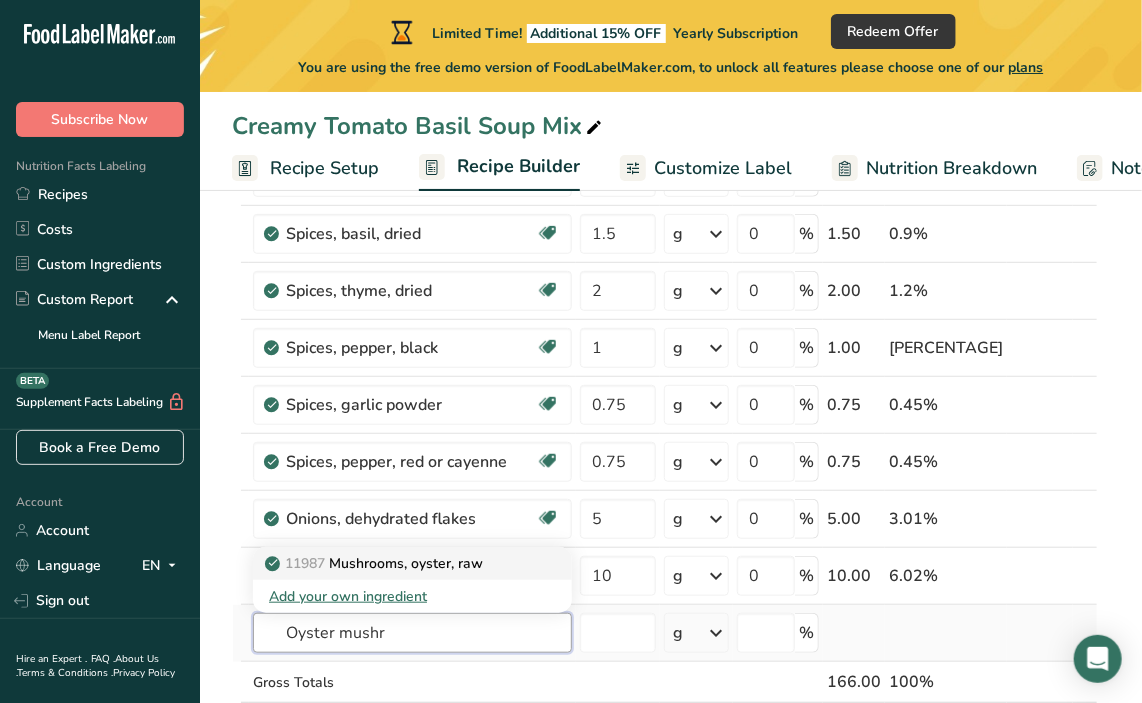 type on "Oyster mushr" 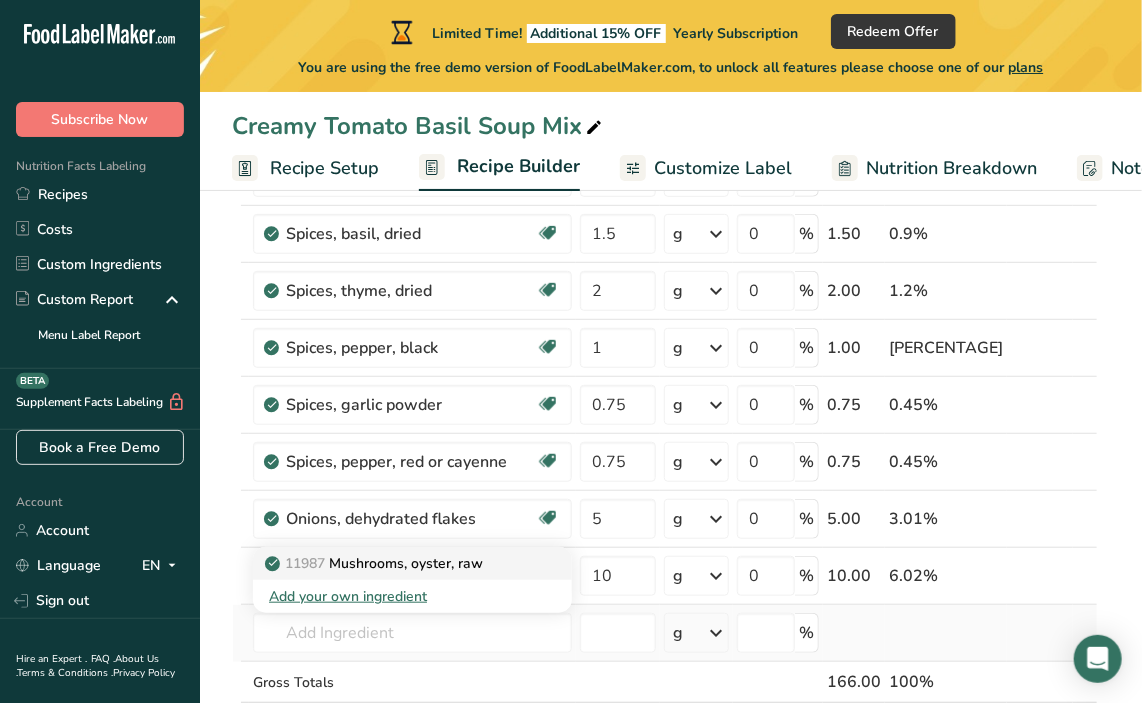 click on "Mushrooms, oyster, raw" at bounding box center [376, 563] 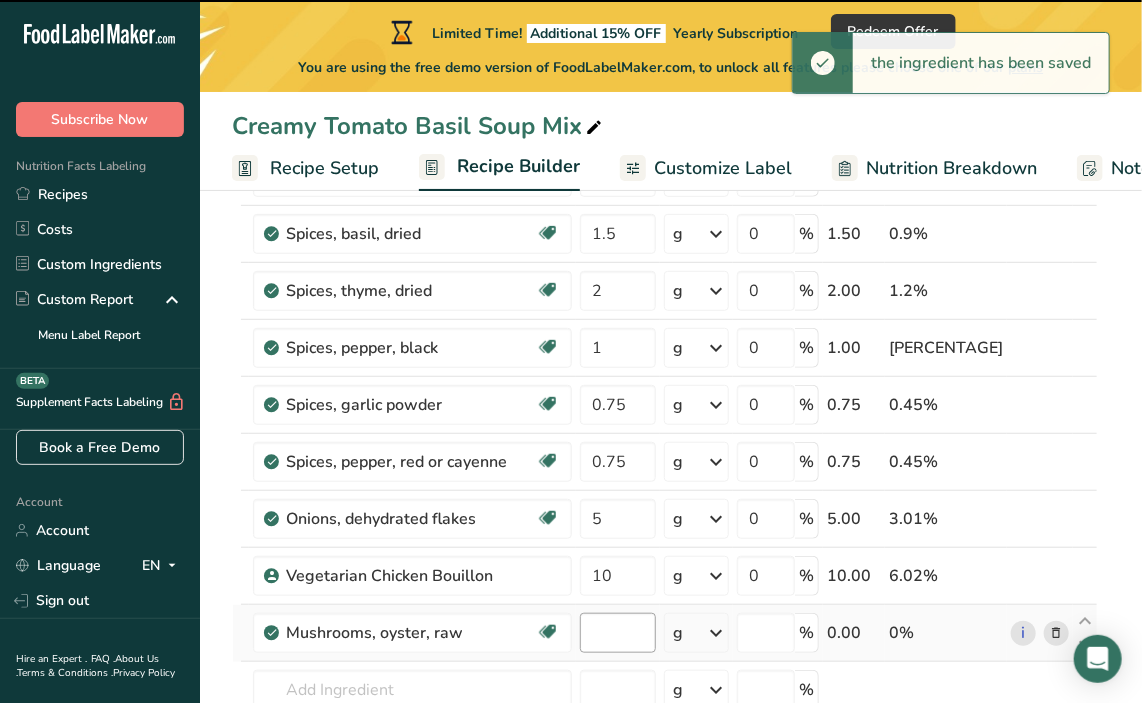 type on "0" 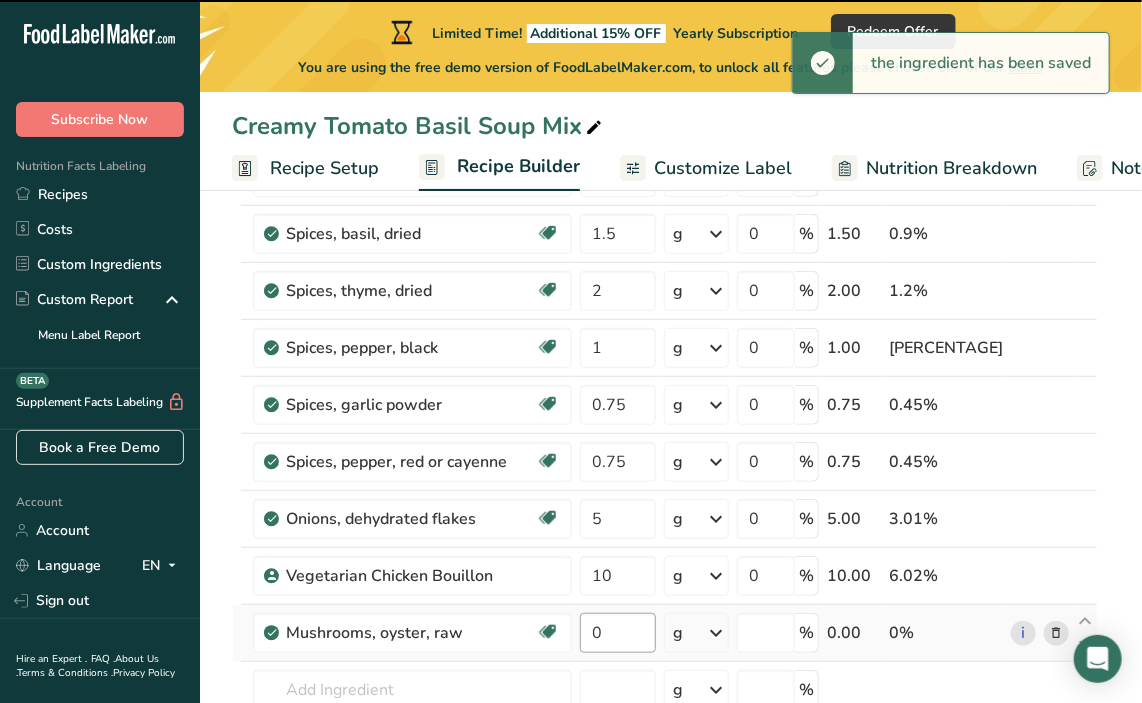 type on "0" 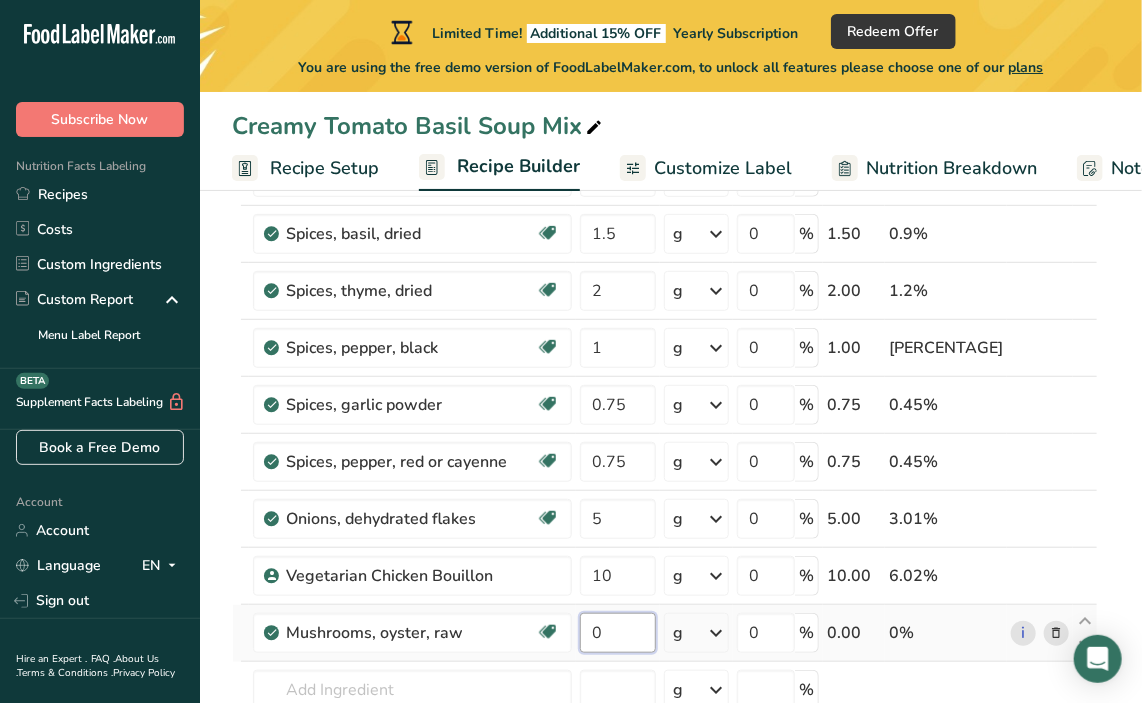 drag, startPoint x: 632, startPoint y: 623, endPoint x: 589, endPoint y: 627, distance: 43.185646 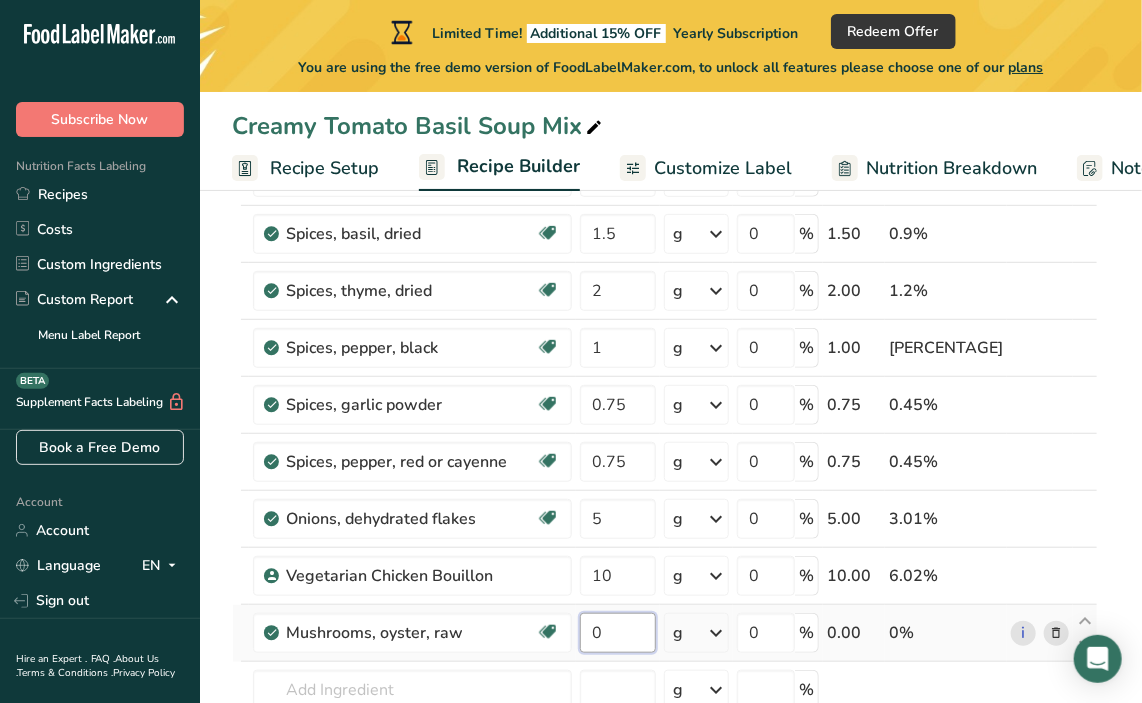 click on "0" at bounding box center [618, 633] 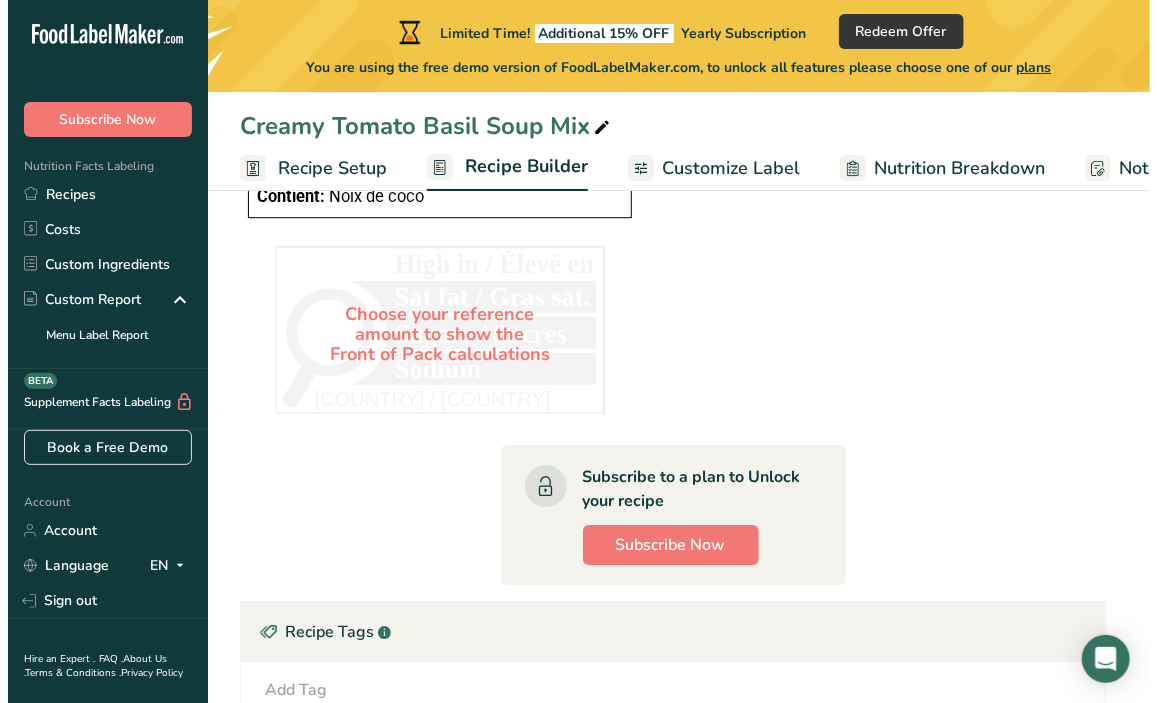 scroll, scrollTop: 2108, scrollLeft: 0, axis: vertical 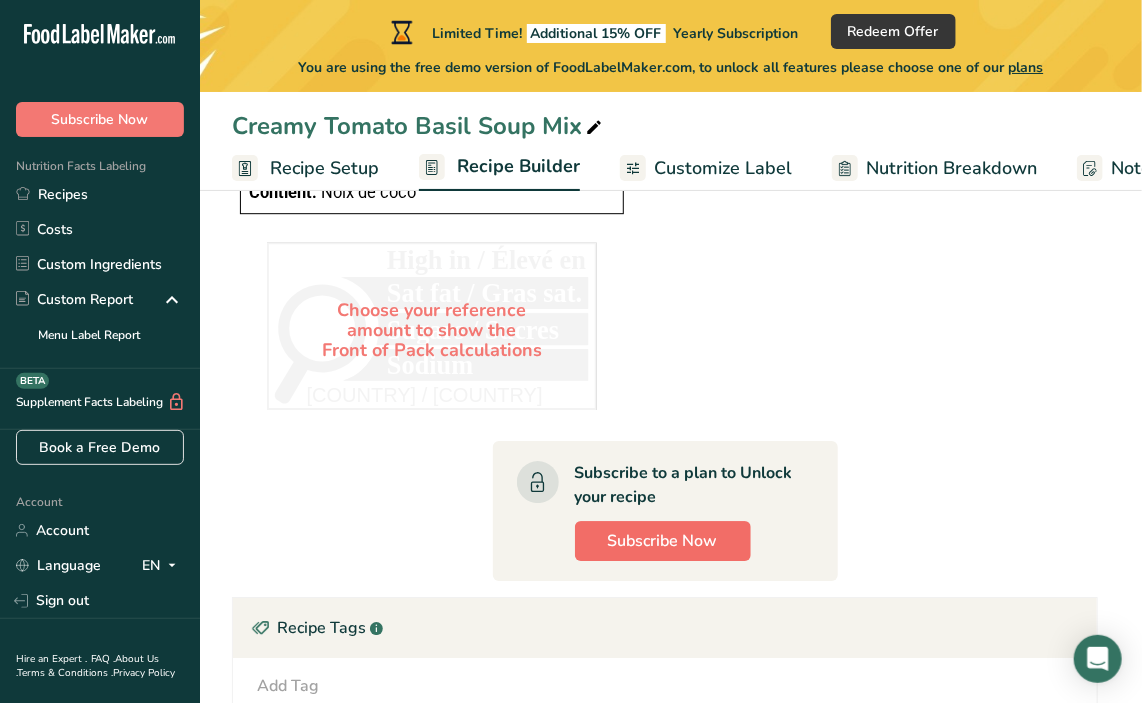 type on "10" 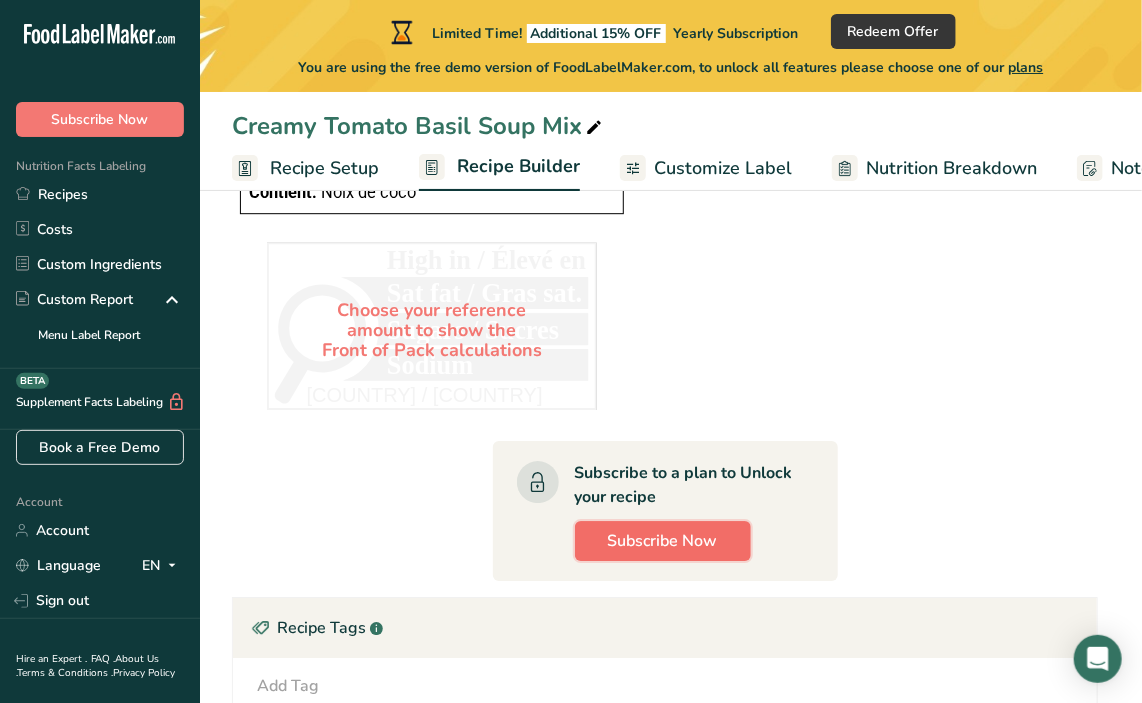 click on "Subscribe Now" at bounding box center (663, 541) 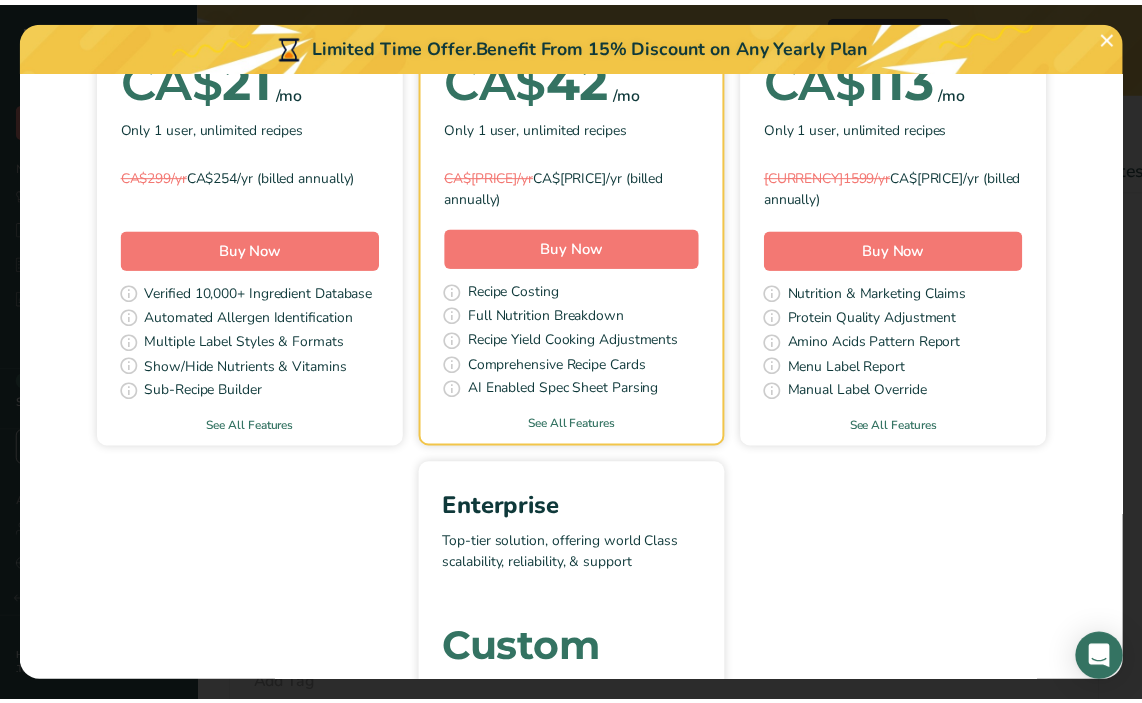scroll, scrollTop: 0, scrollLeft: 0, axis: both 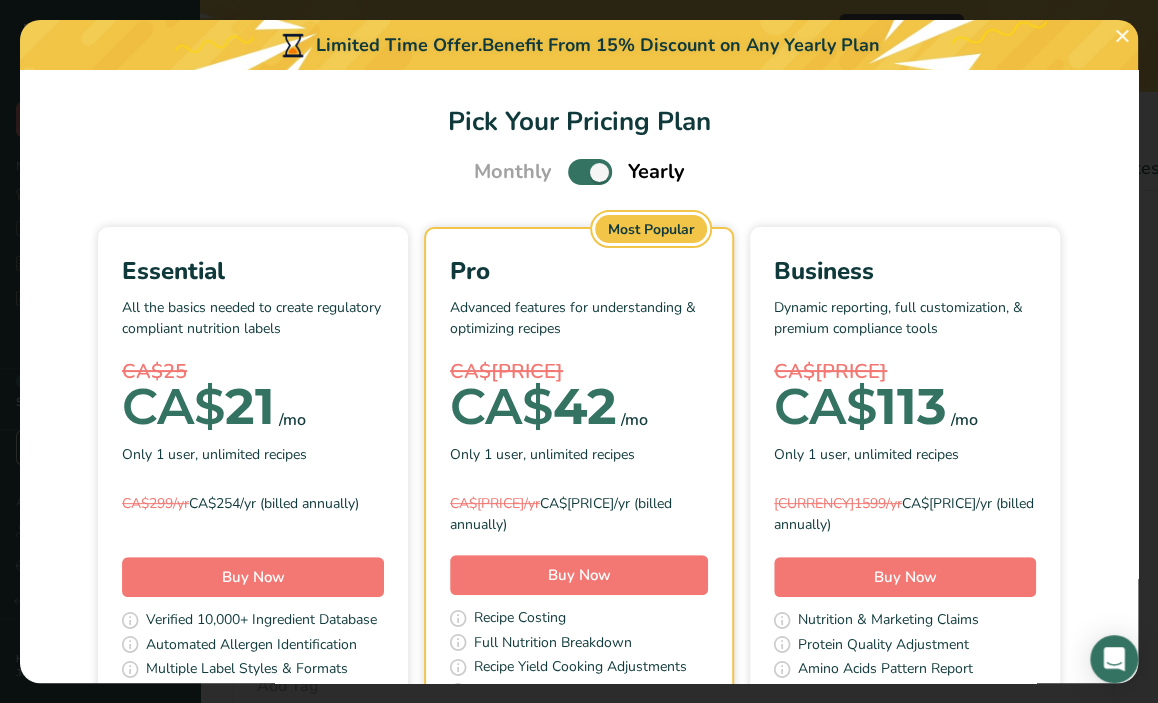 click on "CA$[PRICE]/yr
CA$[PRICE]/yr
(billed annually)" at bounding box center [579, 514] 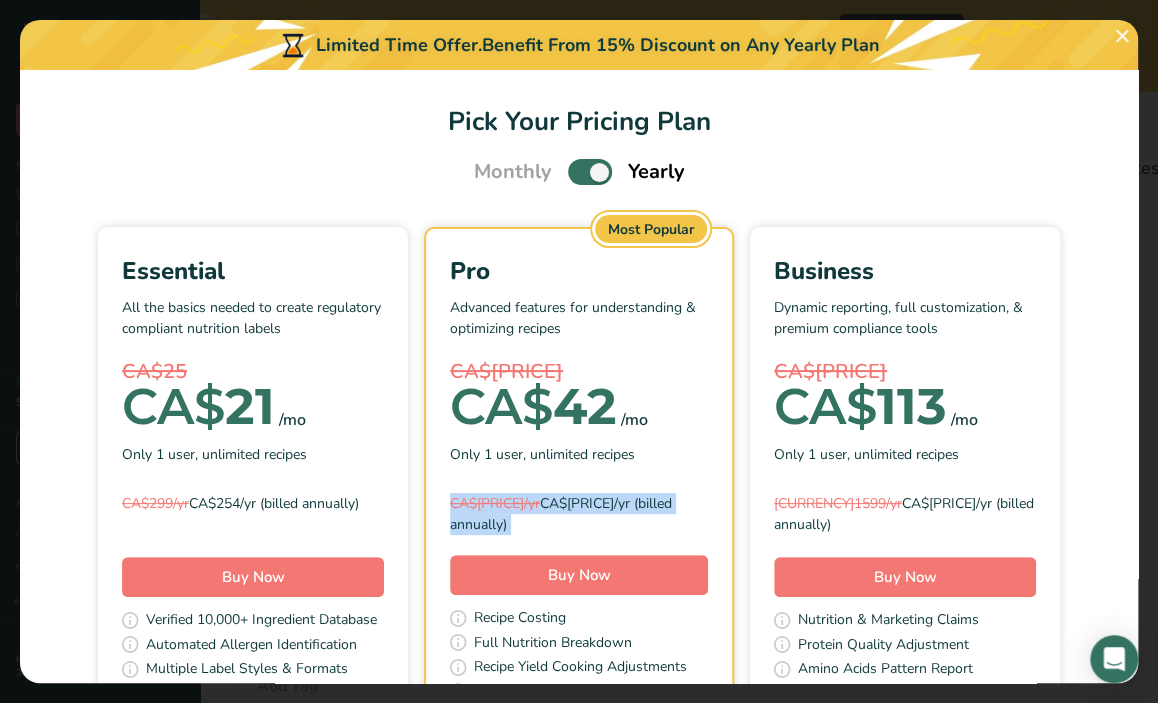click on "CA$[PRICE]/yr
CA$[PRICE]/yr
(billed annually)" at bounding box center (579, 514) 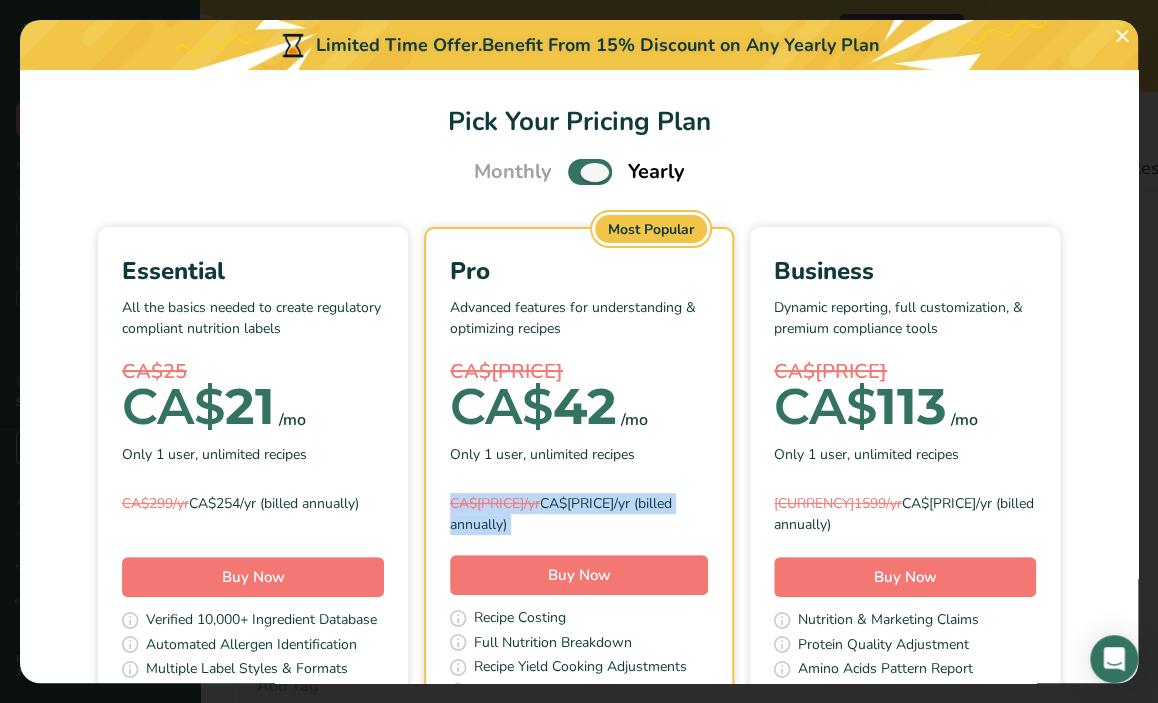 click at bounding box center (590, 171) 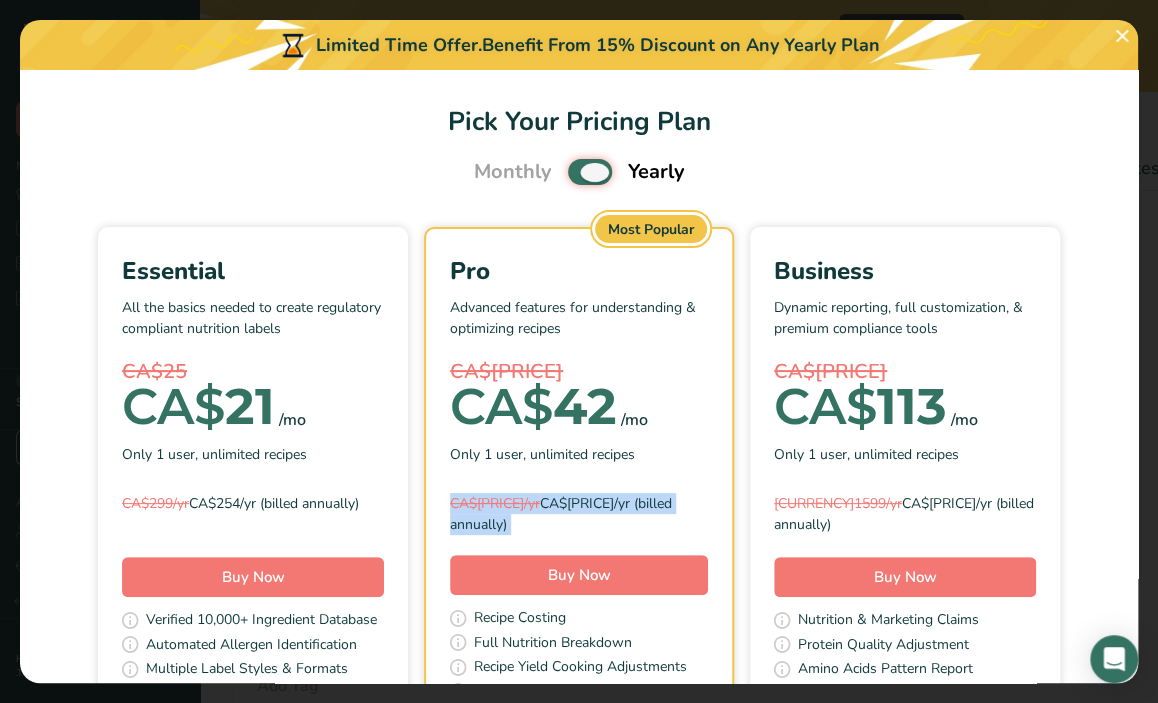 click at bounding box center (574, 172) 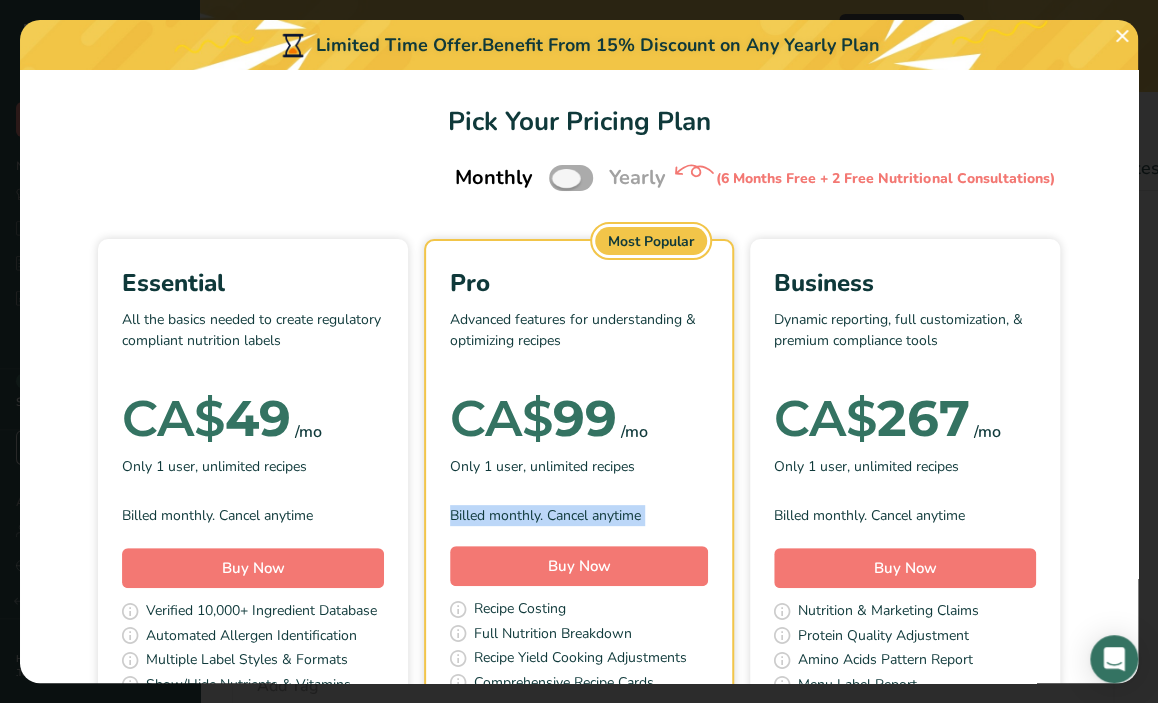 click at bounding box center (571, 177) 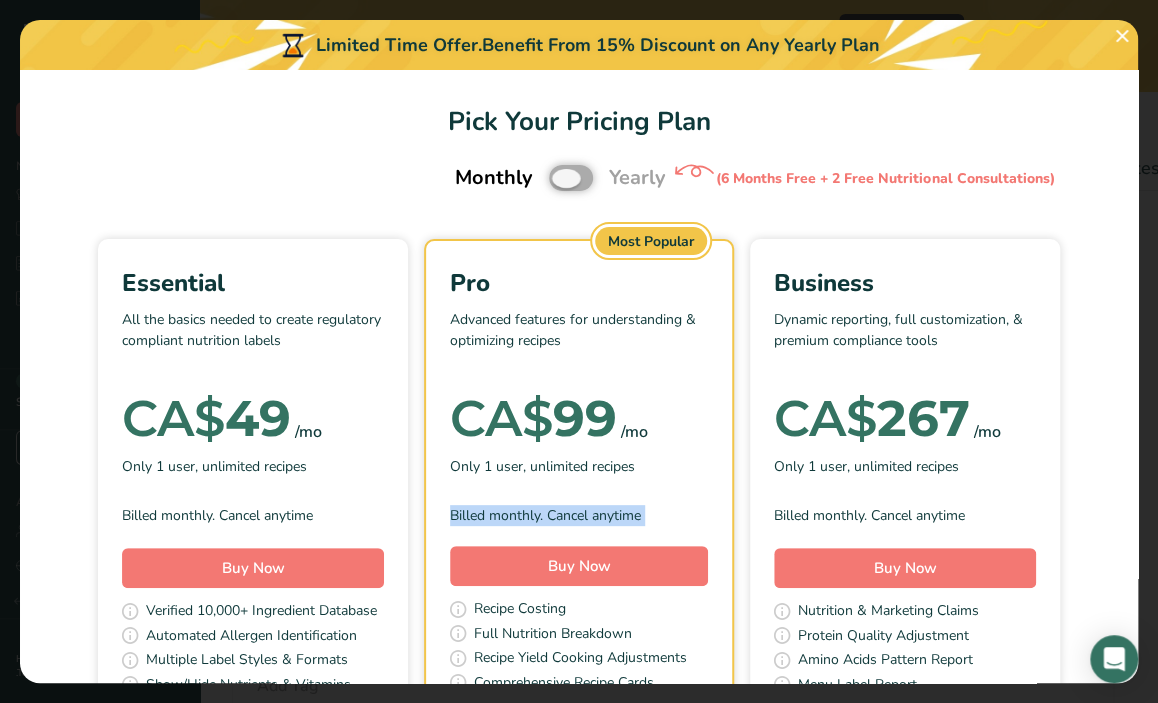click at bounding box center [555, 178] 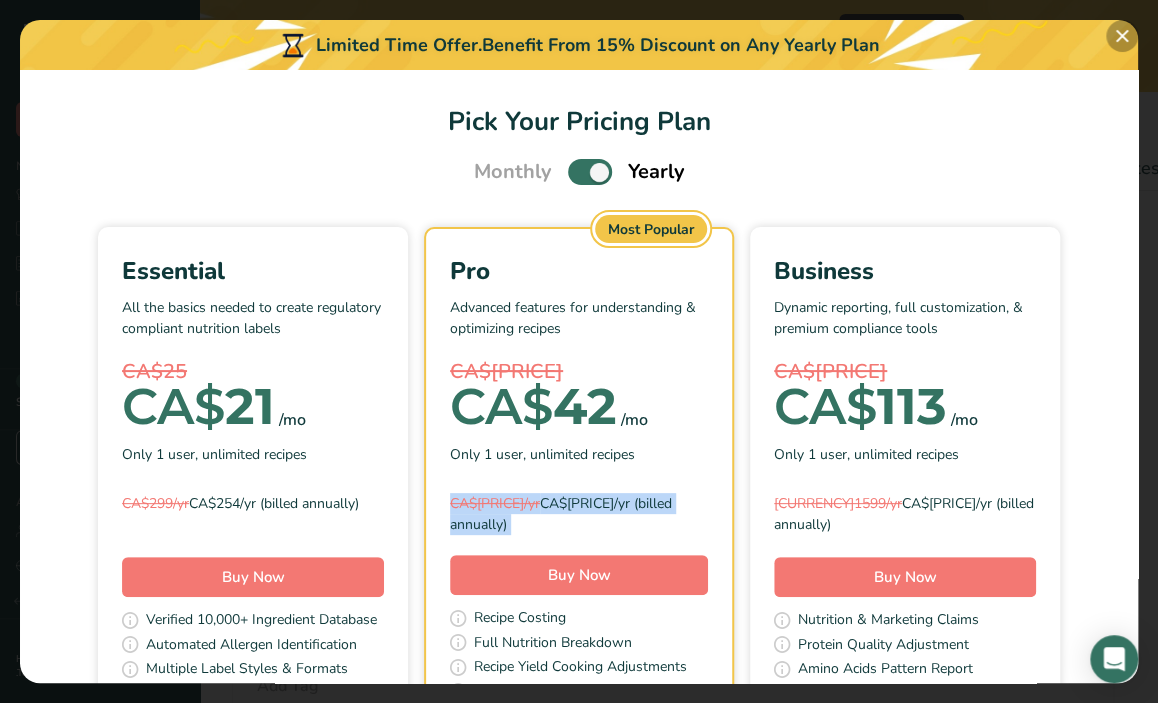 click at bounding box center (1122, 36) 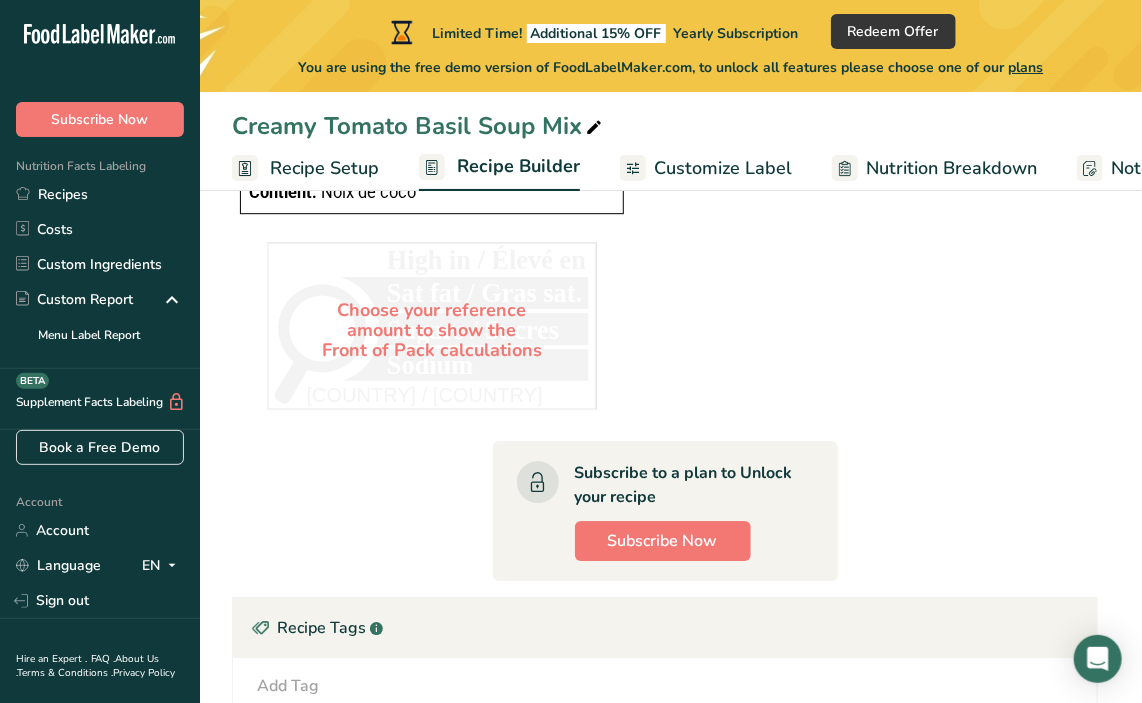 scroll, scrollTop: 0, scrollLeft: 2, axis: horizontal 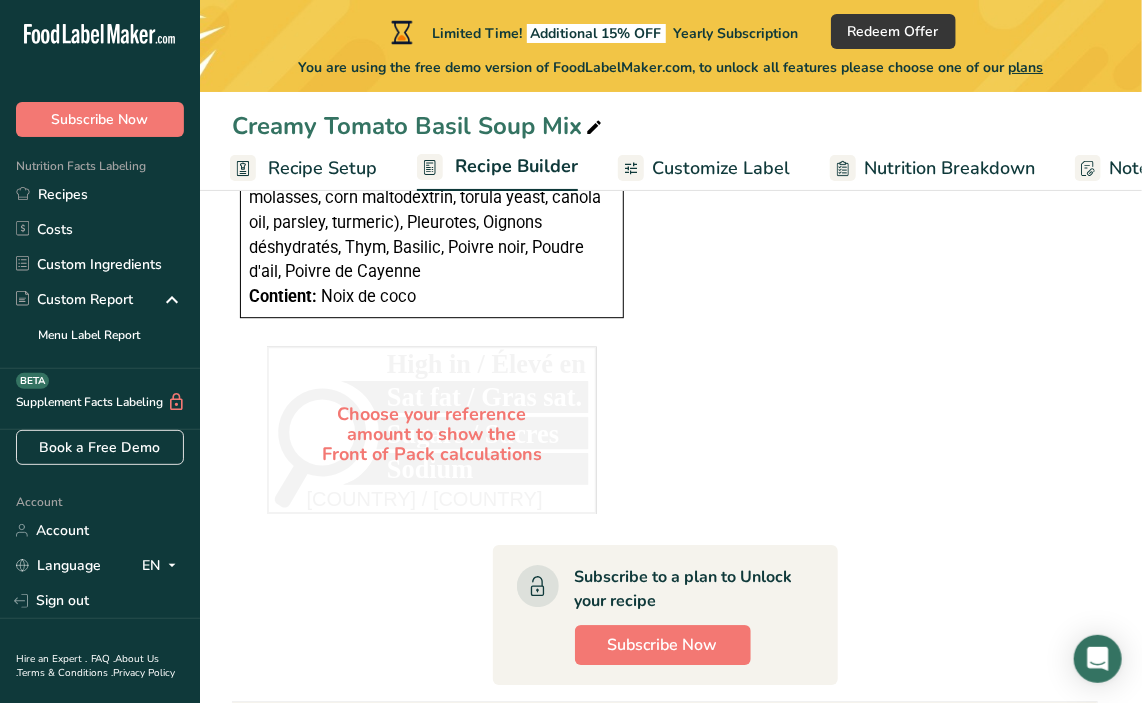 click on "Customize Label" at bounding box center [721, 168] 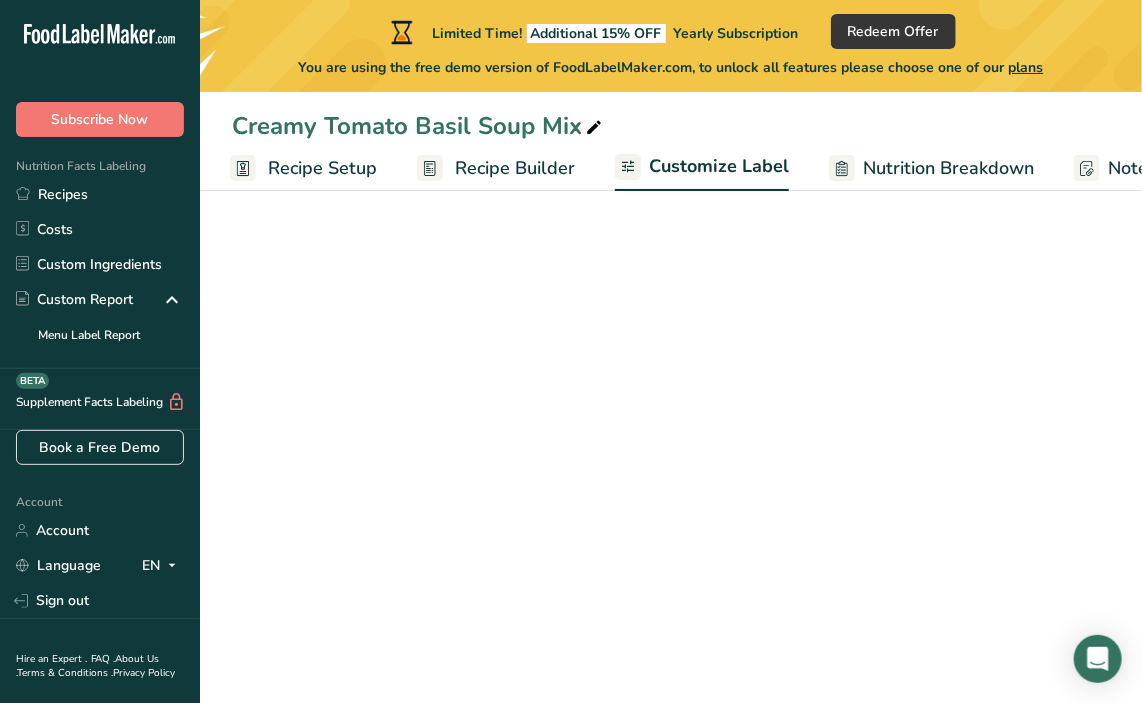 scroll, scrollTop: 782, scrollLeft: 0, axis: vertical 